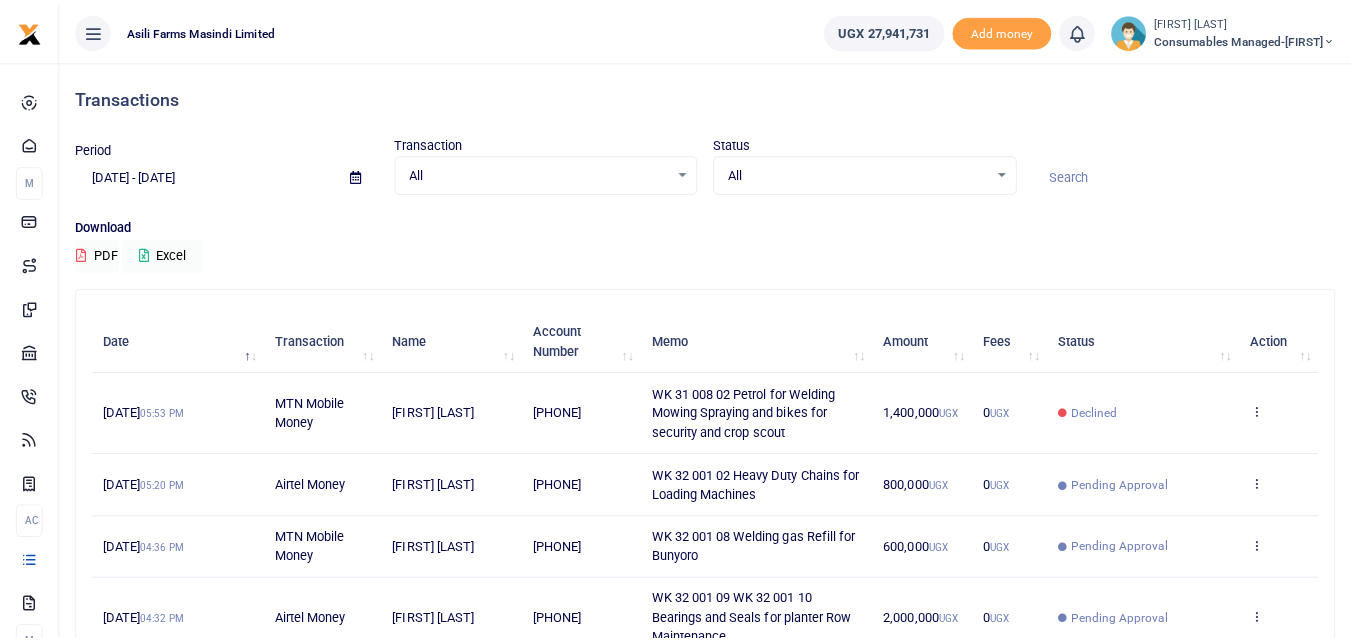scroll, scrollTop: 0, scrollLeft: 0, axis: both 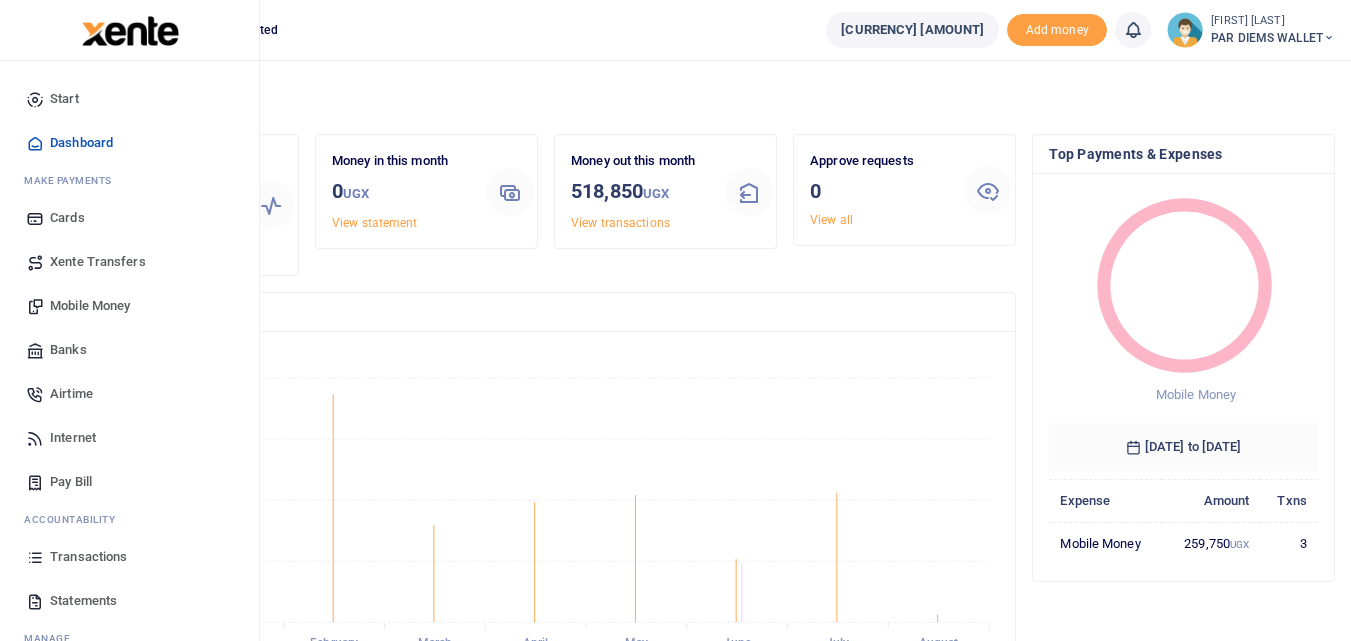 click on "Mobile Money" at bounding box center (90, 306) 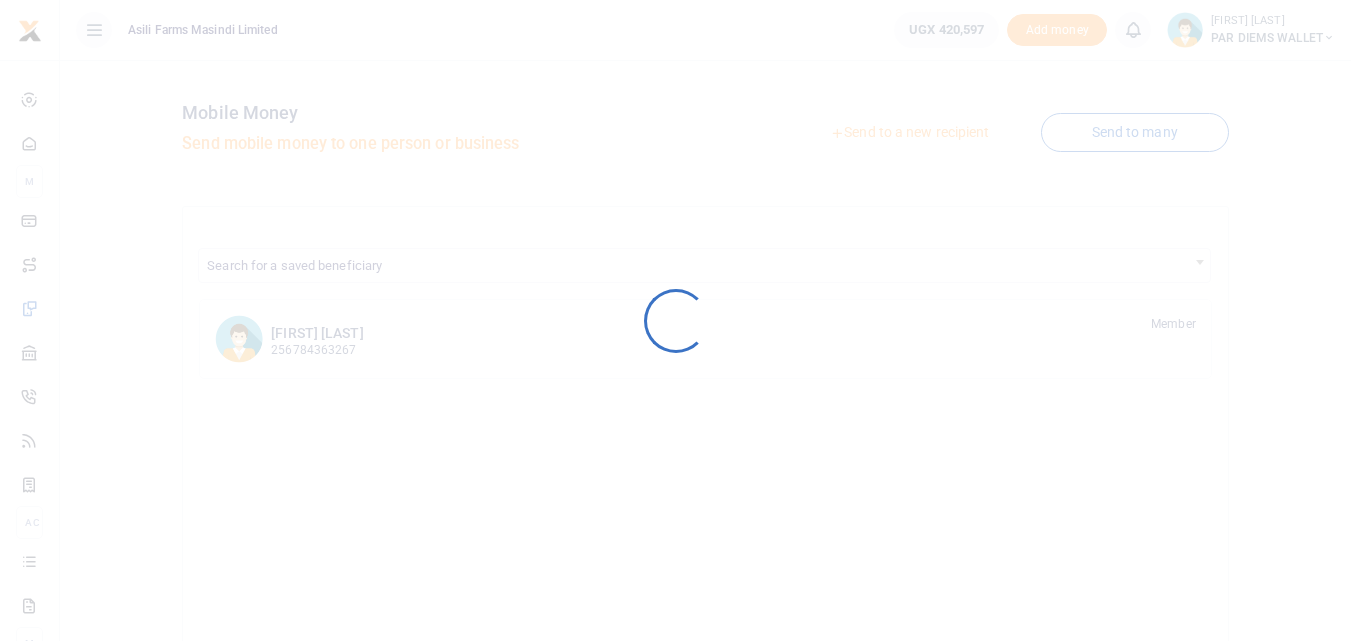 scroll, scrollTop: 0, scrollLeft: 0, axis: both 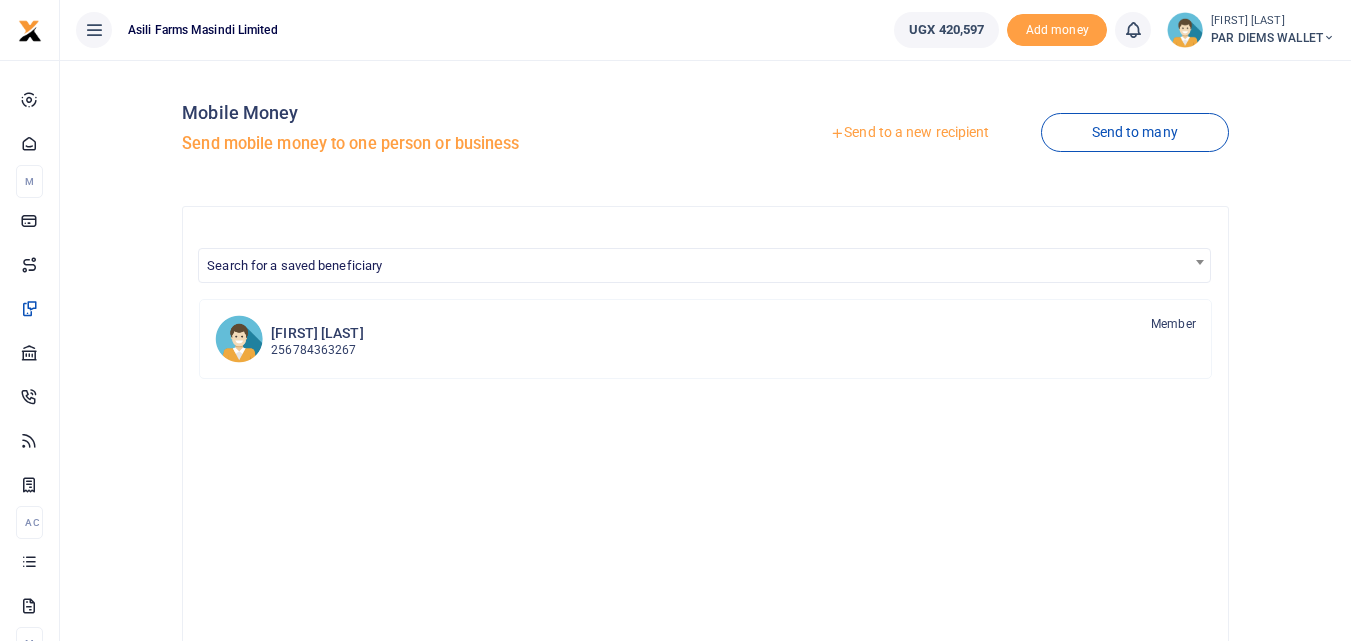 click on "Send to a new recipient" at bounding box center [909, 133] 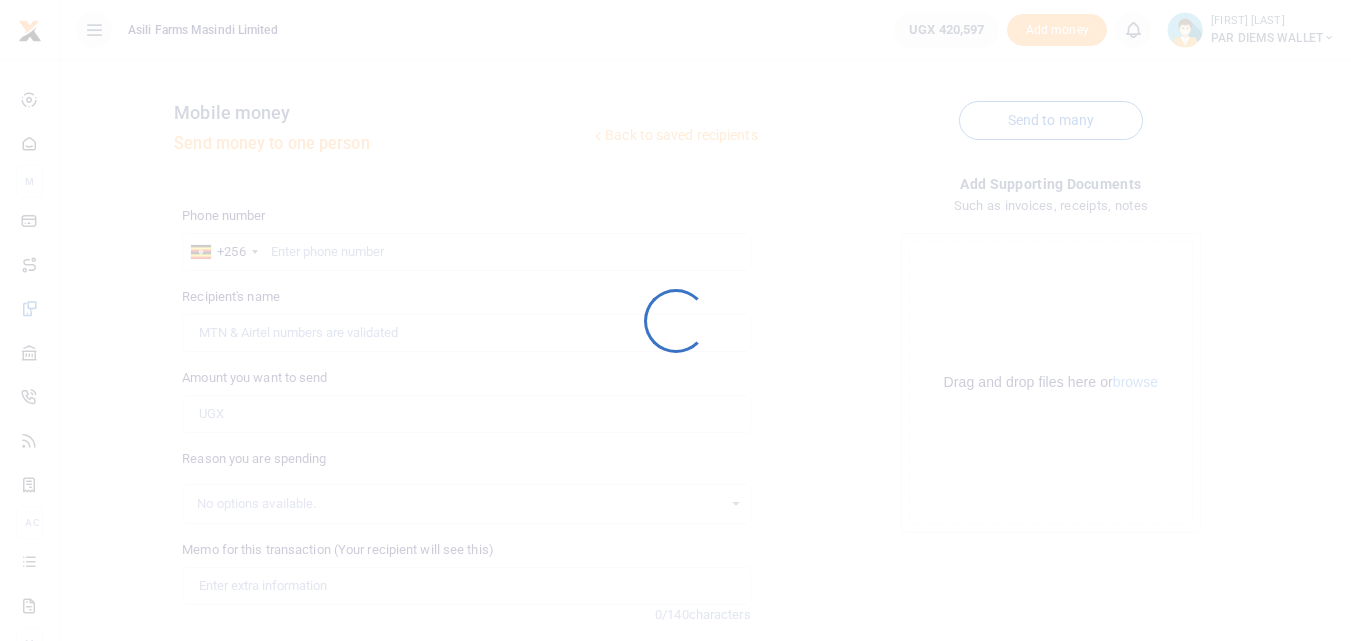 scroll, scrollTop: 0, scrollLeft: 0, axis: both 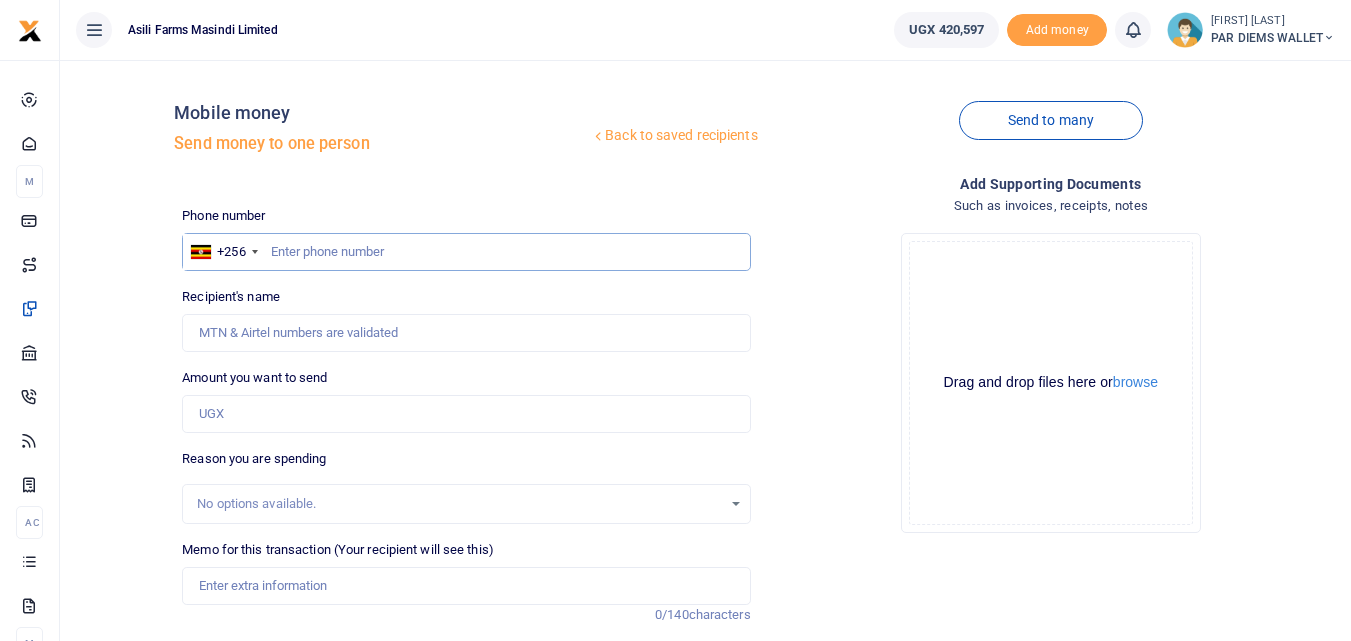 click at bounding box center [466, 252] 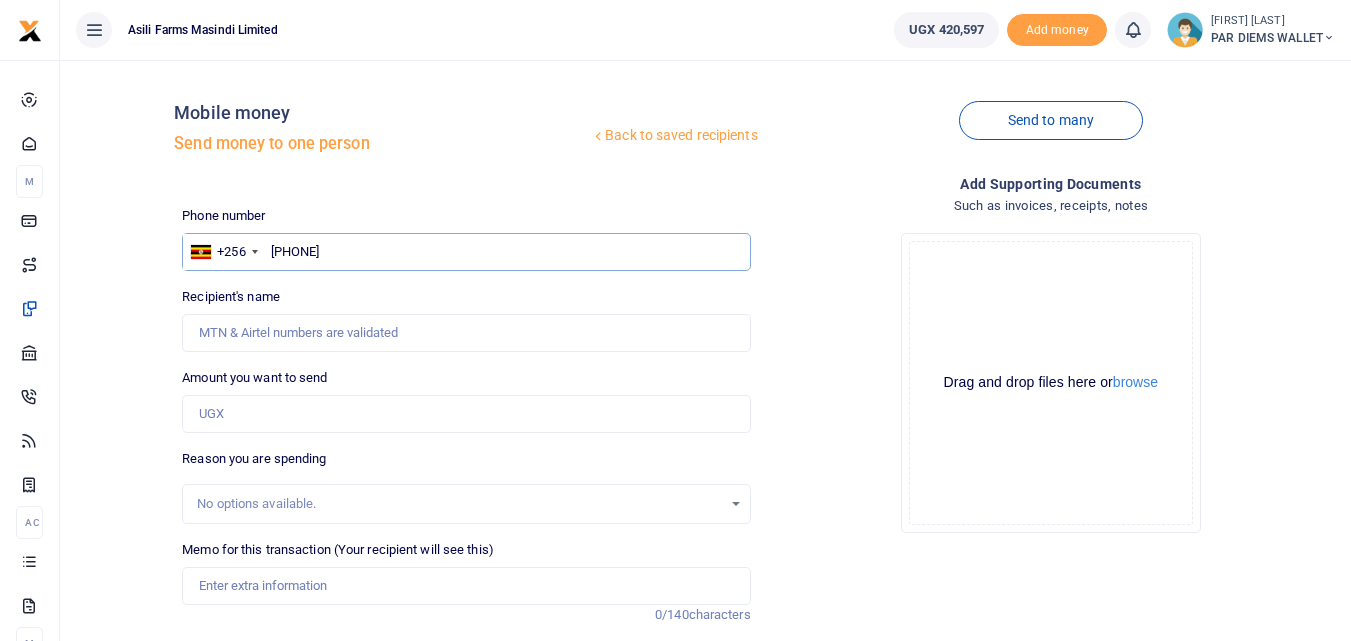 type on "[PHONE]" 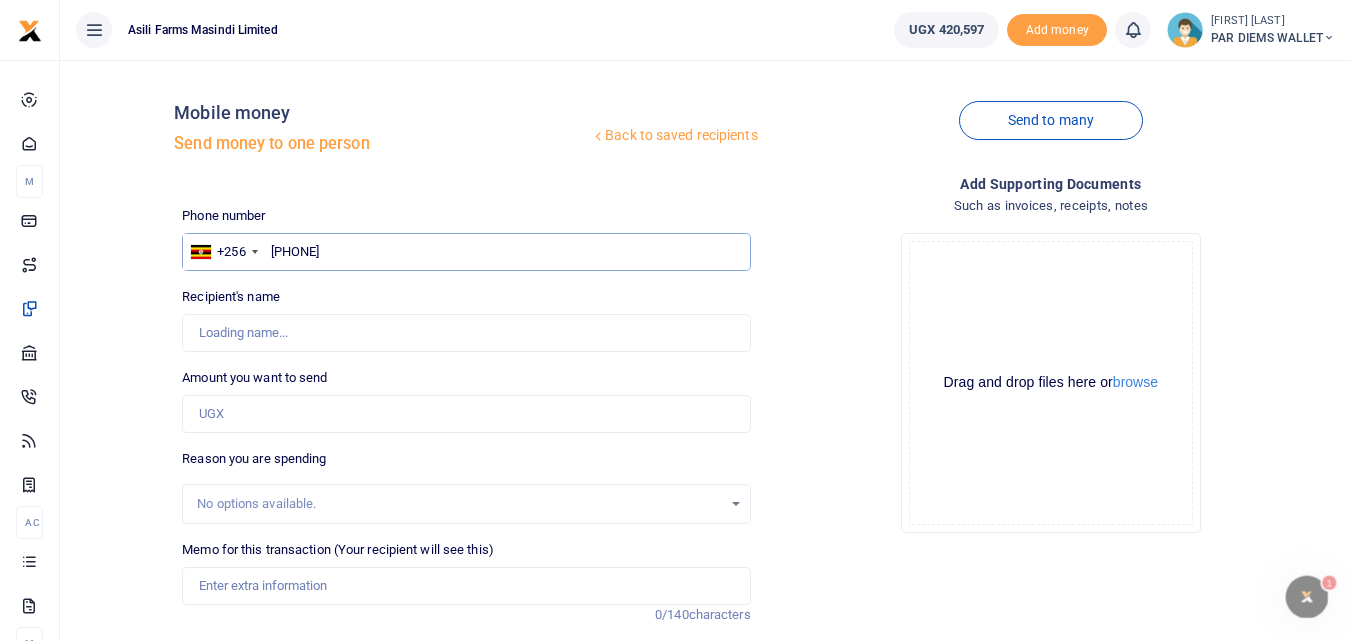 scroll, scrollTop: 0, scrollLeft: 0, axis: both 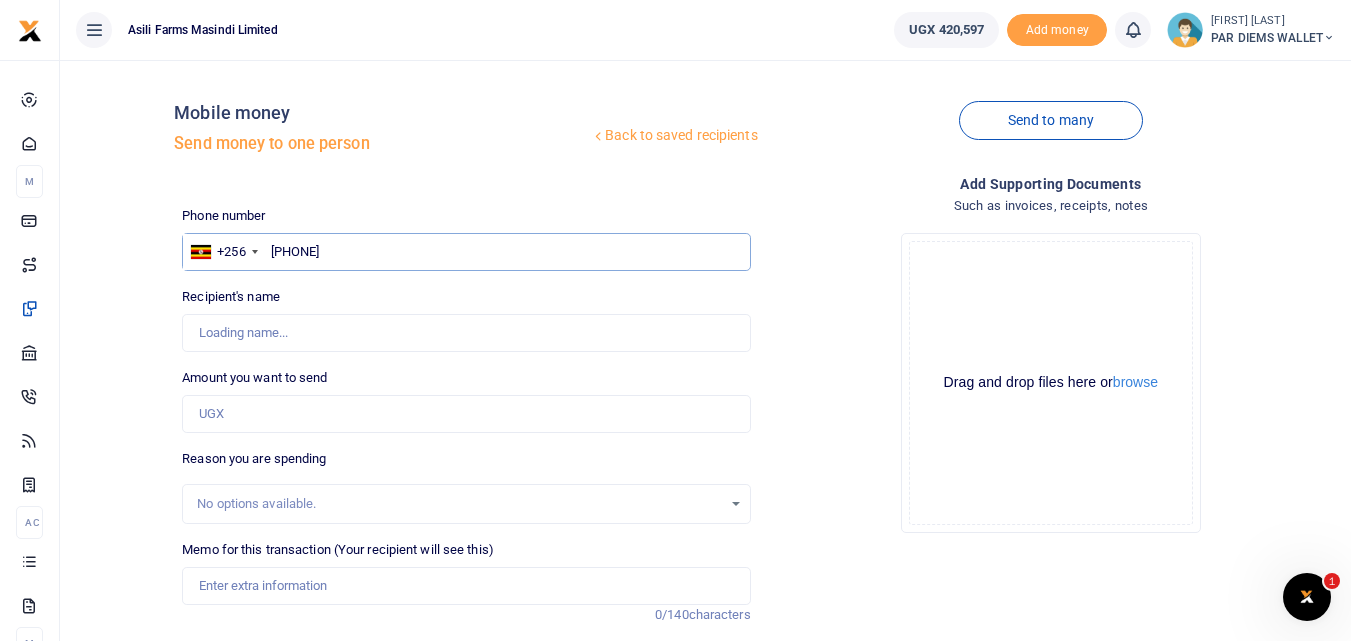 type on "[FIRST] [LAST]" 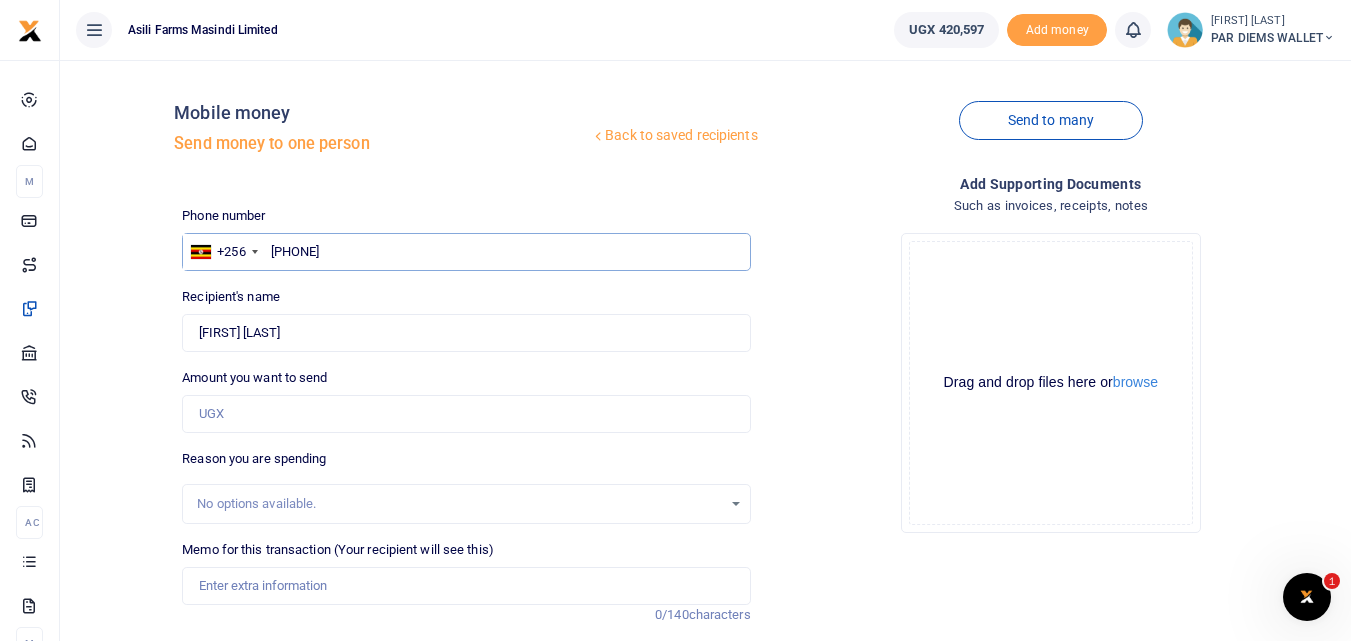 type on "784716546" 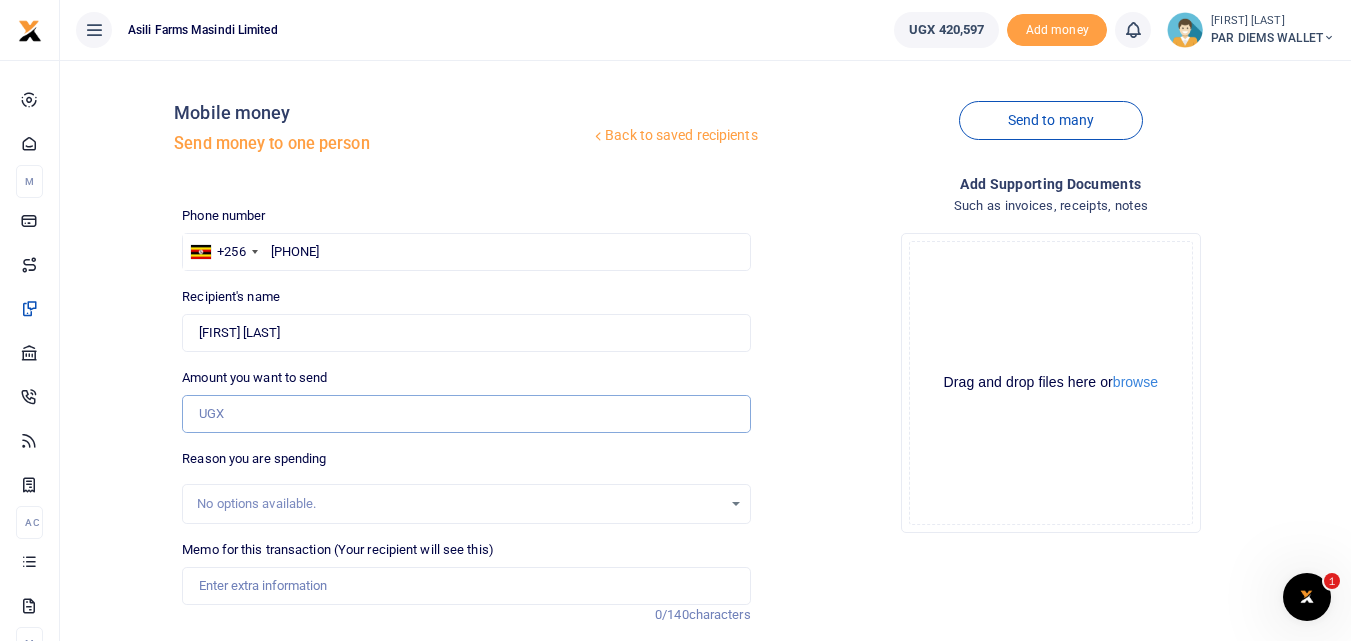 click on "Amount you want to send" at bounding box center (466, 414) 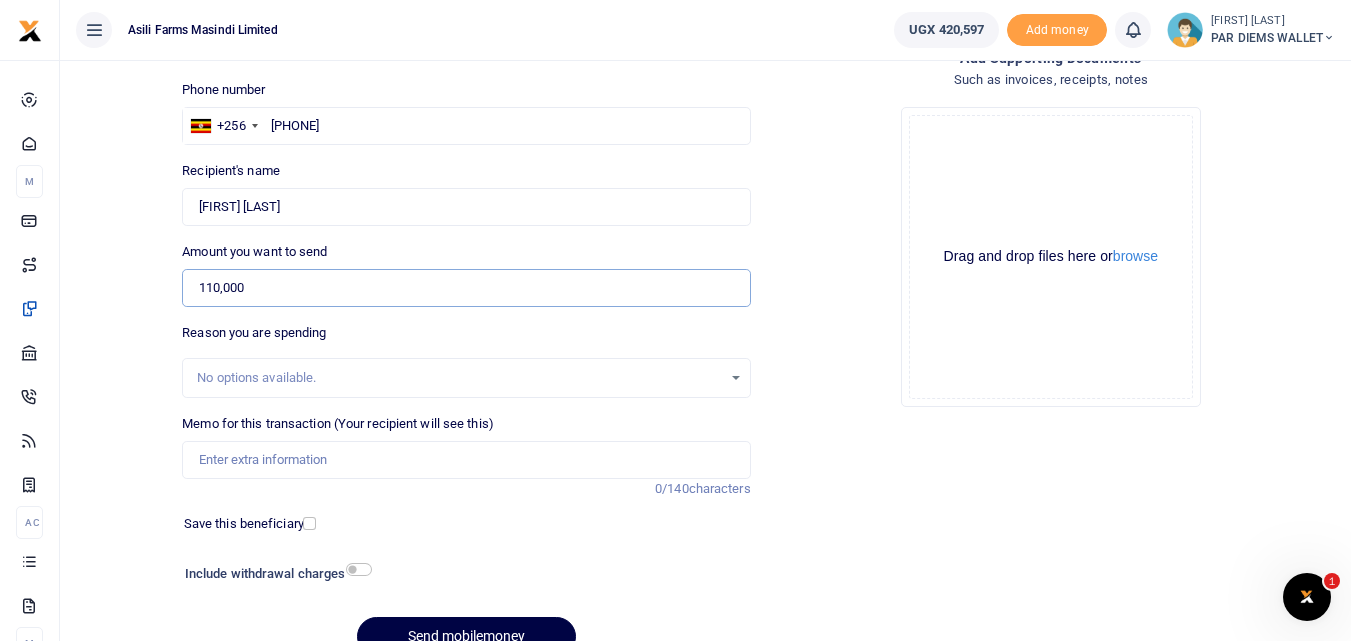 scroll, scrollTop: 179, scrollLeft: 0, axis: vertical 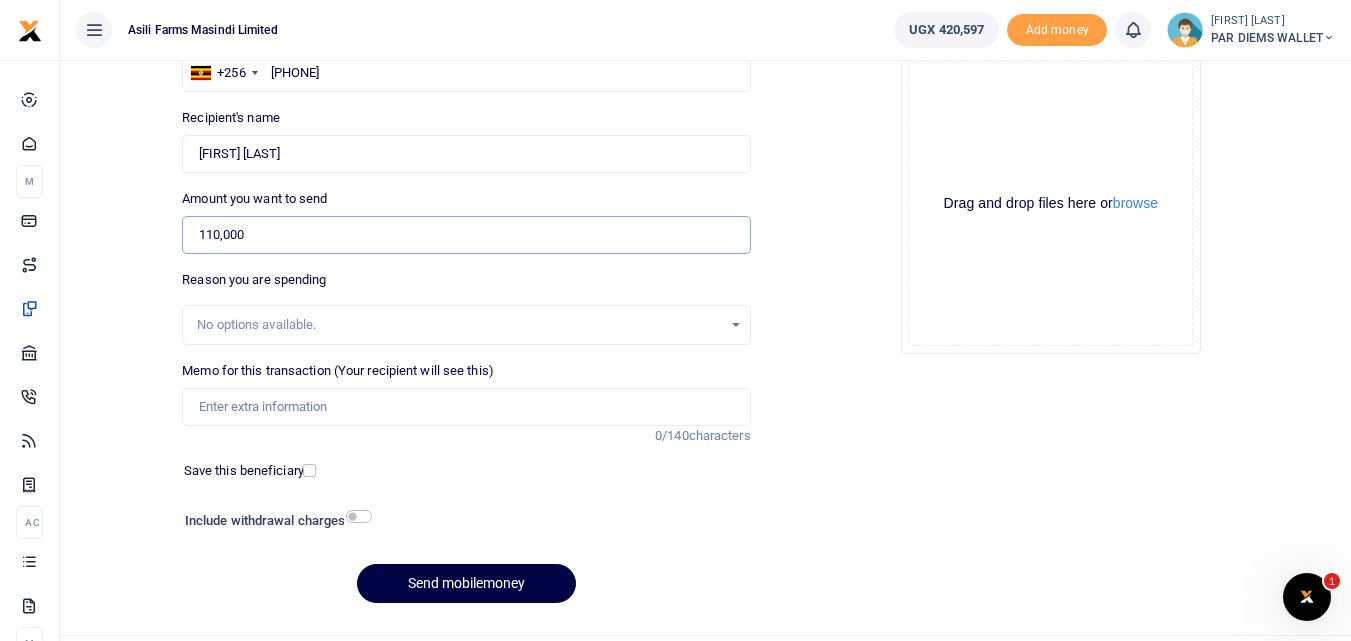 type on "110,000" 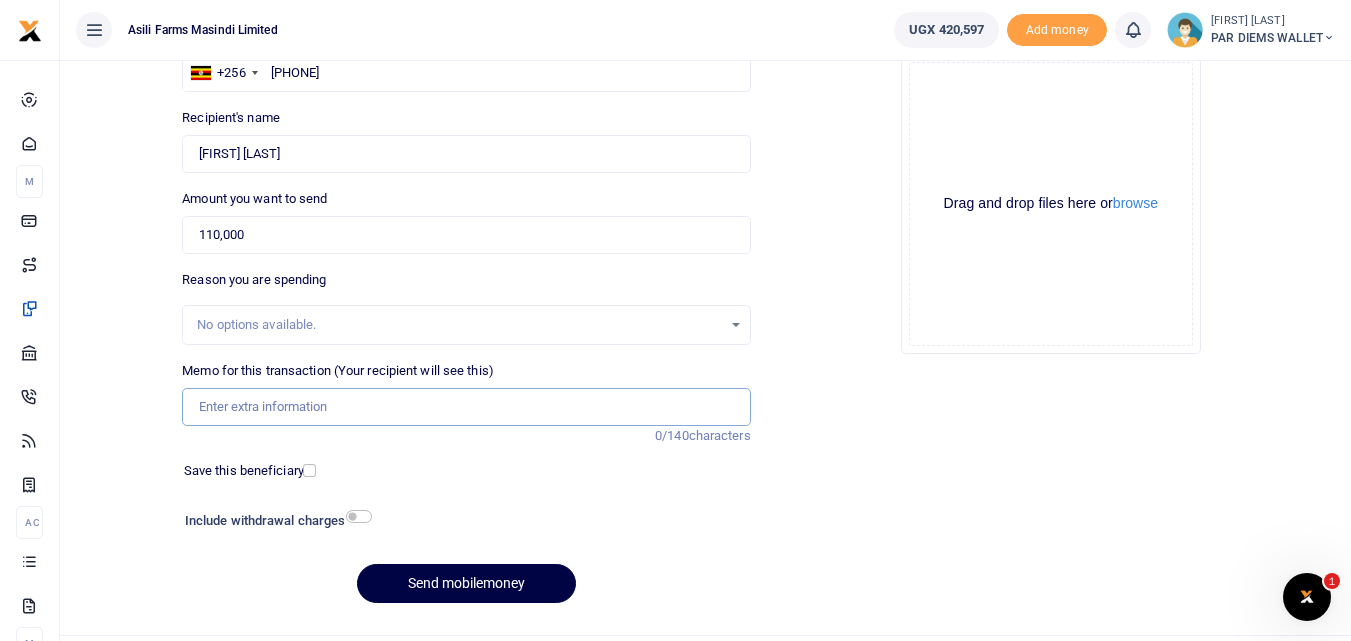click on "Memo for this transaction (Your recipient will see this)" at bounding box center [466, 407] 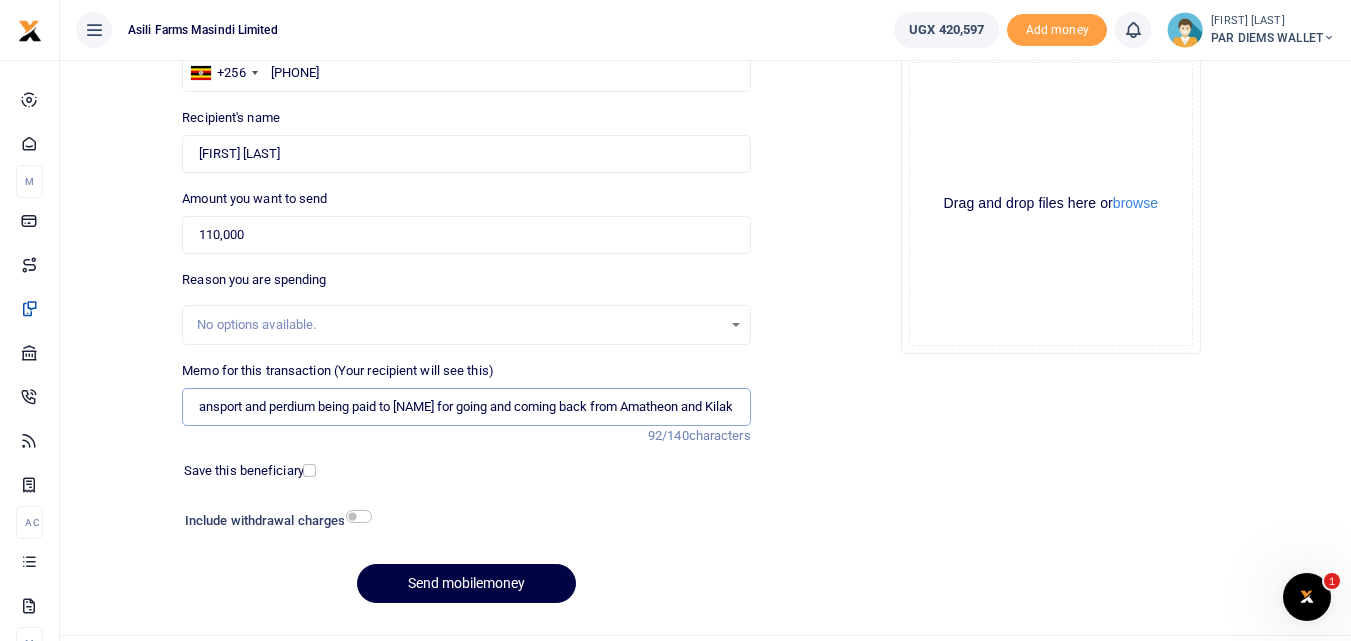 scroll, scrollTop: 0, scrollLeft: 24, axis: horizontal 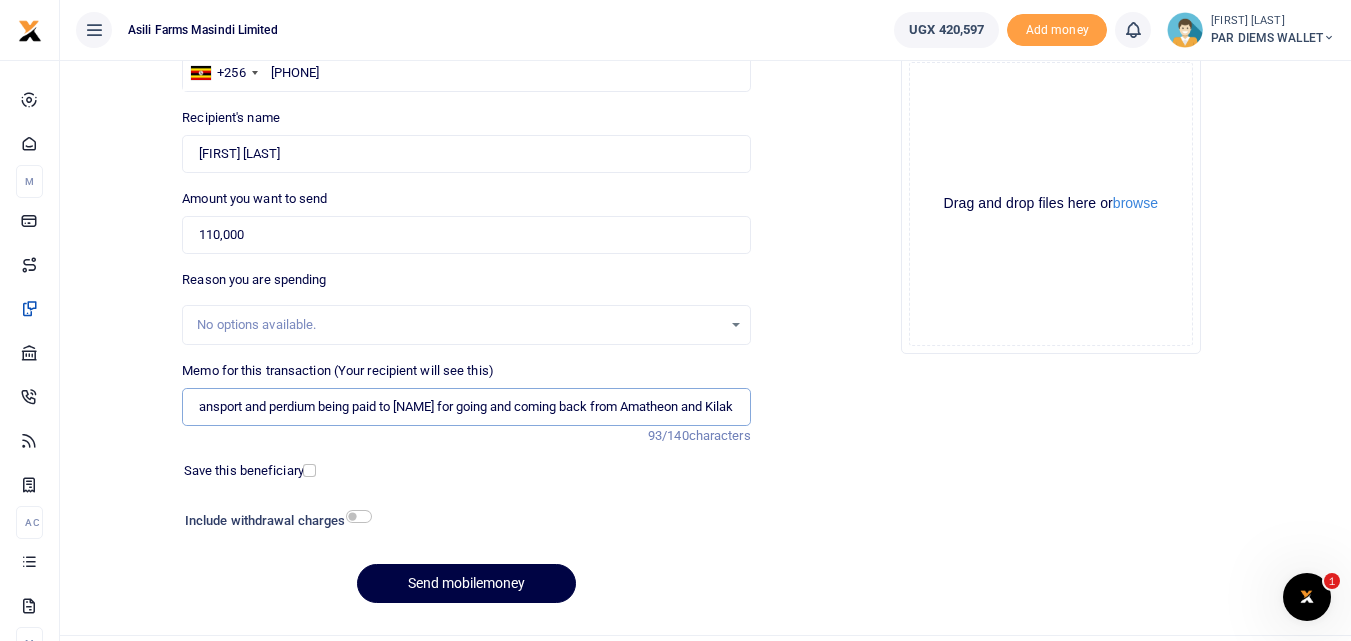 type on "Transport and perdium being paid to [LAST] for going and coming back from Amatheon and Kilak" 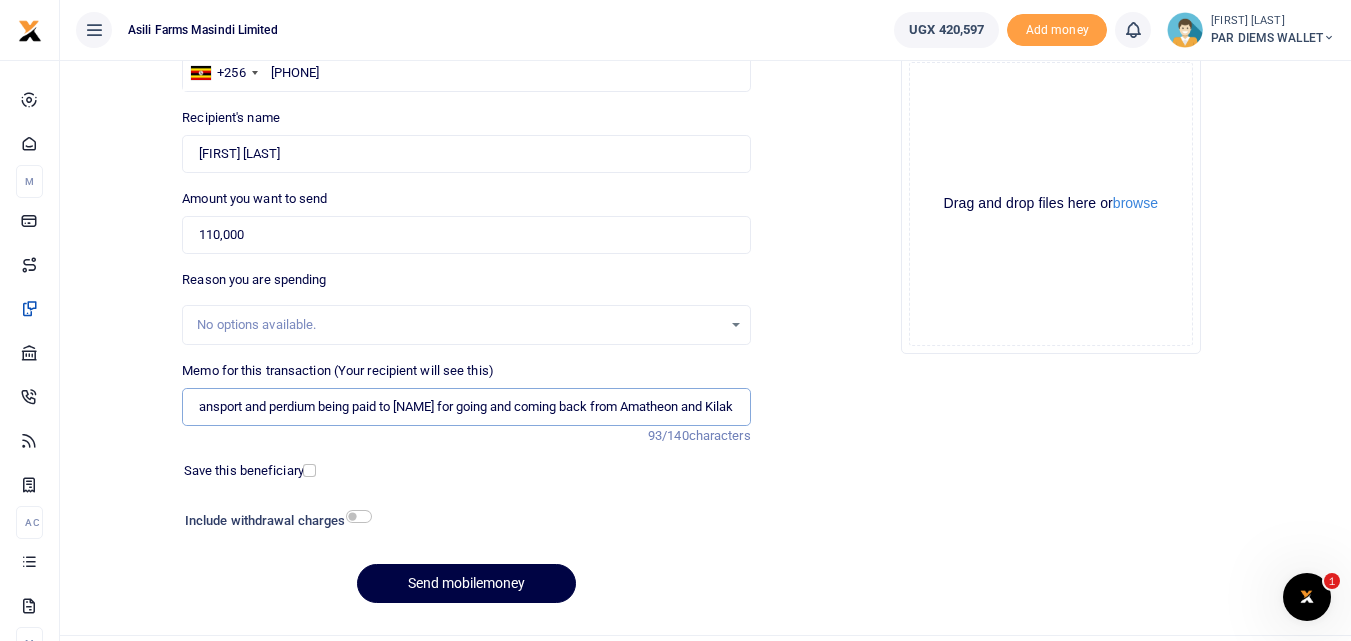 scroll, scrollTop: 0, scrollLeft: 0, axis: both 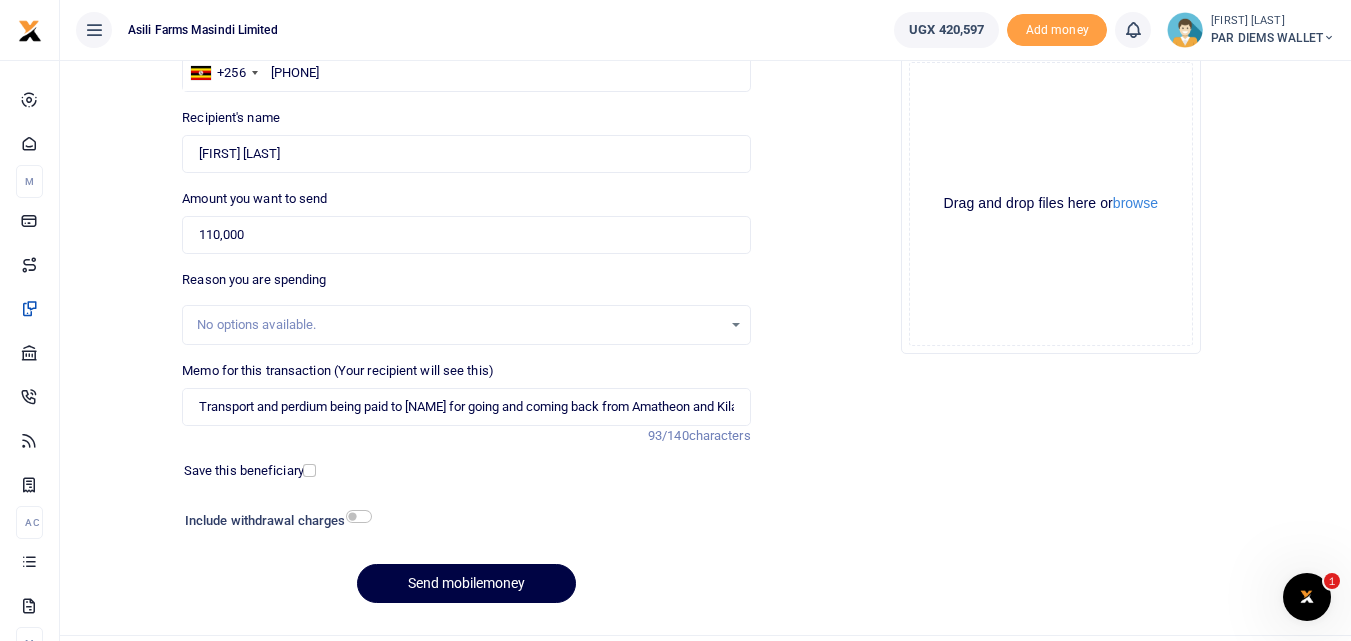 click on "Drag and drop files here or  browse Powered by  Uppy" 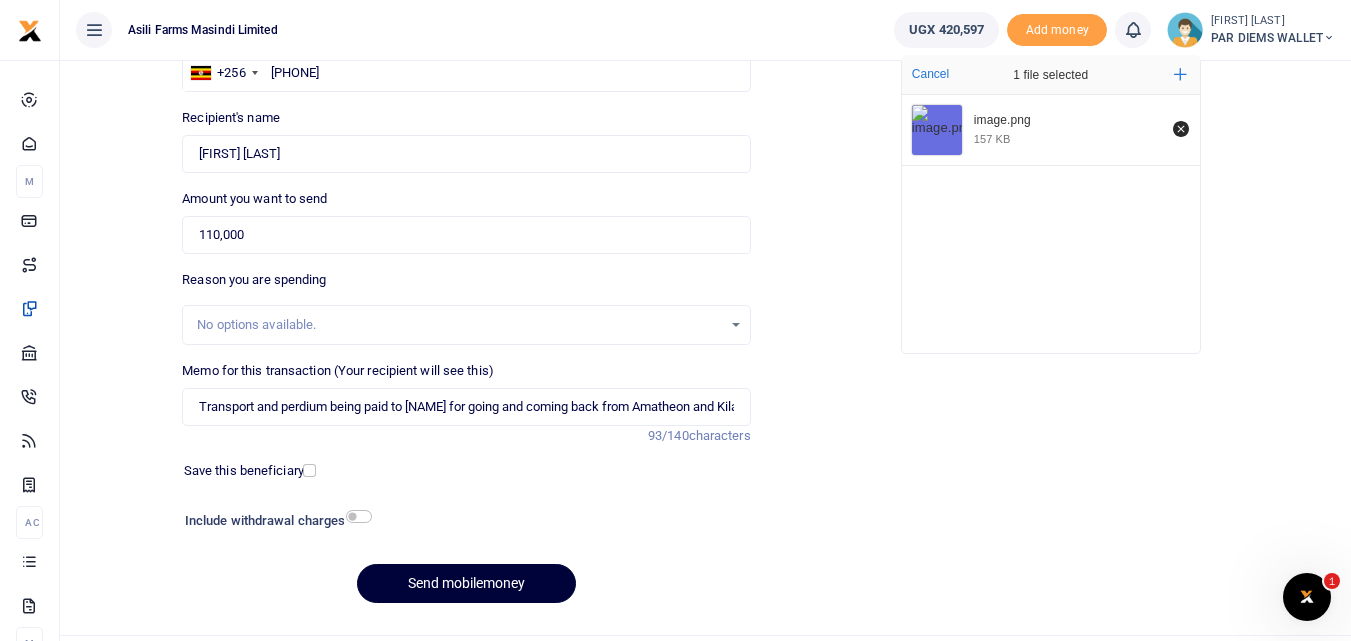 click on "Send mobilemoney" at bounding box center [466, 583] 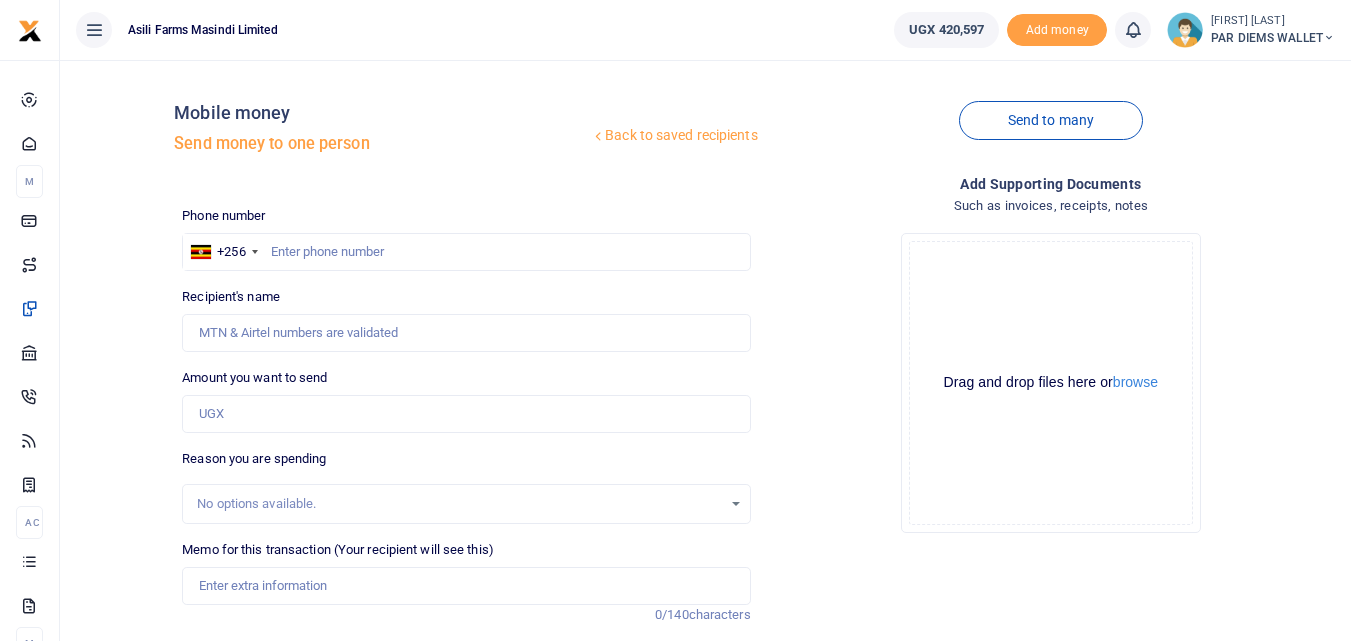 scroll, scrollTop: 179, scrollLeft: 0, axis: vertical 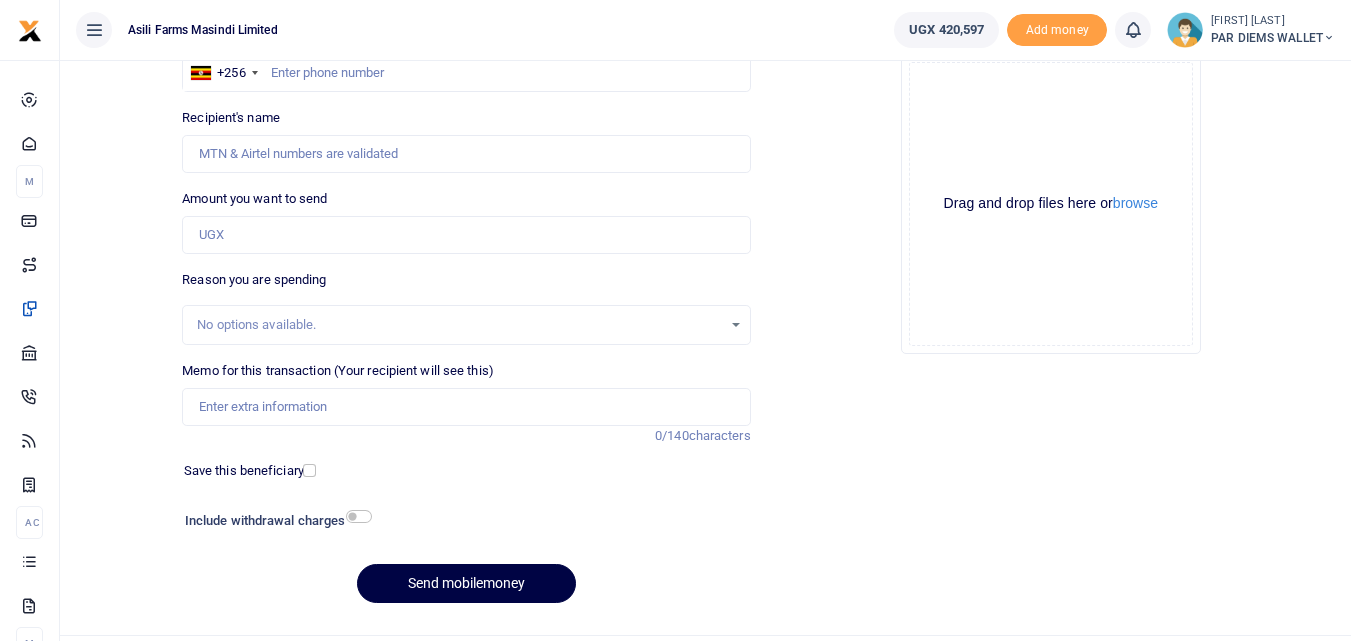 click on "Drag and drop files here or  browse Powered by  Uppy" 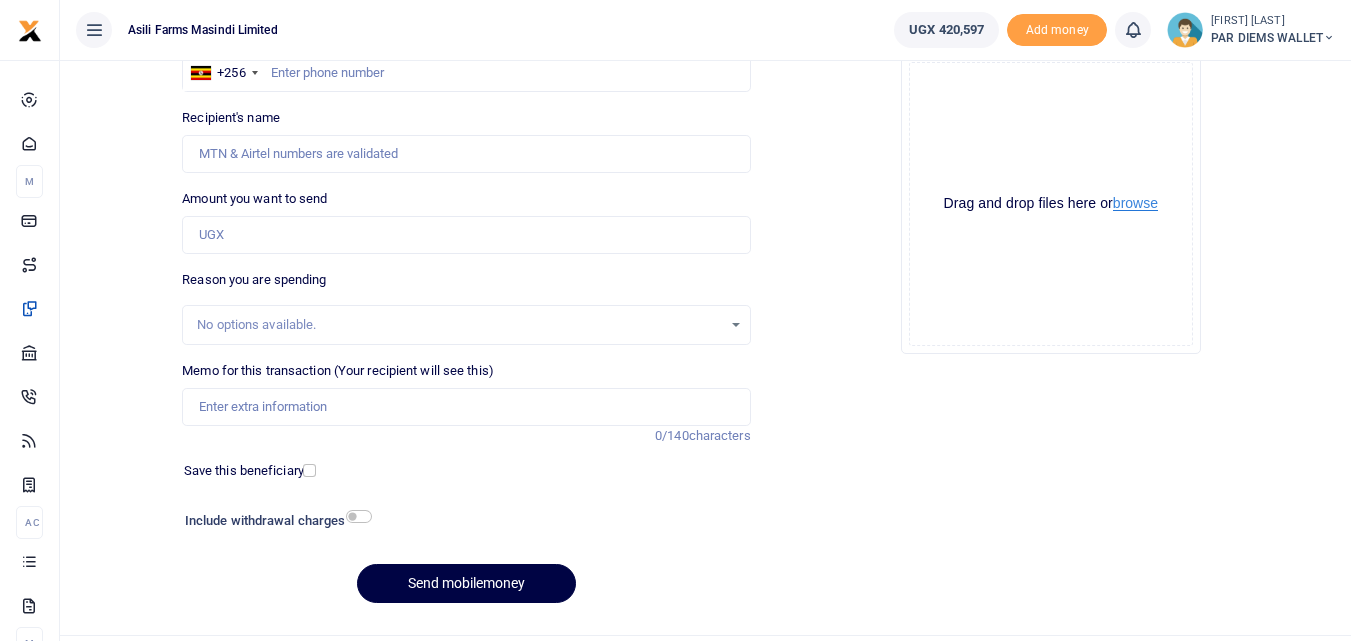type 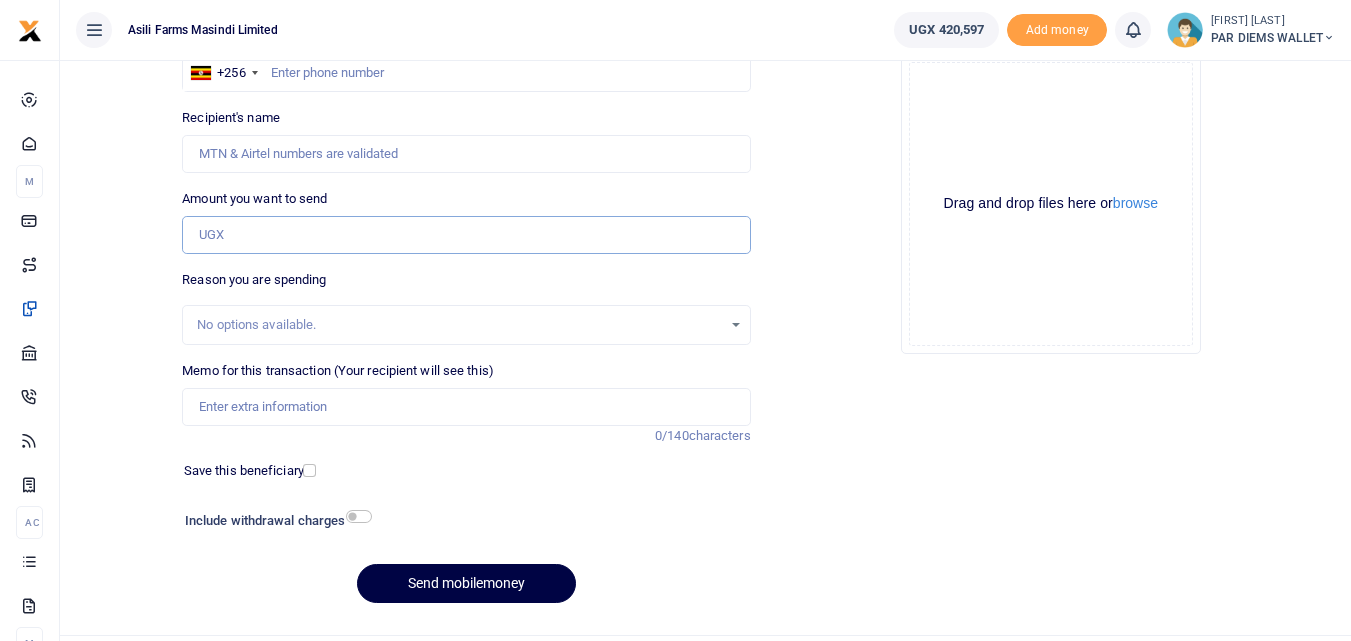 click on "Amount you want to send" at bounding box center (466, 235) 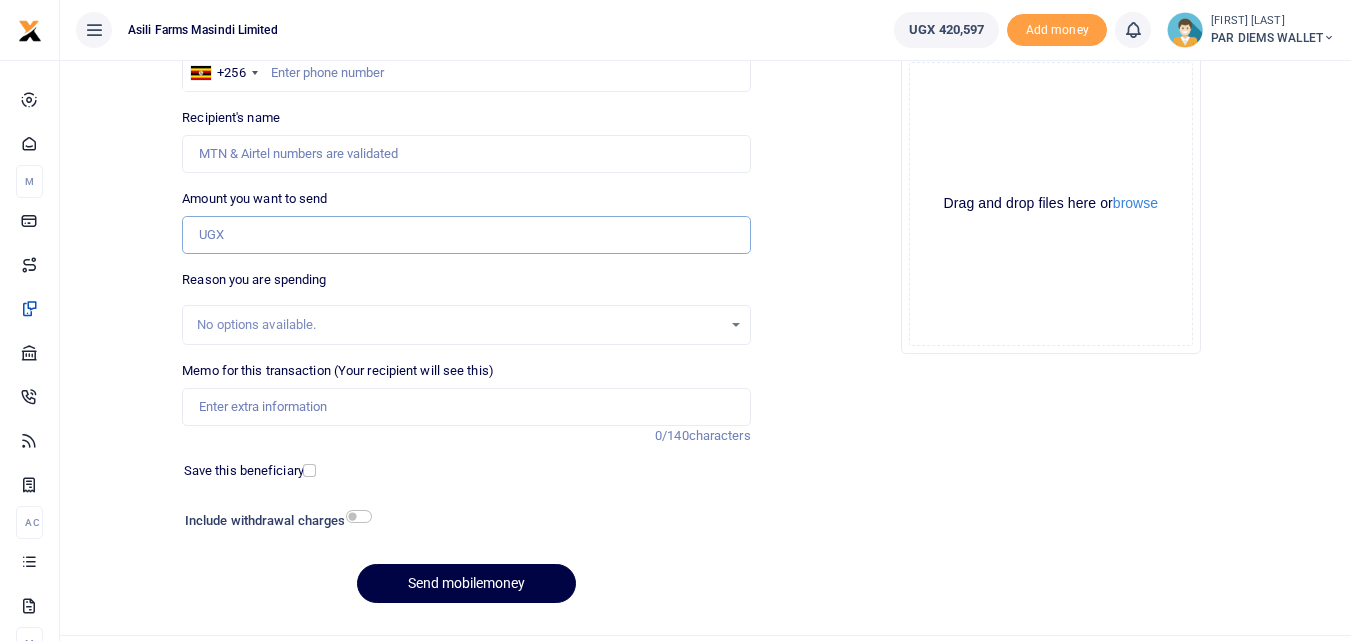 paste on "0 776 034135" 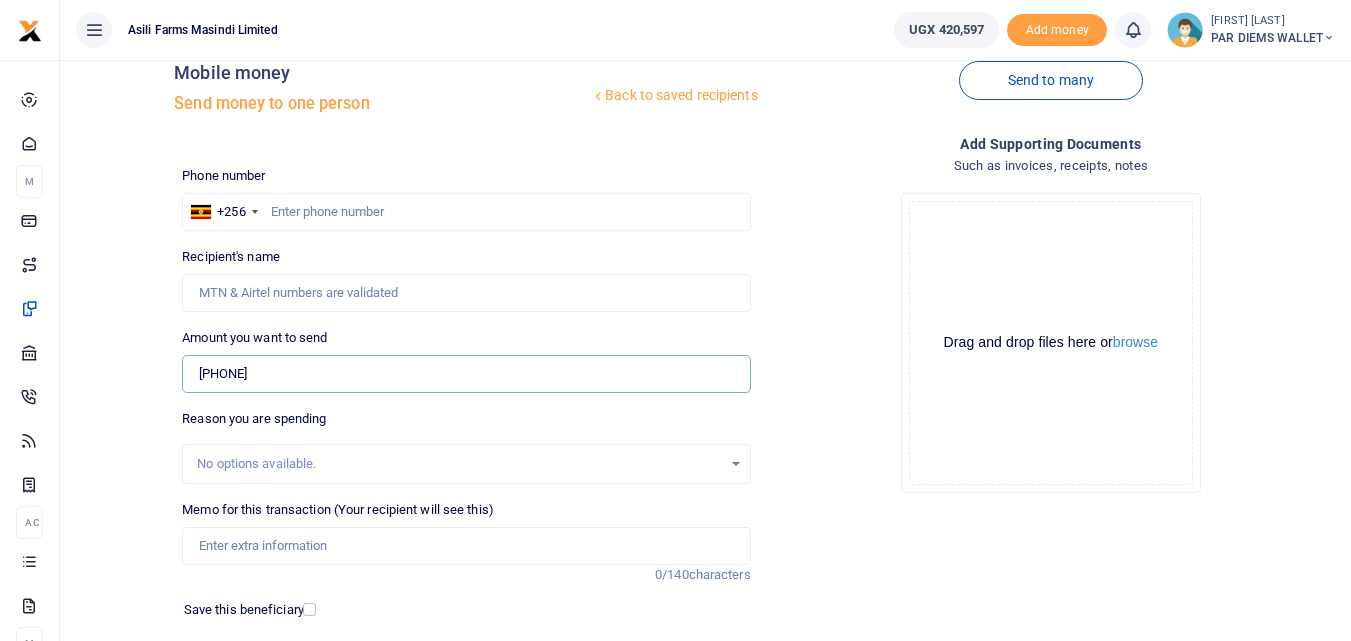 scroll, scrollTop: 0, scrollLeft: 0, axis: both 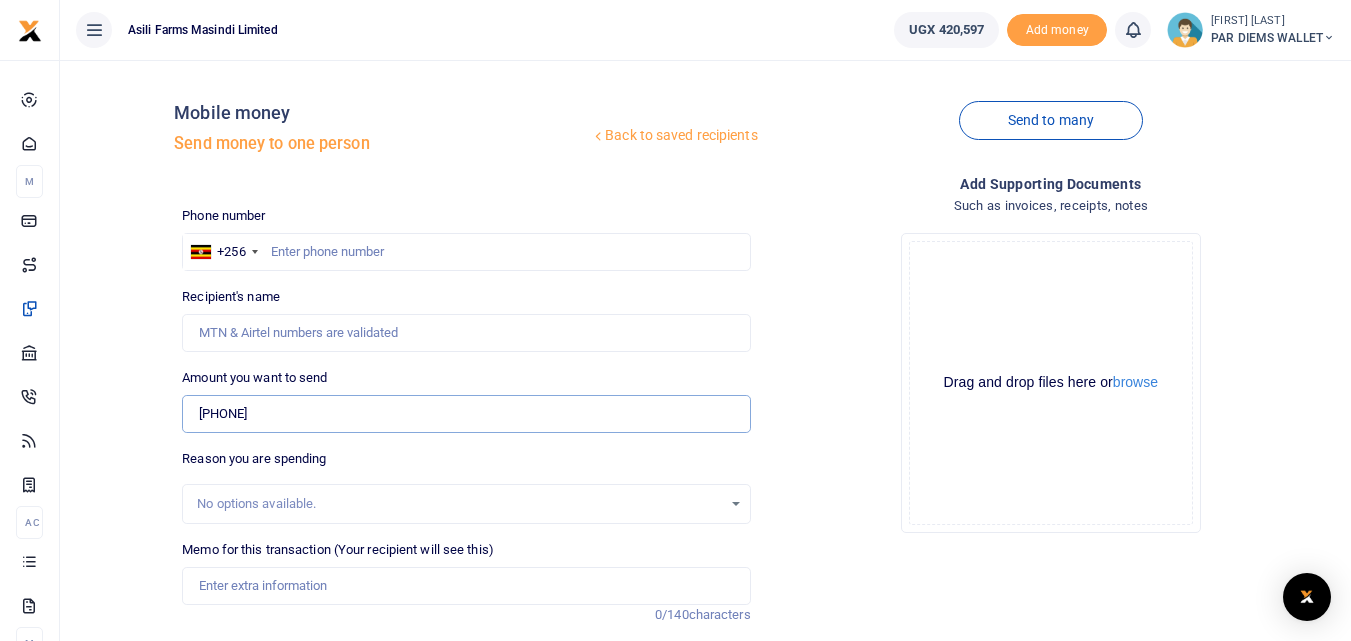 type on "0 776 034135" 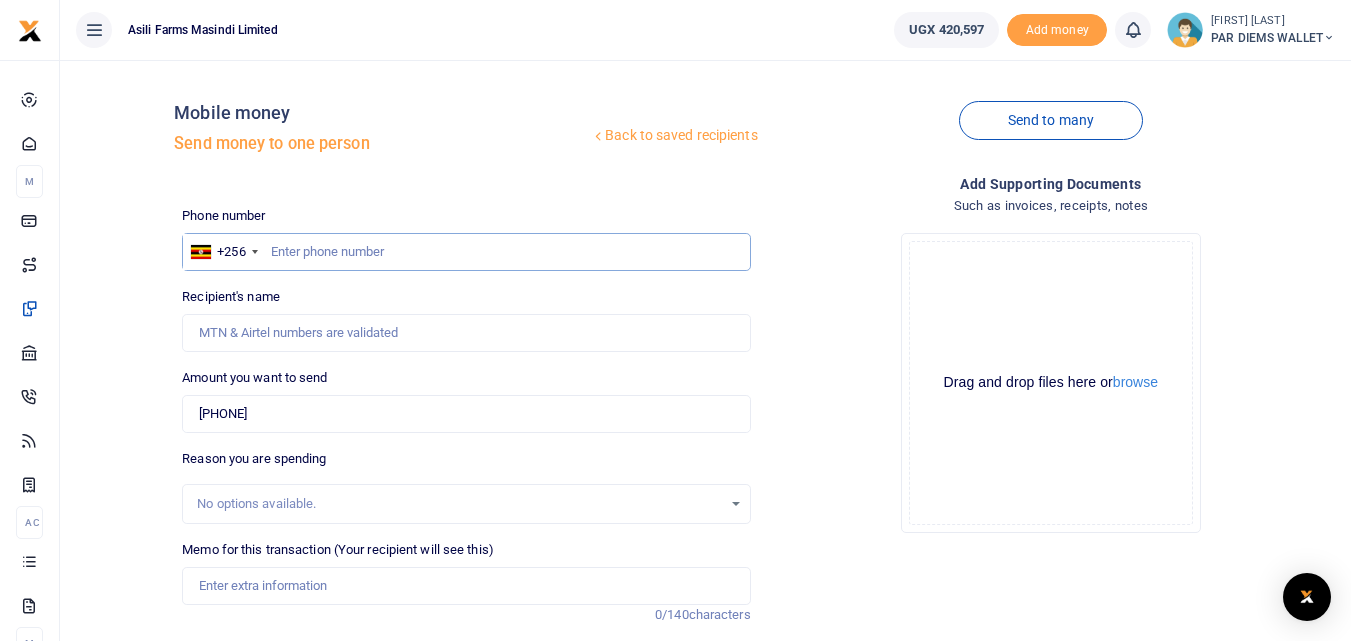 click at bounding box center [466, 252] 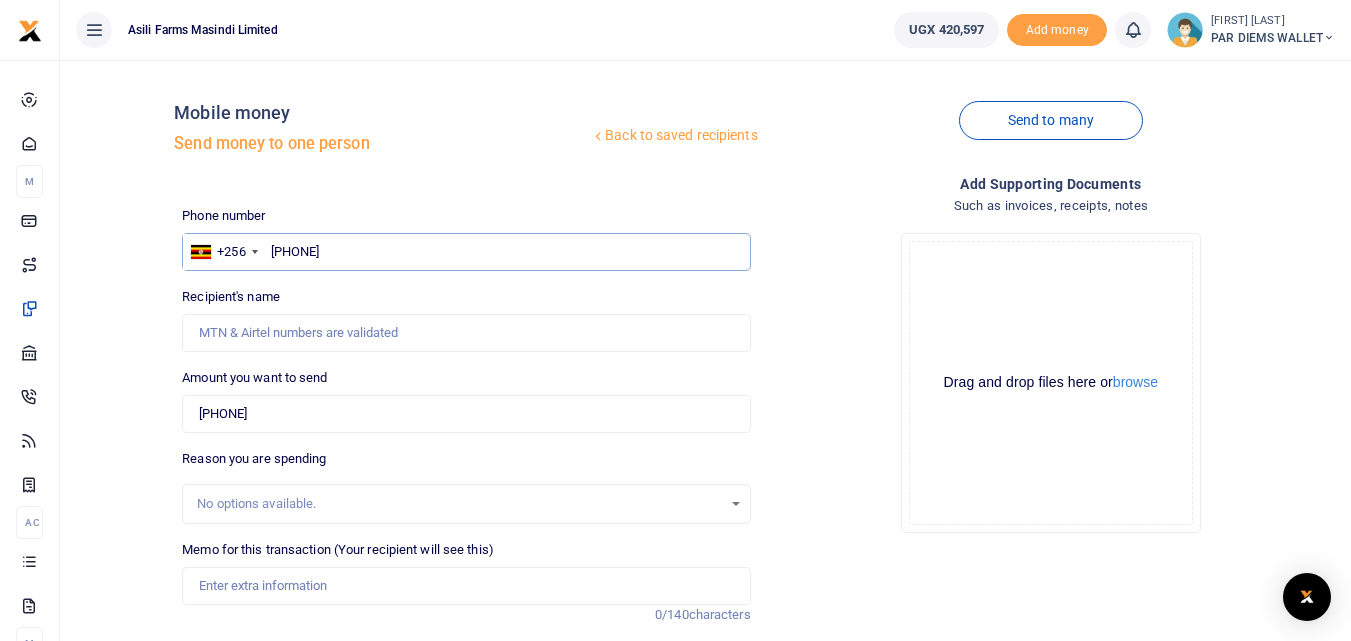 type on "776084135" 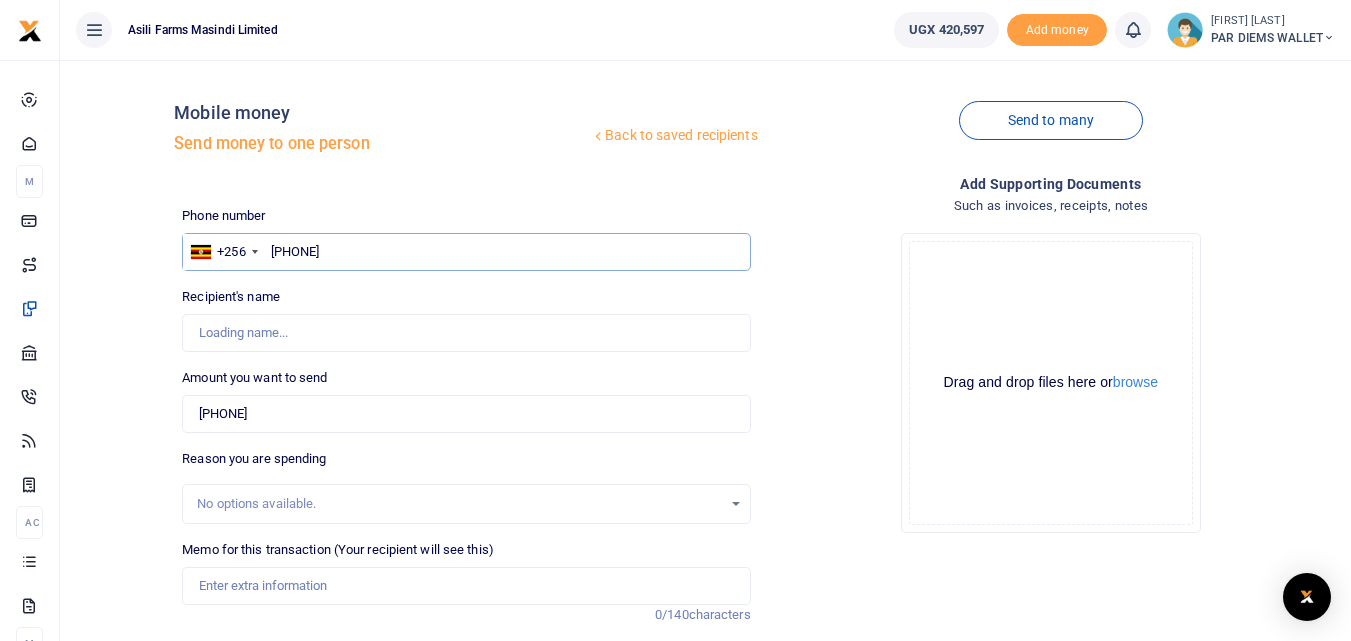 type on "Damiano Bamwoya" 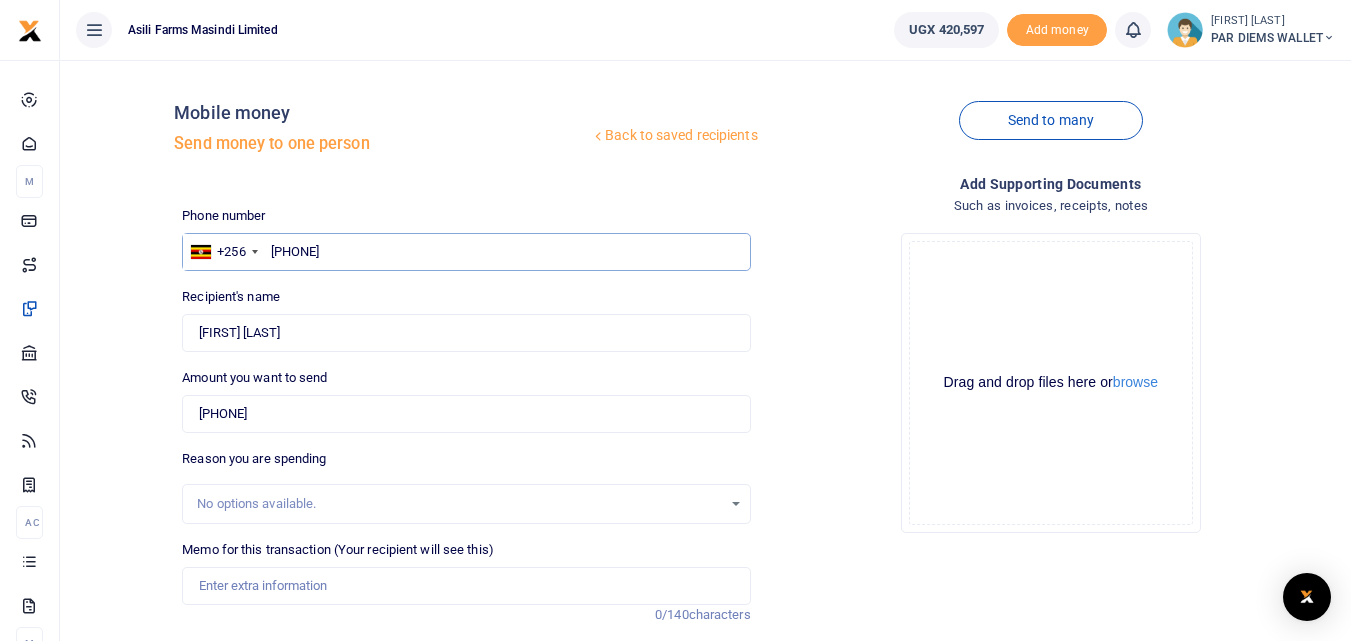 type on "776084135" 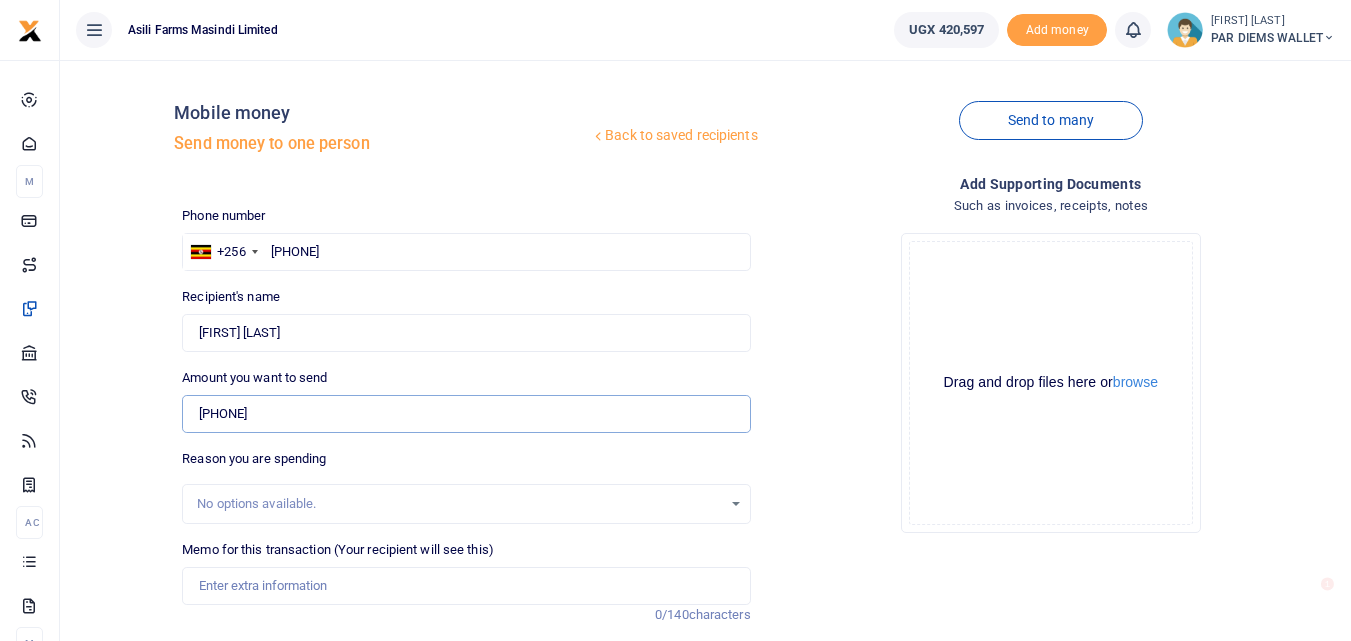 click on "0 776 034135" at bounding box center [466, 414] 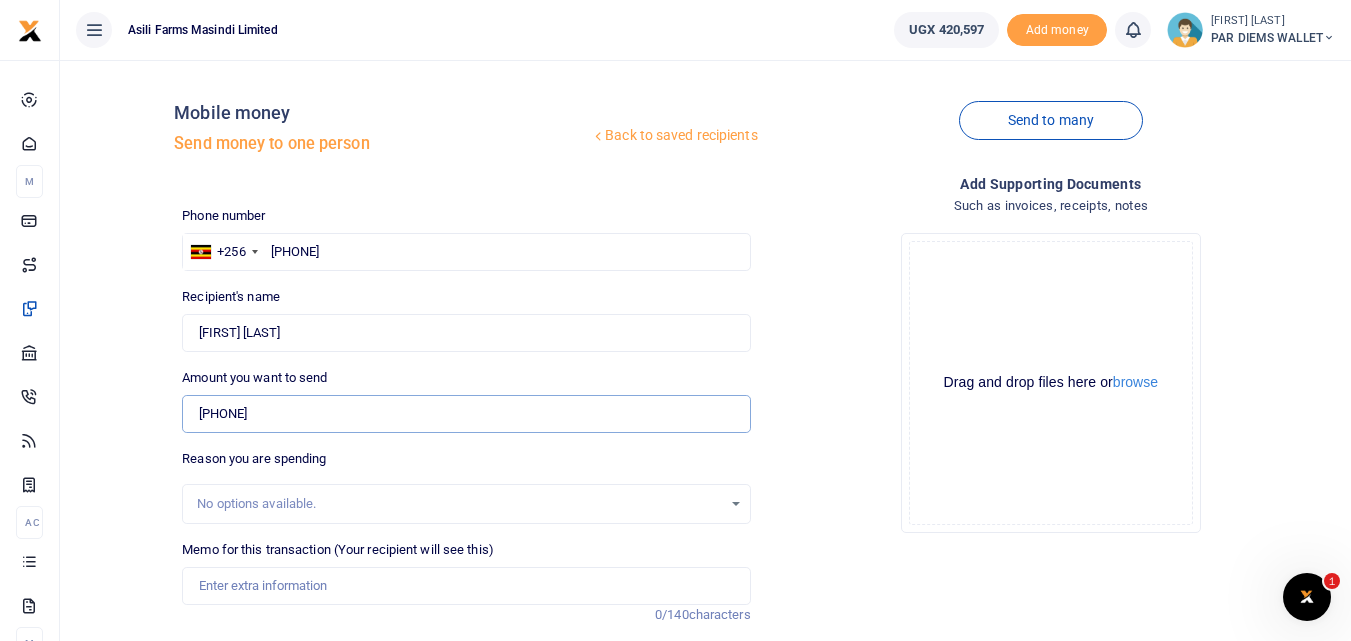 scroll, scrollTop: 0, scrollLeft: 0, axis: both 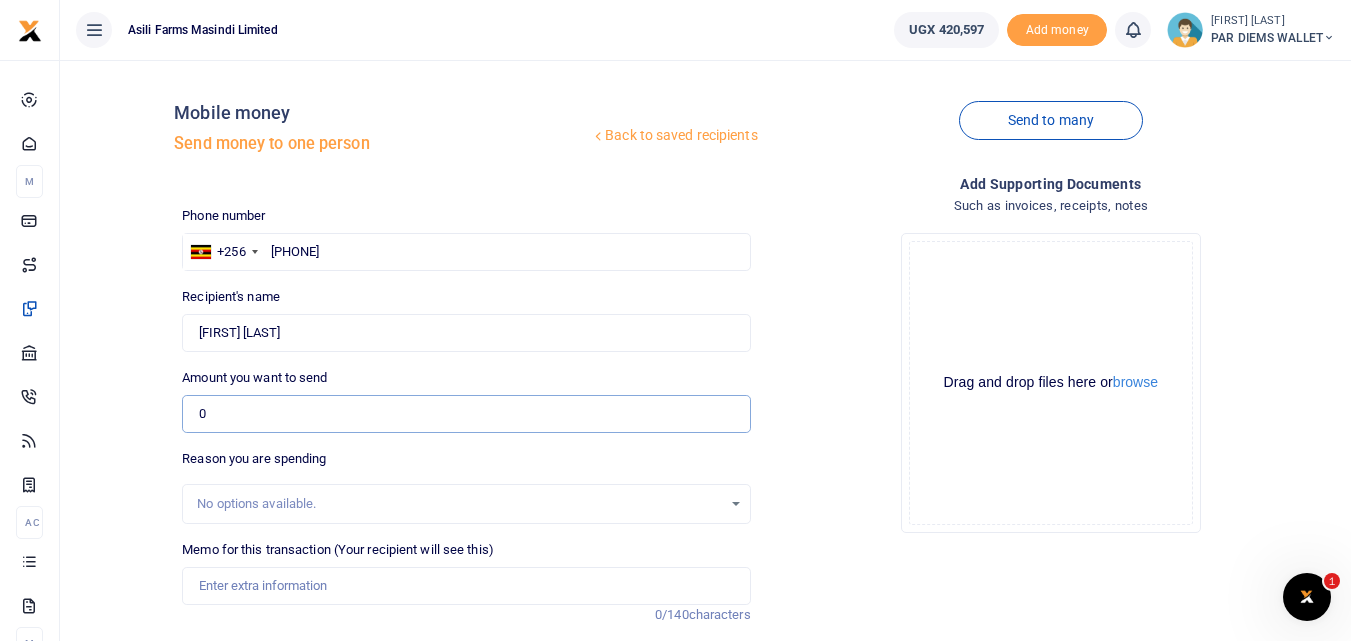 type on "0" 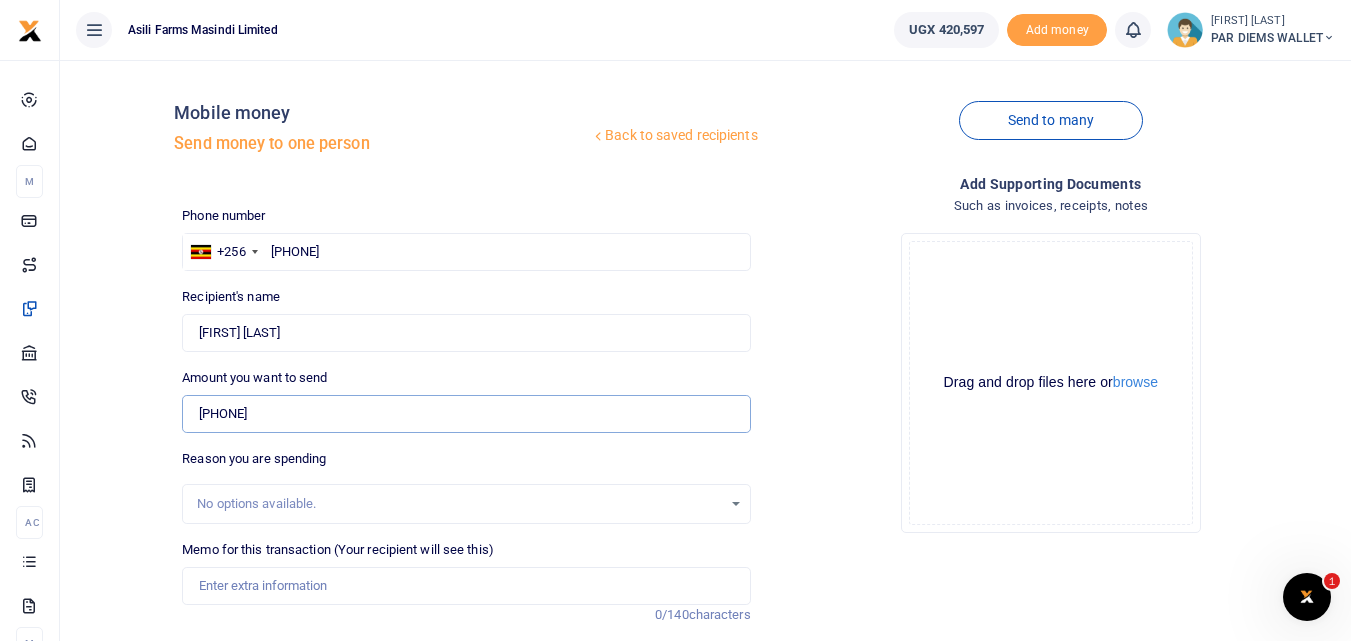 type on "00 776 034135" 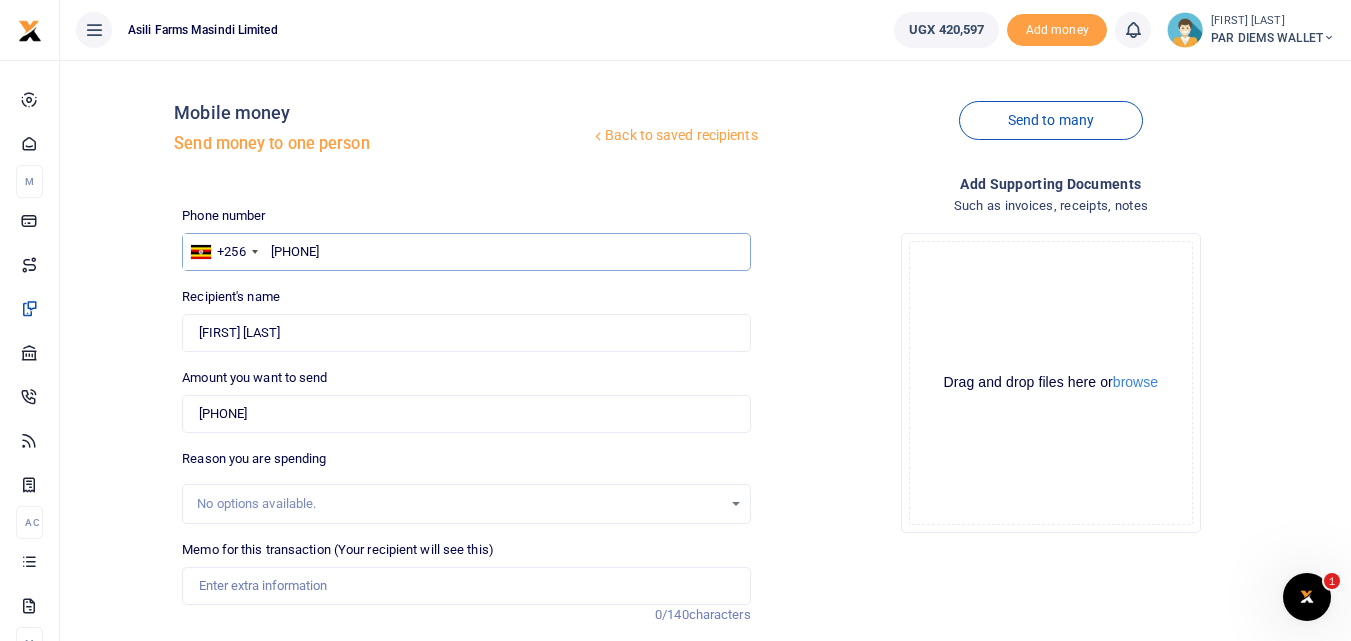 click on "776084135" at bounding box center [466, 252] 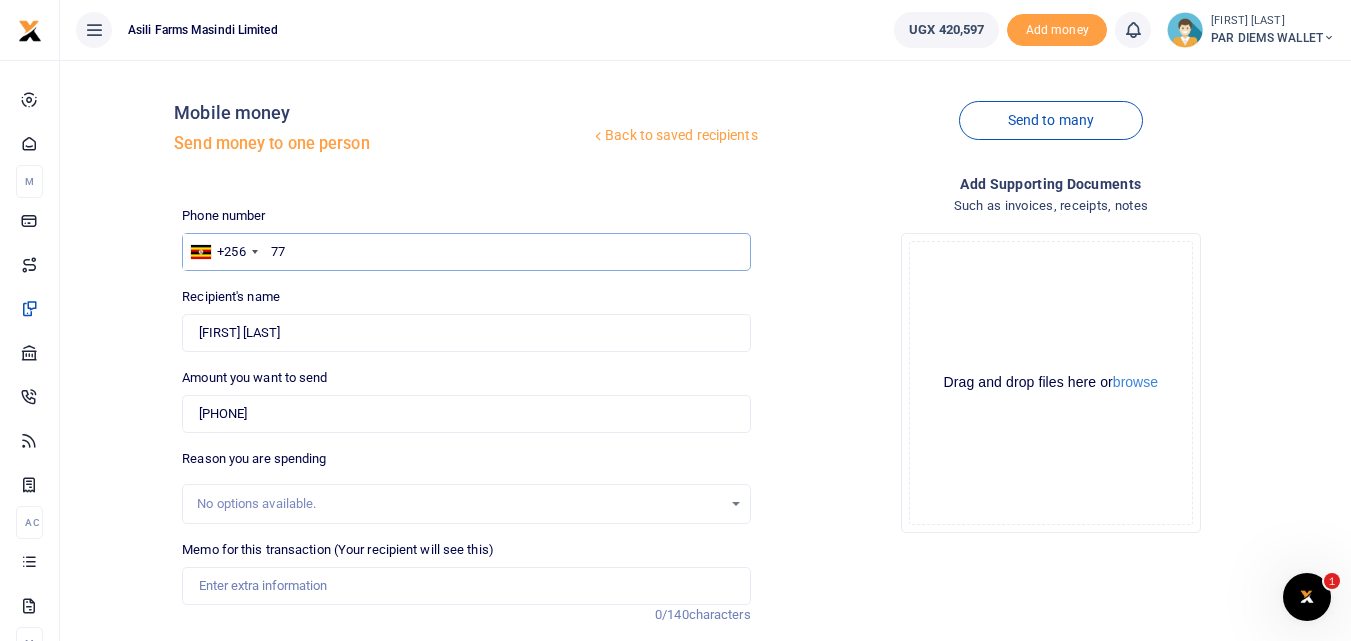 type on "7" 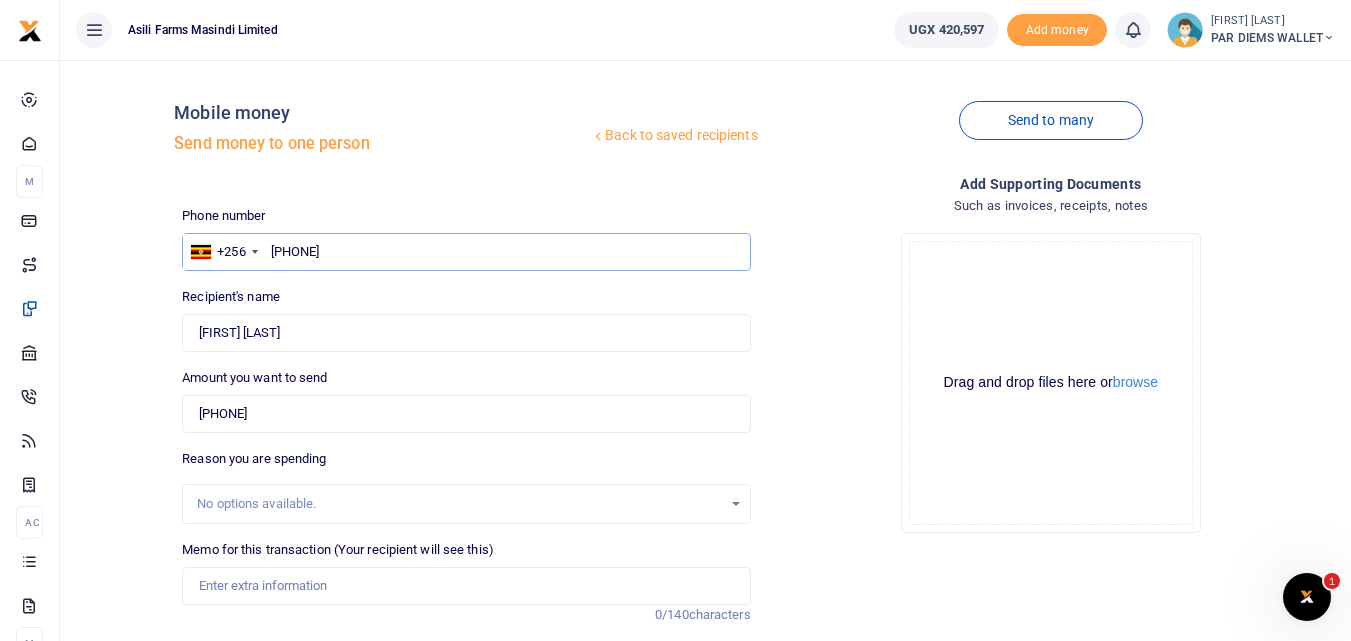 type on "776034135" 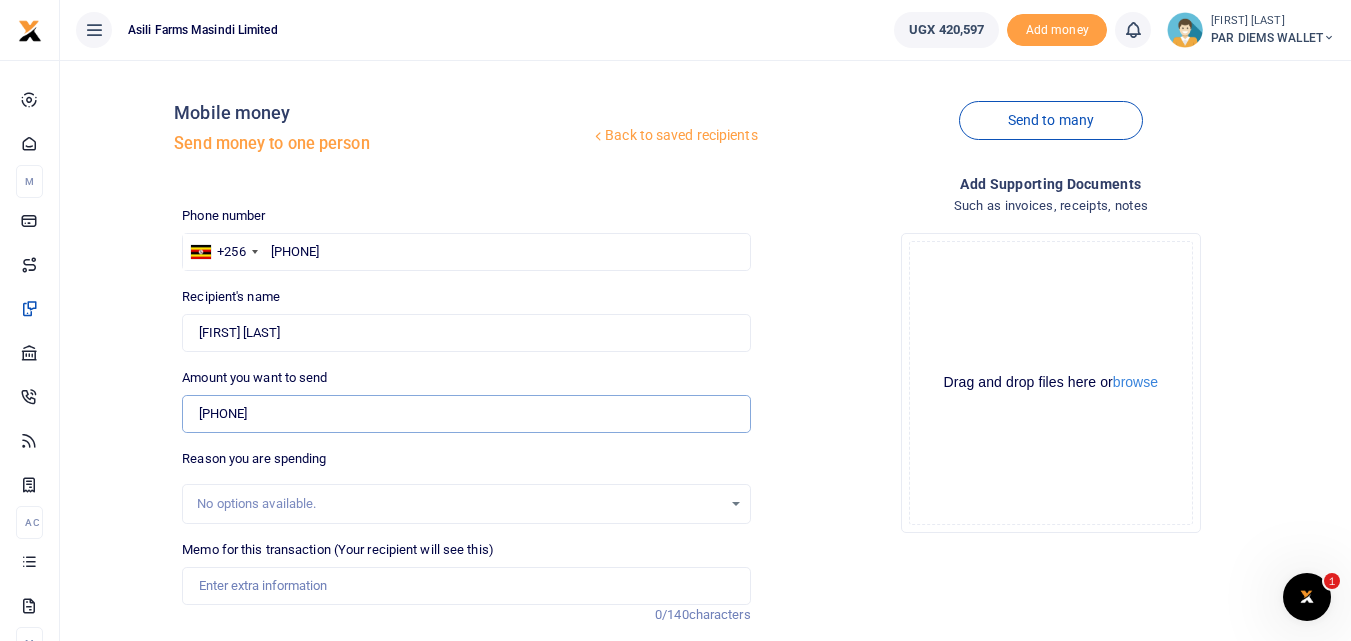 click on "00 776 034135" at bounding box center (466, 414) 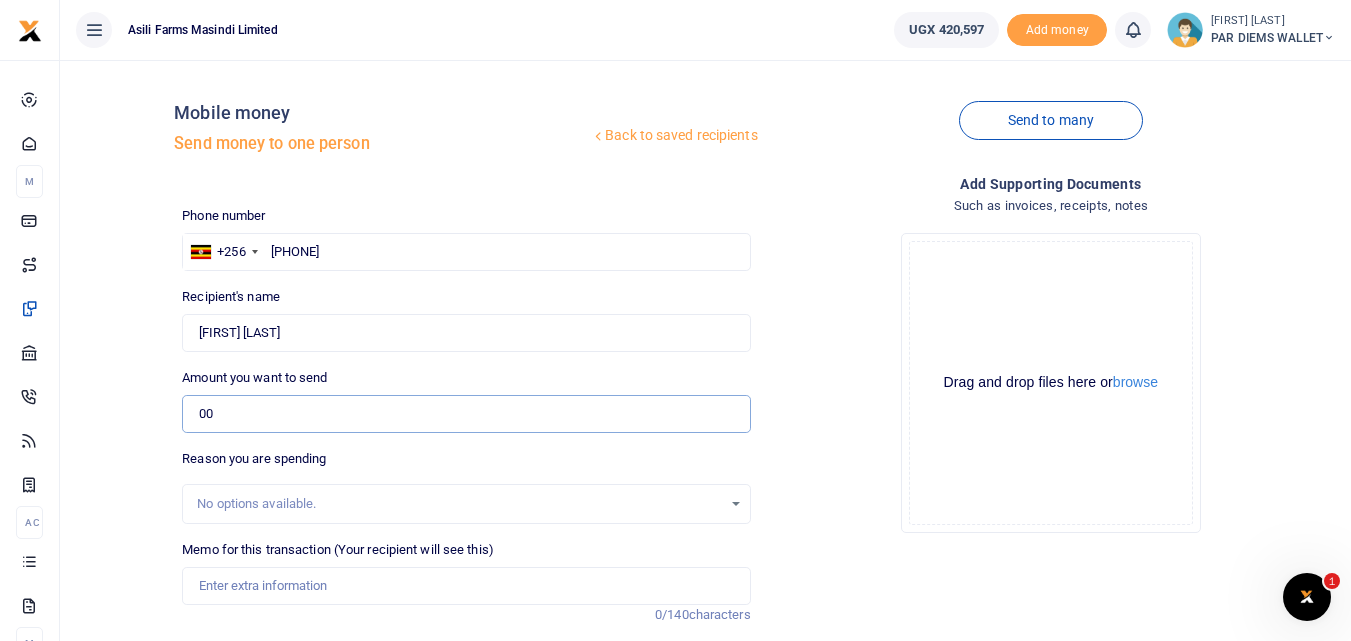 type on "0" 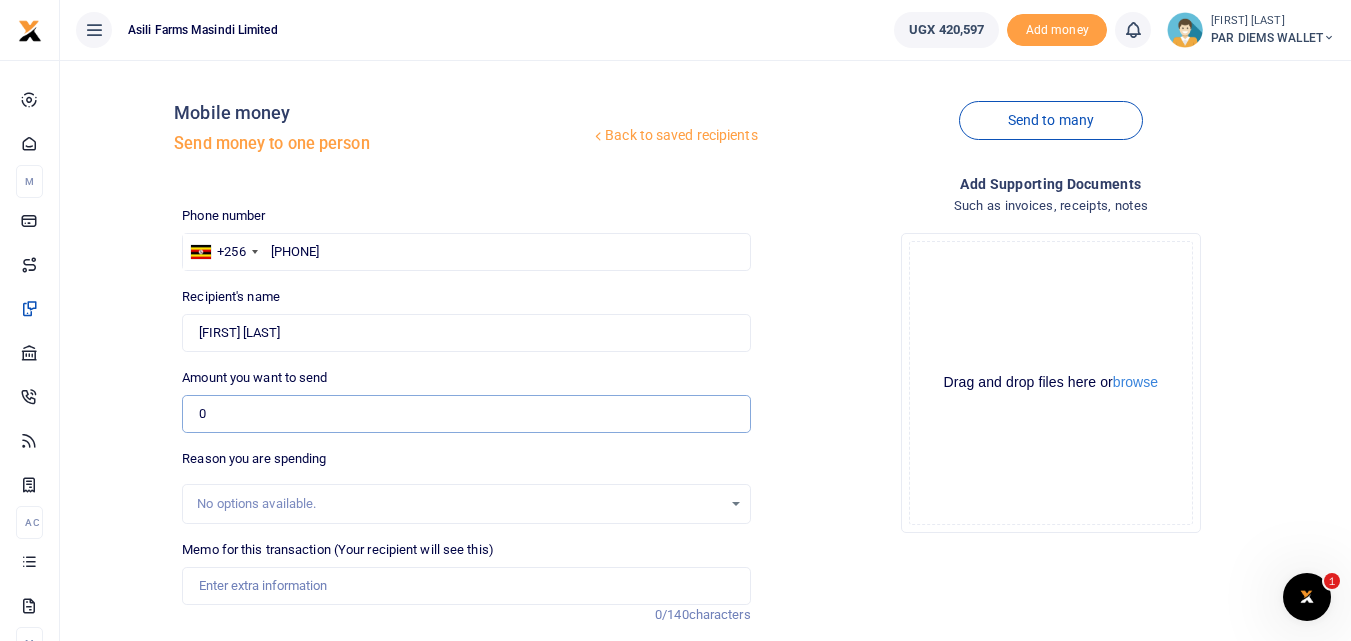click on "0" at bounding box center [466, 414] 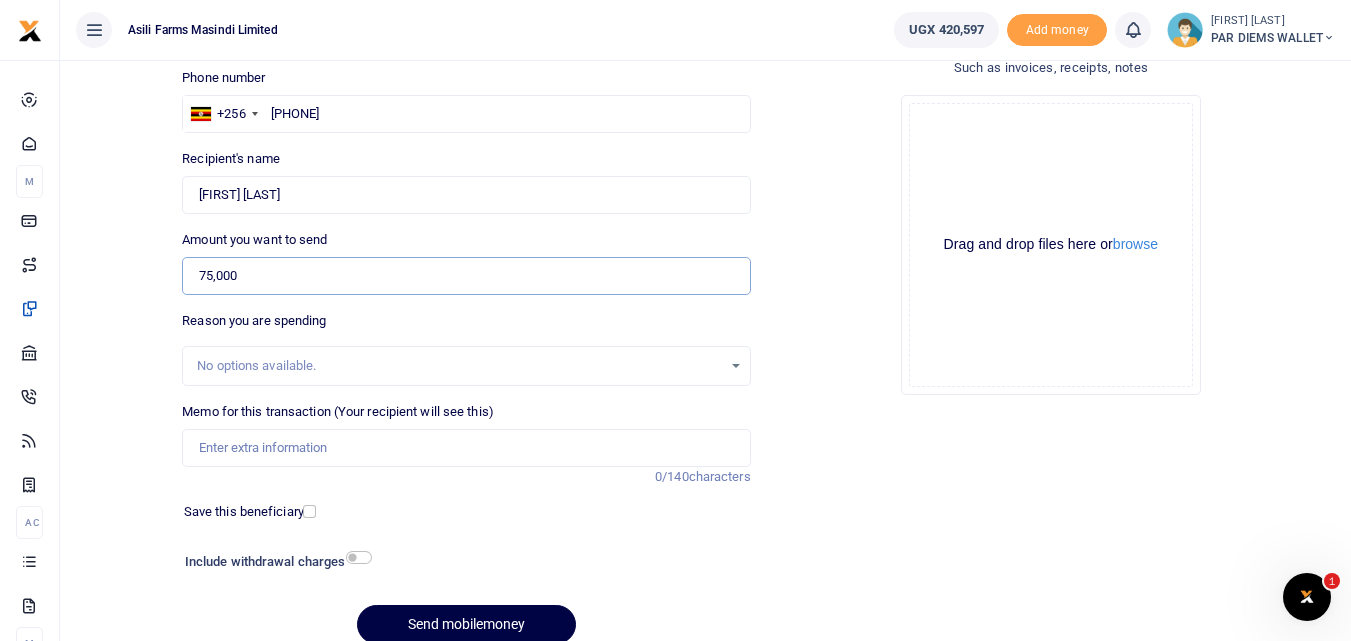 scroll, scrollTop: 142, scrollLeft: 0, axis: vertical 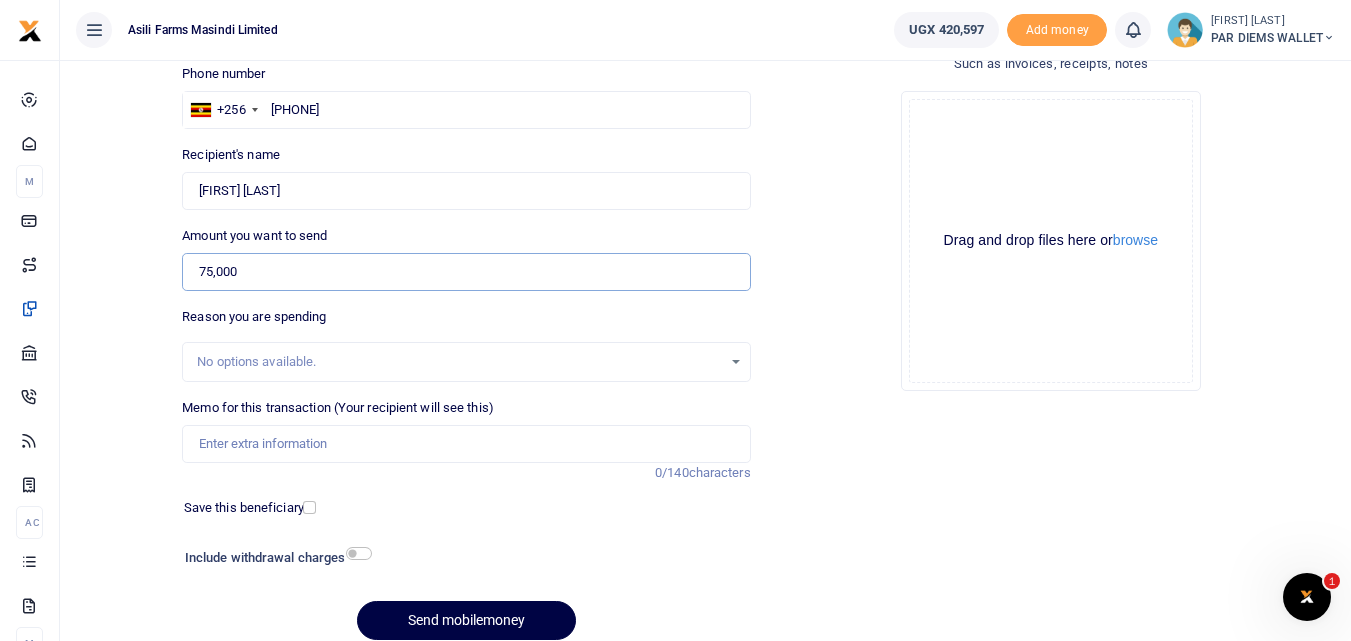 type on "75,000" 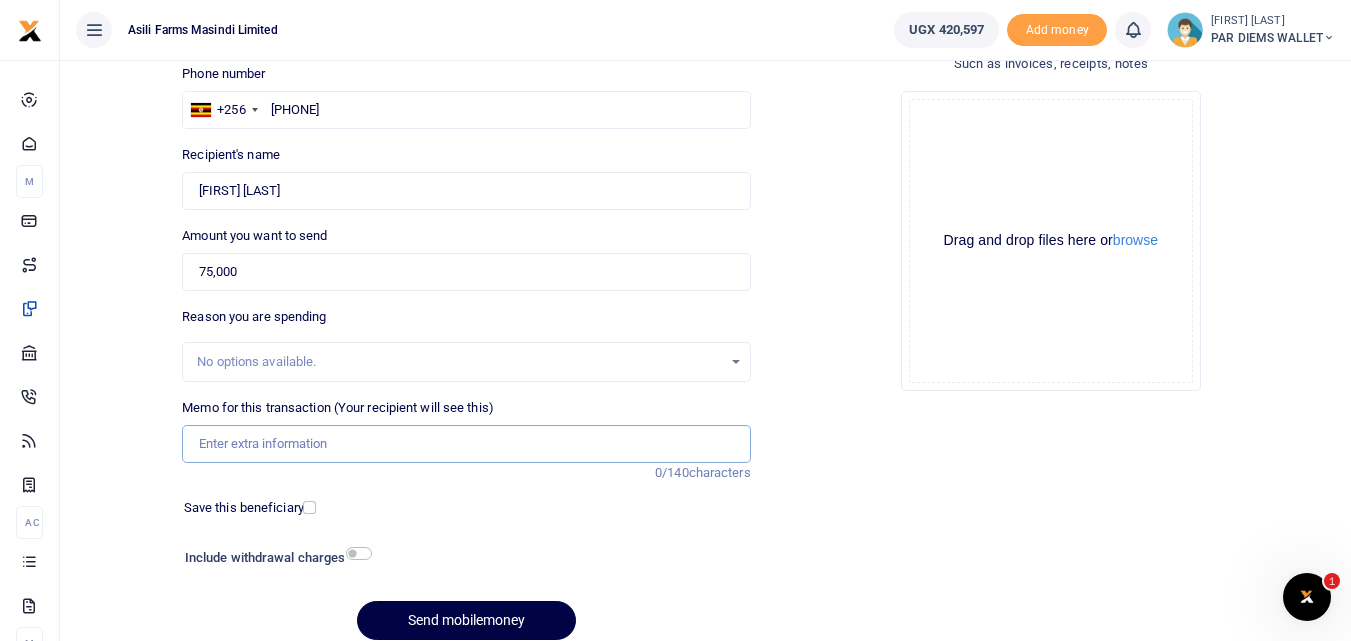 click on "Memo for this transaction (Your recipient will see this)" at bounding box center (466, 444) 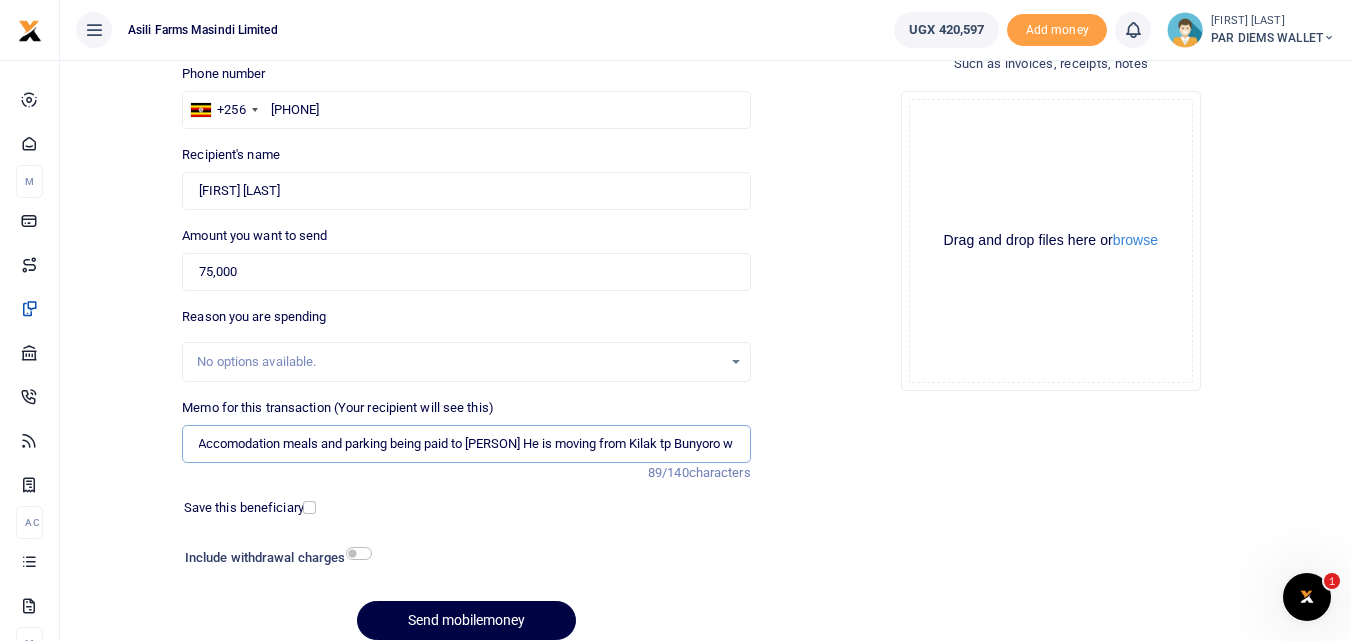 scroll, scrollTop: 0, scrollLeft: 8, axis: horizontal 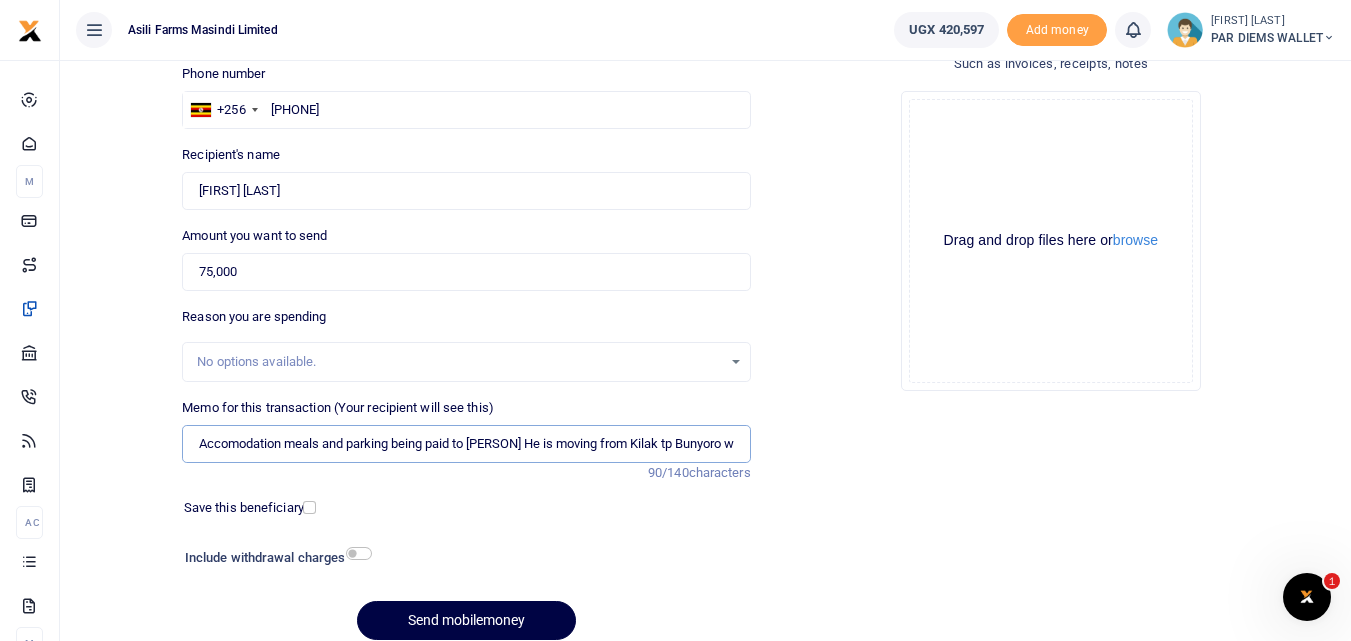 click on "Accomodation meals and parking being paid to Oyuru He is moving from Kilak tp Bunyoro with" at bounding box center (466, 444) 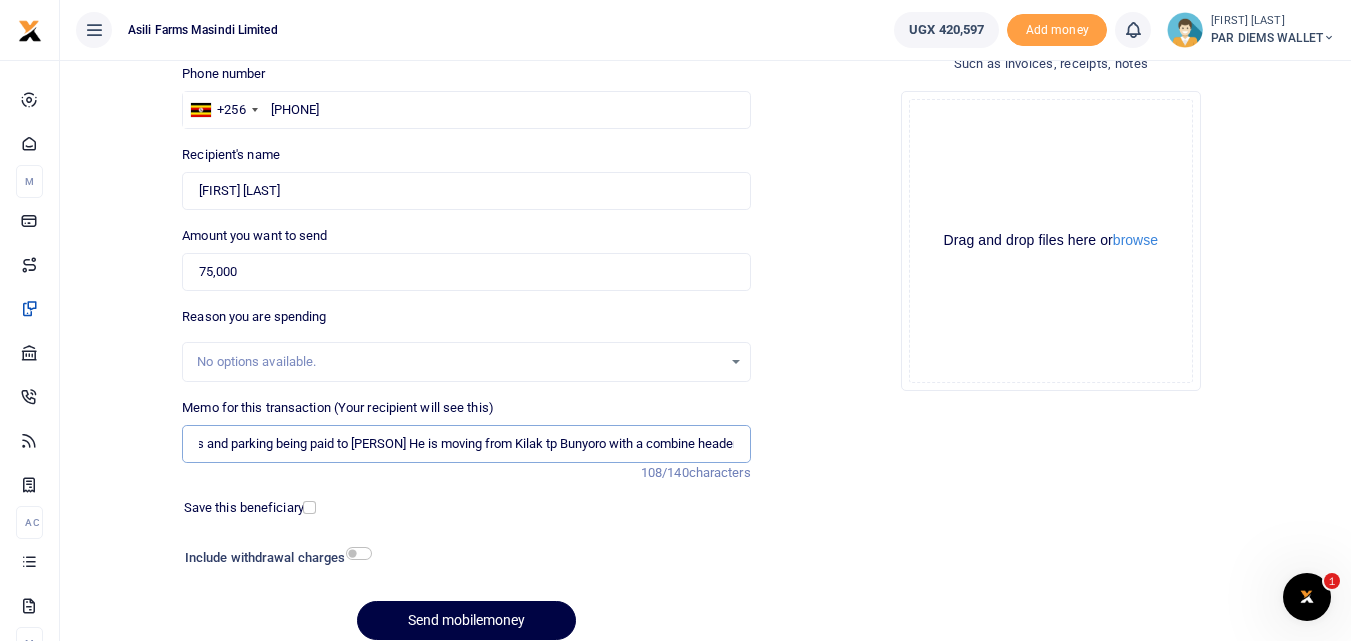 scroll, scrollTop: 0, scrollLeft: 118, axis: horizontal 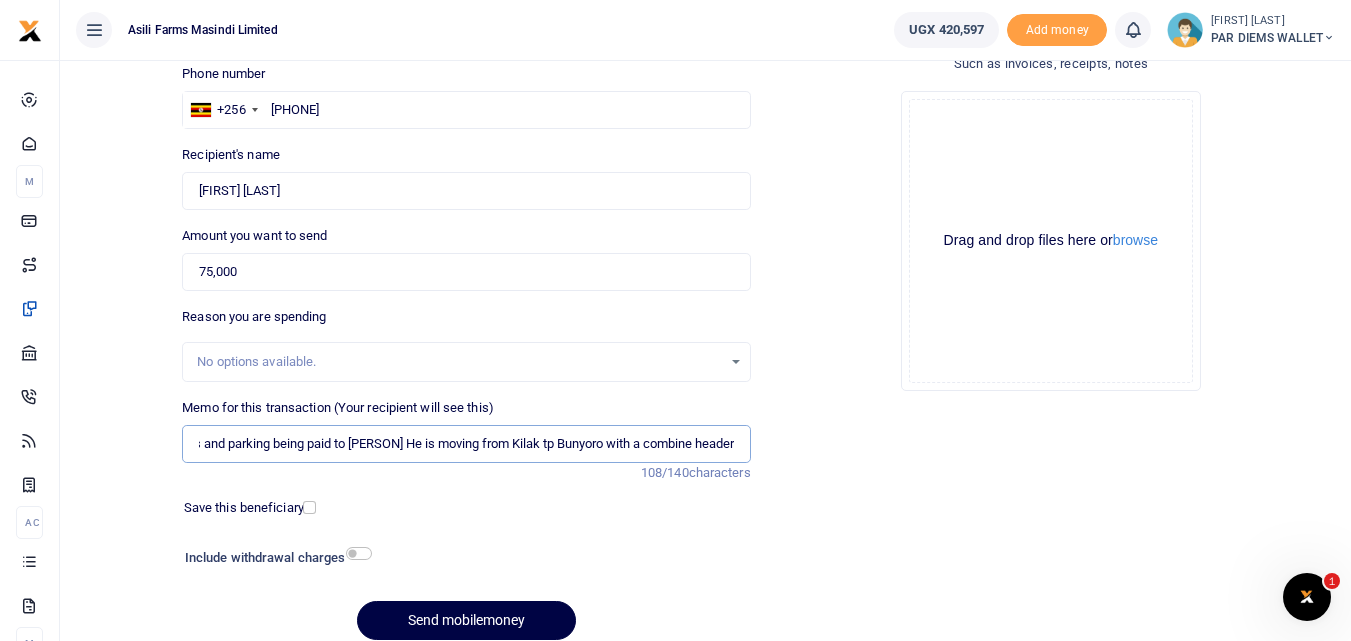 type on "Accomodation meals and parking being paid to [PERSON] He is moving from Kilak tp Bunyoro with a combine header" 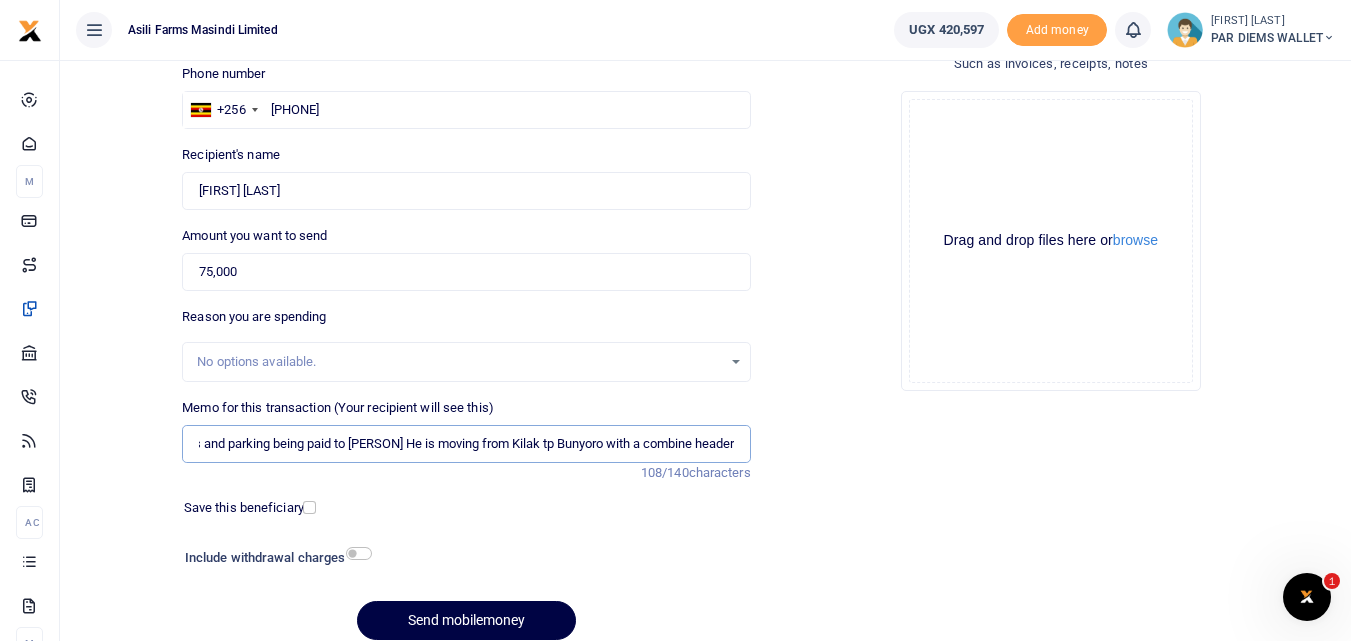 scroll, scrollTop: 0, scrollLeft: 0, axis: both 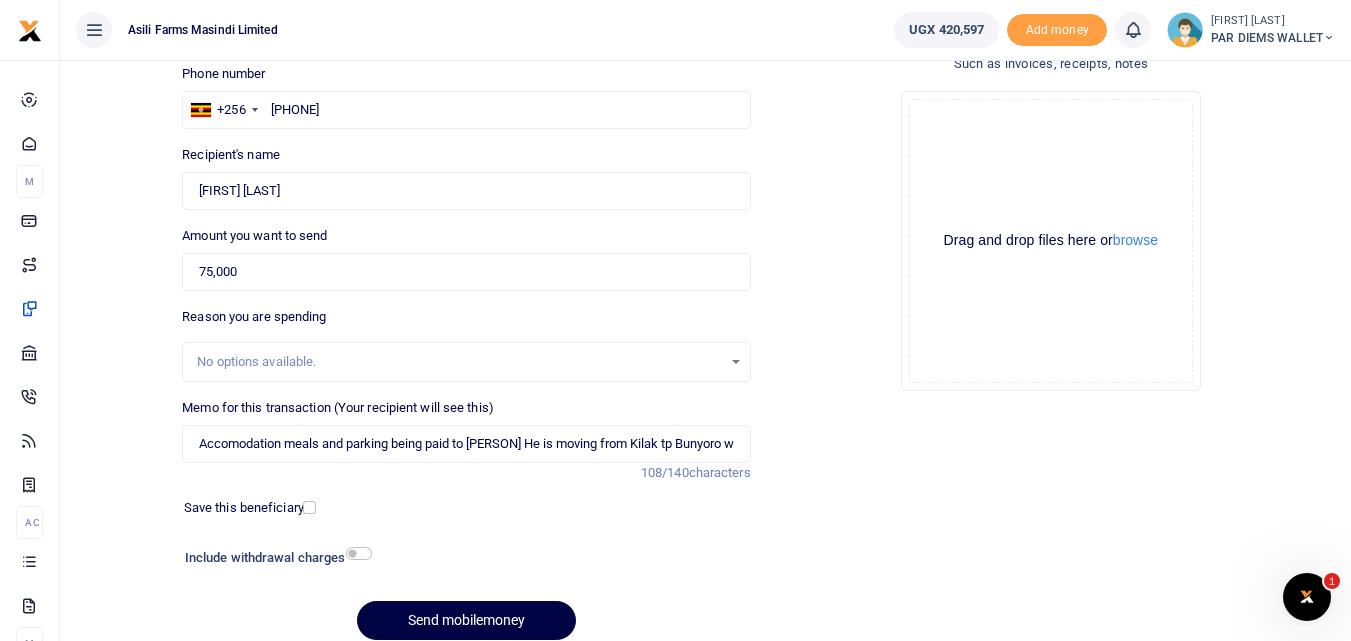 click on "Drag and drop files here or  browse Powered by  Uppy" 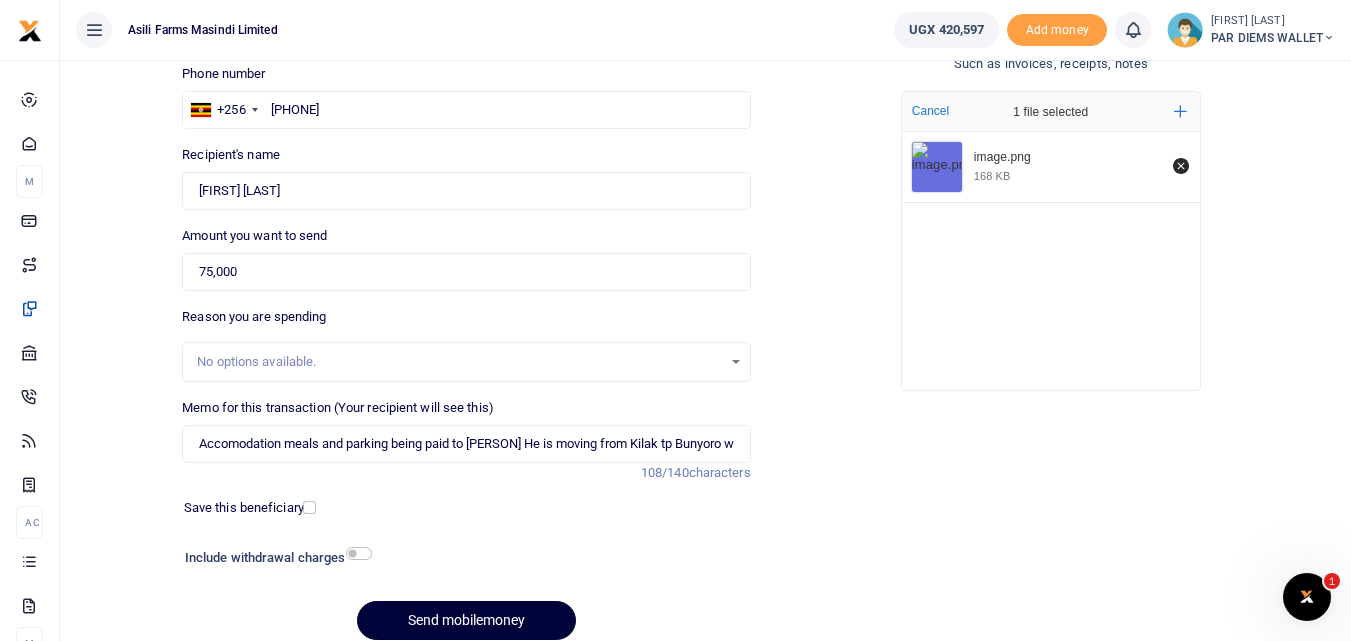 click on "Send mobilemoney" at bounding box center (466, 620) 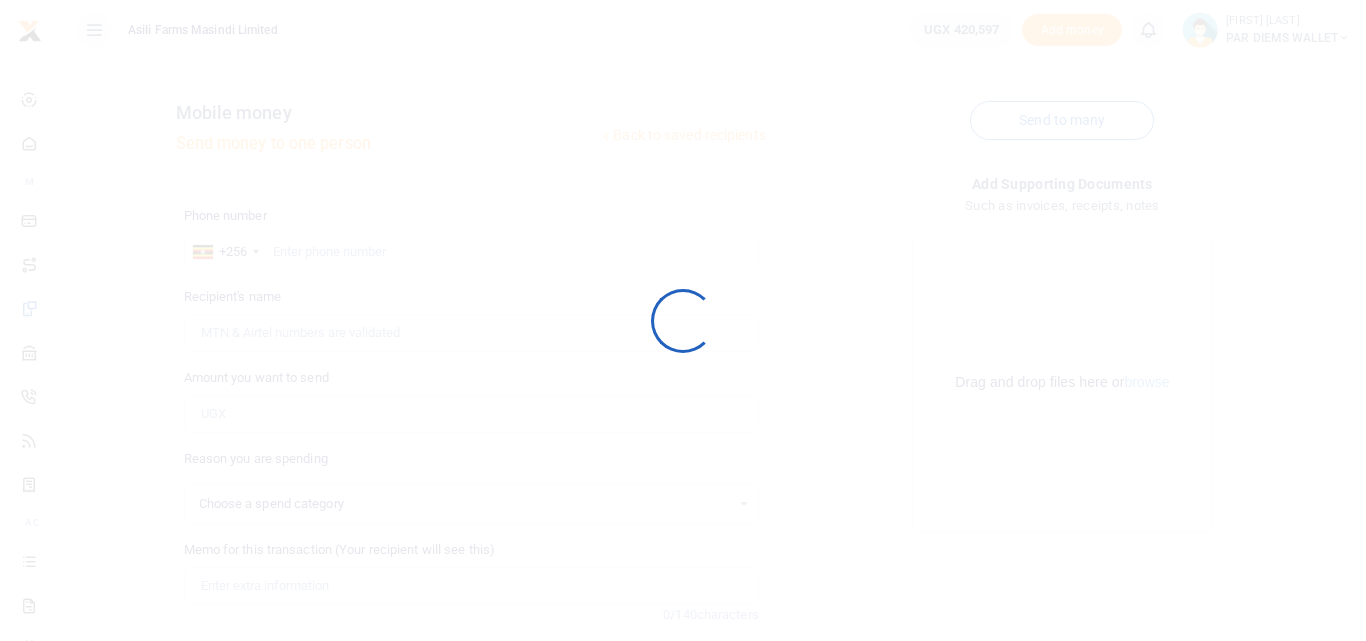 select 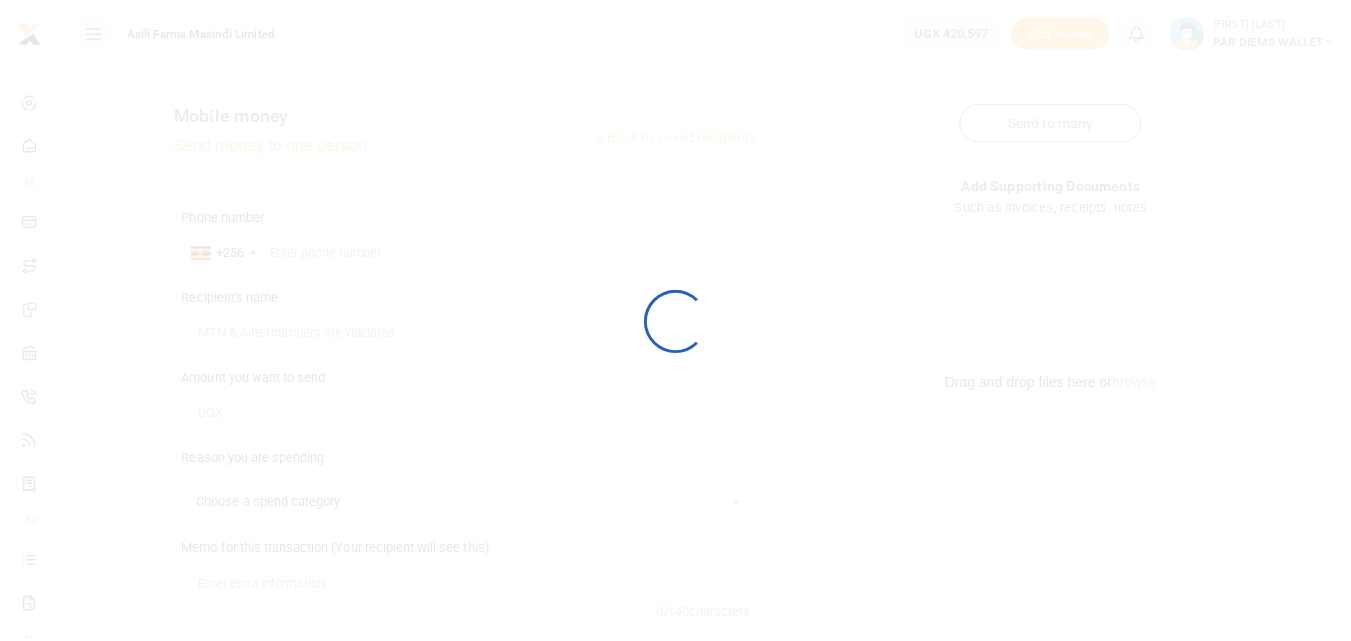 scroll, scrollTop: 142, scrollLeft: 0, axis: vertical 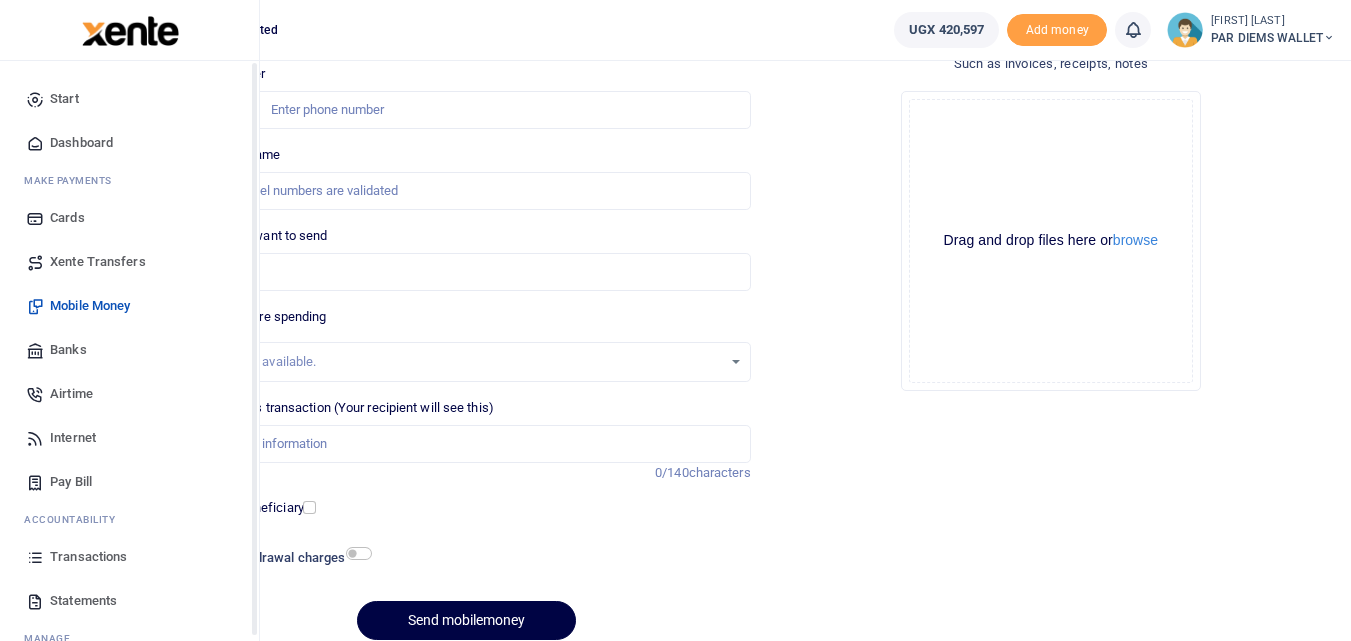 click at bounding box center [35, 557] 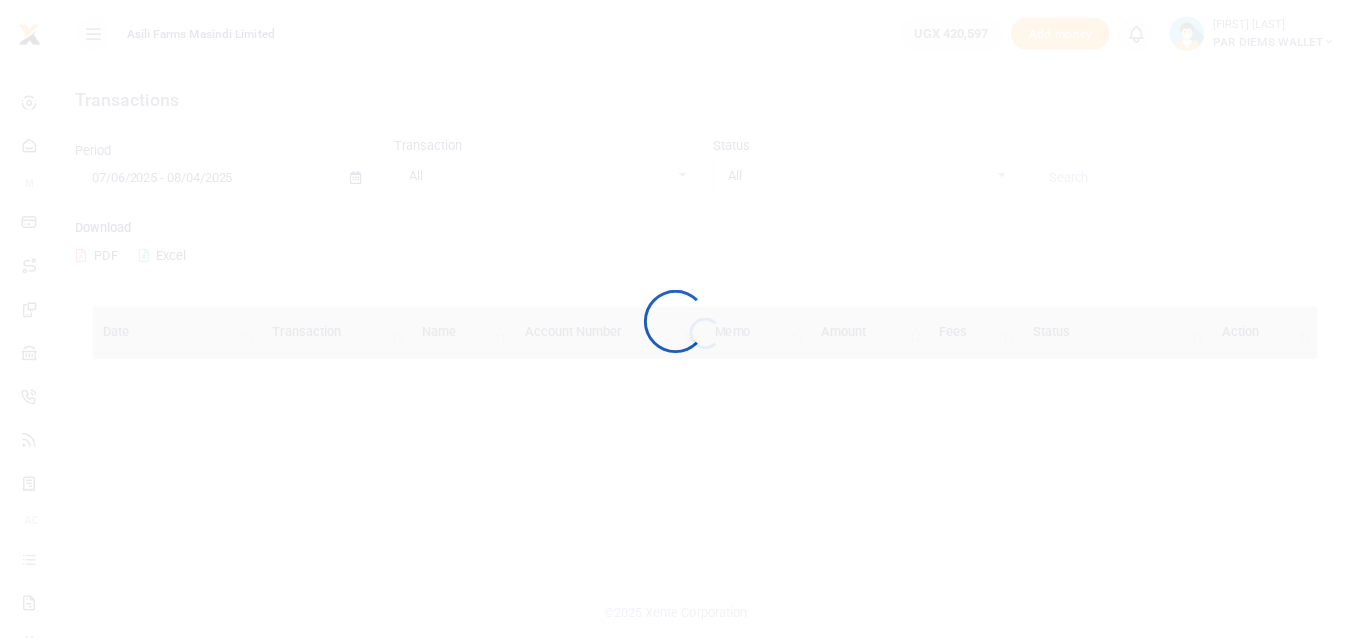 scroll, scrollTop: 0, scrollLeft: 0, axis: both 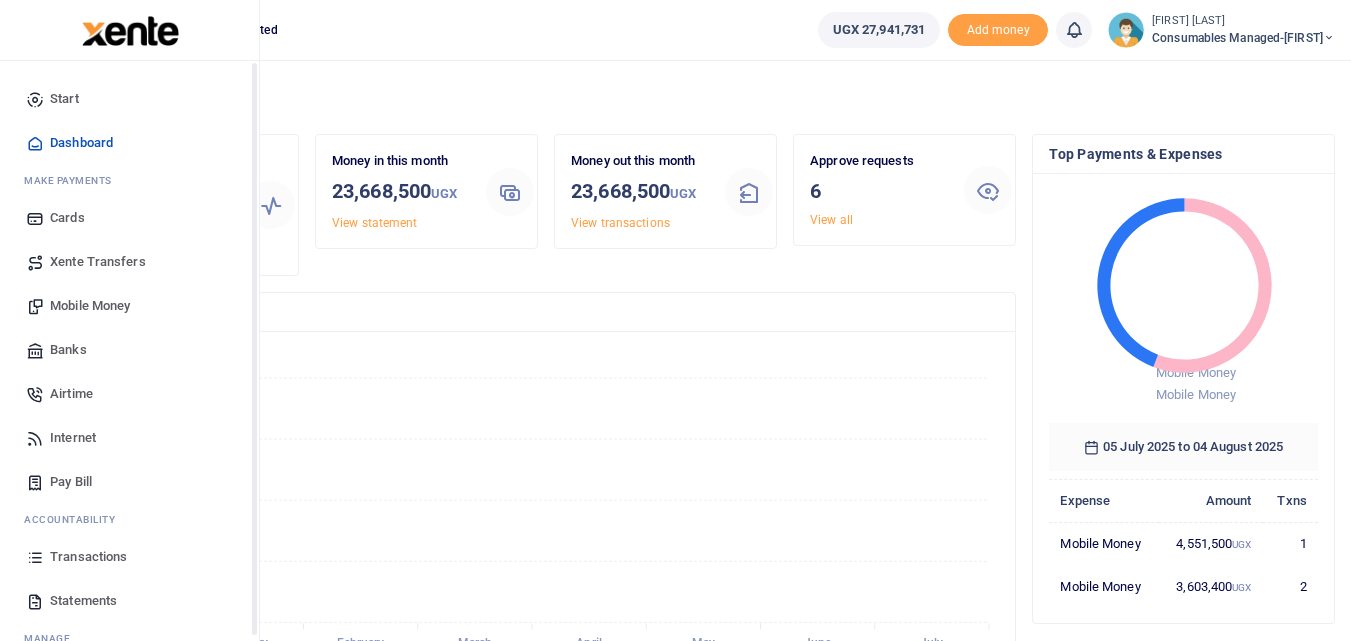 click at bounding box center (35, 557) 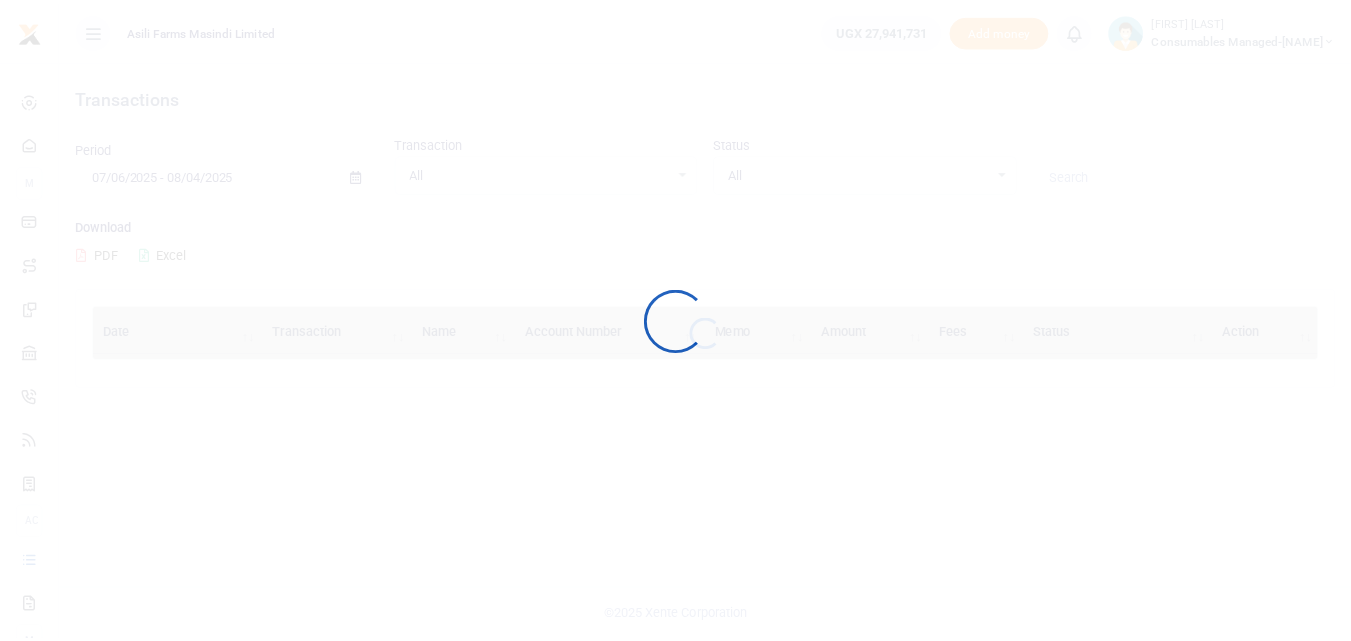 scroll, scrollTop: 0, scrollLeft: 0, axis: both 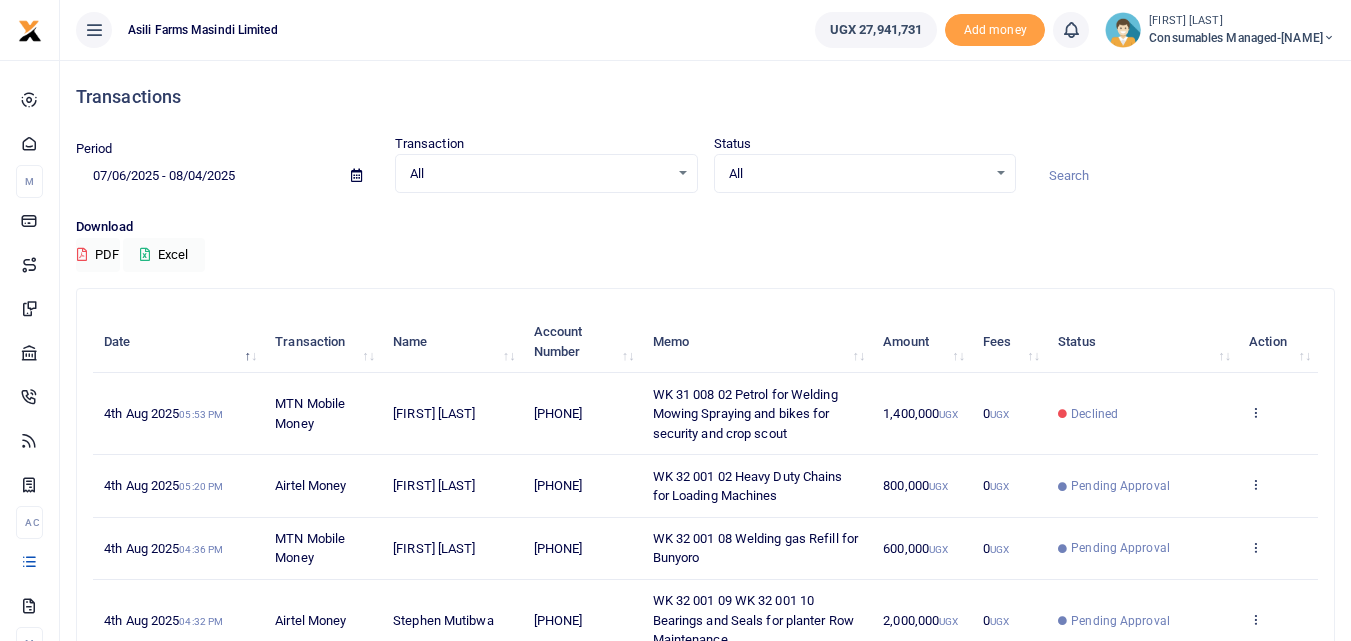 drag, startPoint x: 627, startPoint y: 414, endPoint x: 533, endPoint y: 414, distance: 94 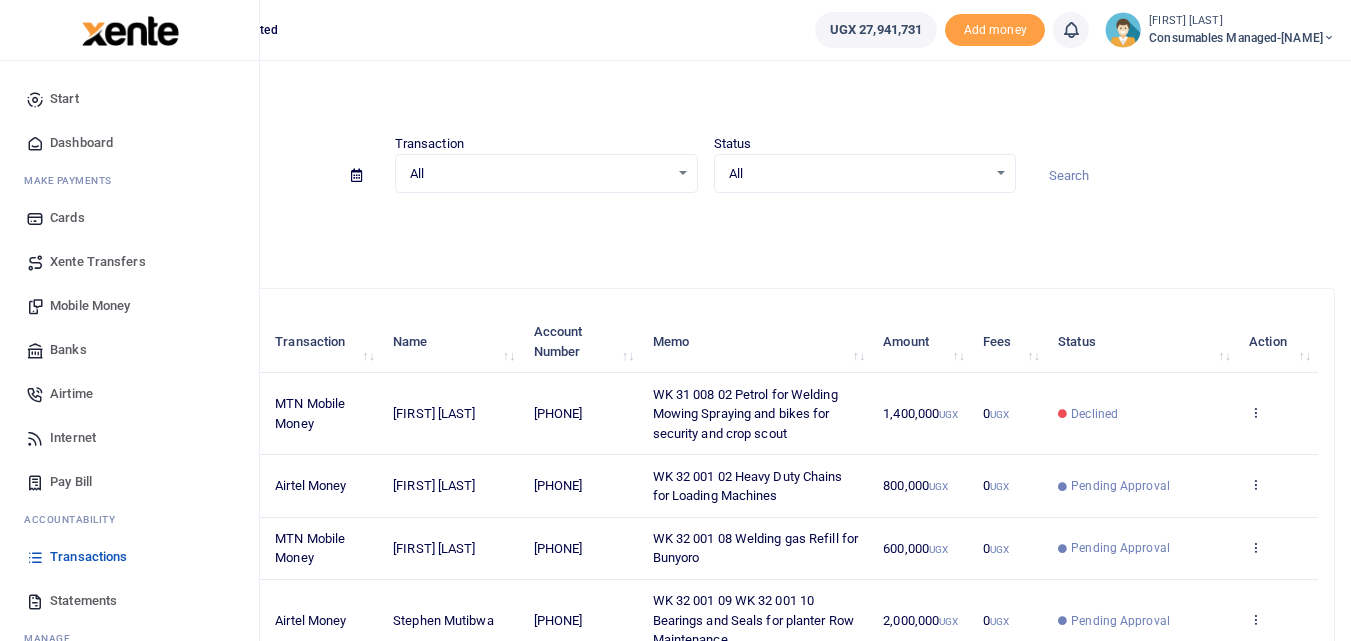 click on "Mobile Money" at bounding box center (90, 306) 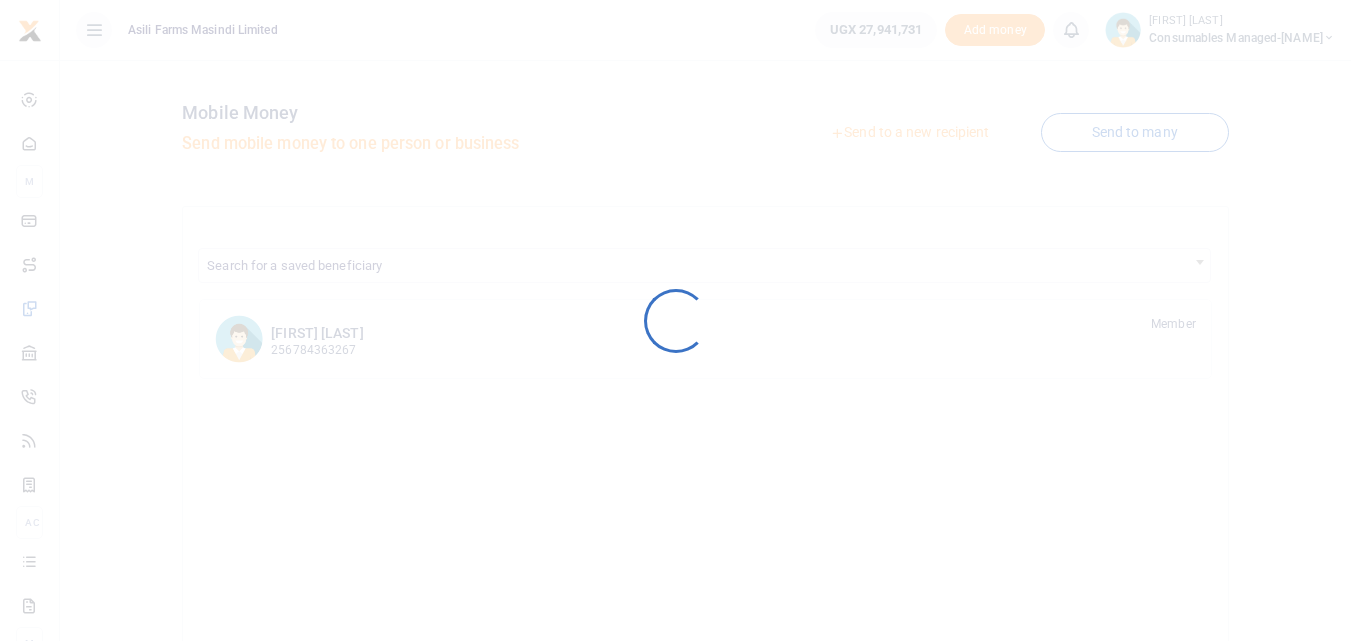 scroll, scrollTop: 0, scrollLeft: 0, axis: both 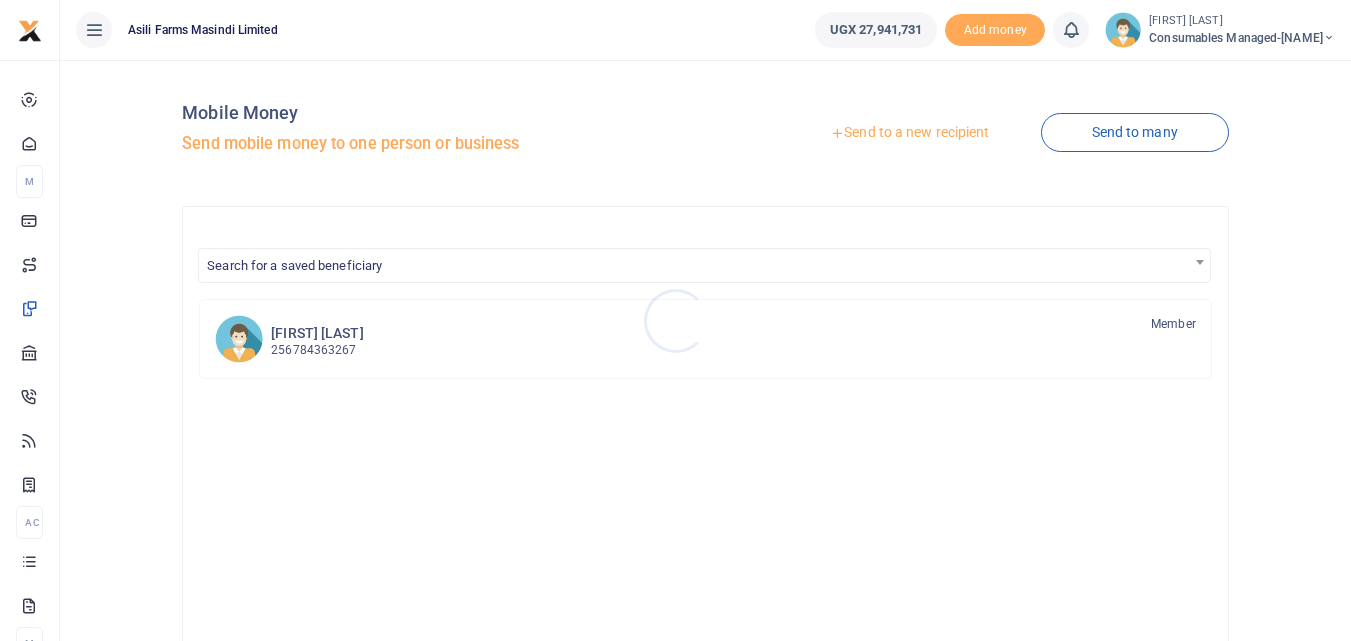 click at bounding box center [675, 320] 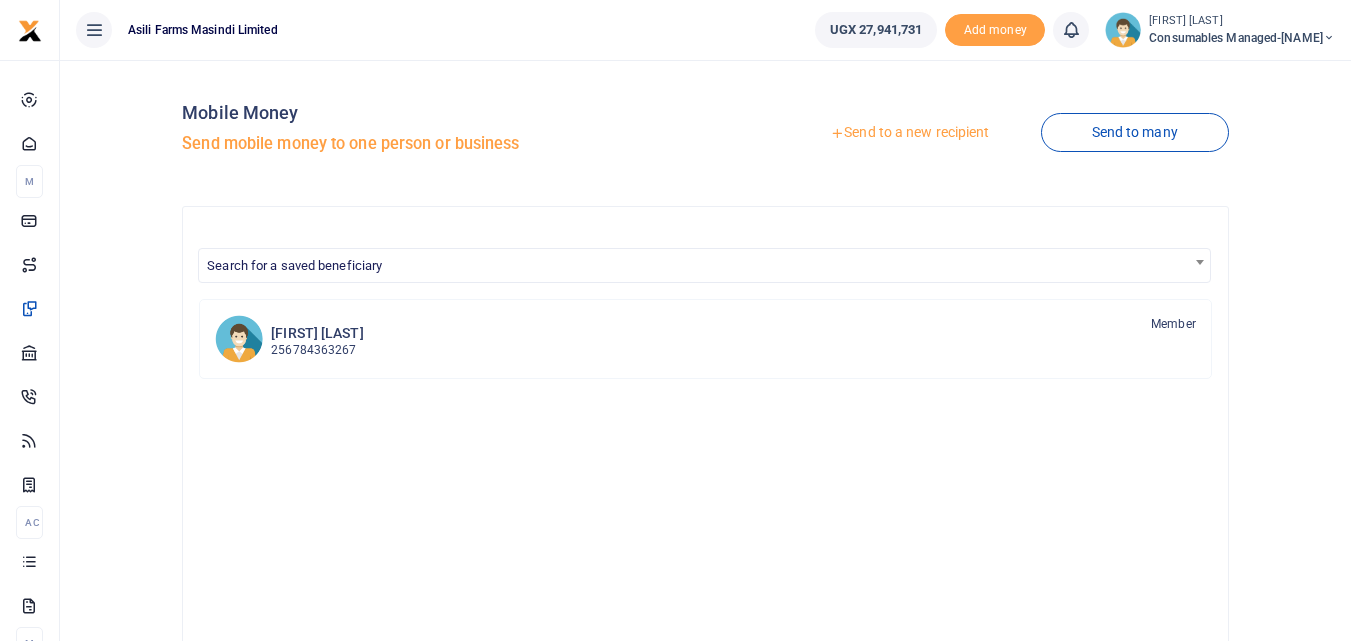 click on "Send to a new recipient" at bounding box center (909, 133) 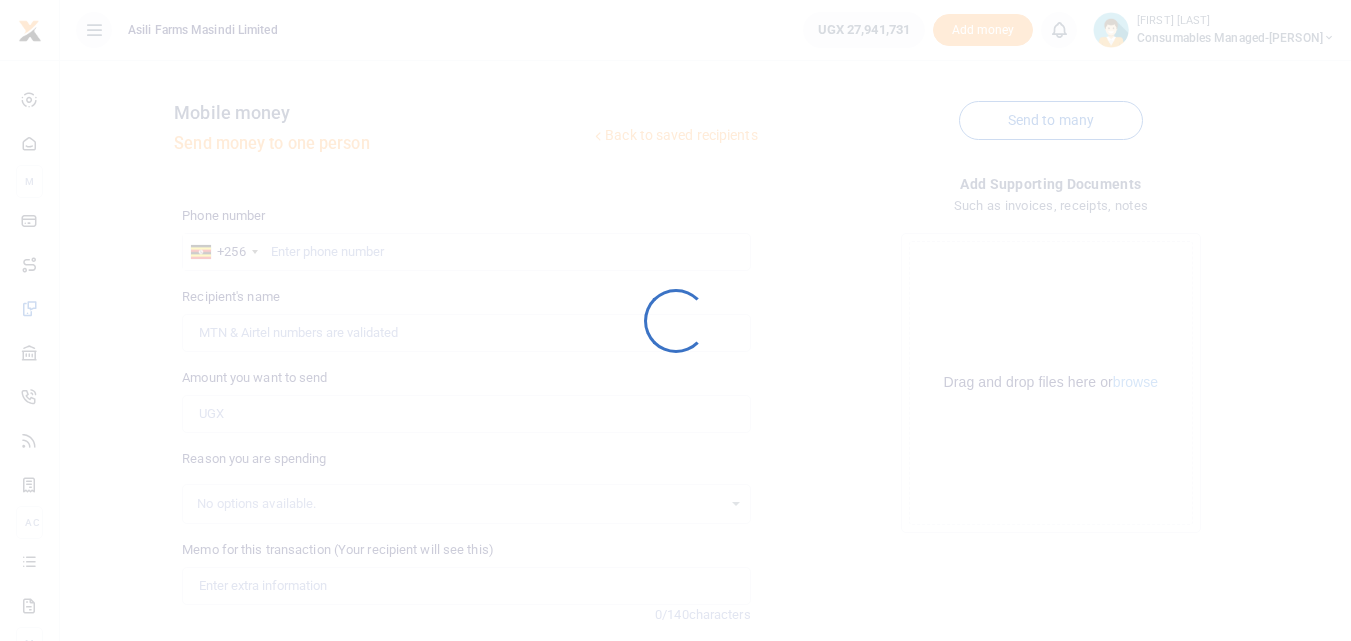 scroll, scrollTop: 0, scrollLeft: 0, axis: both 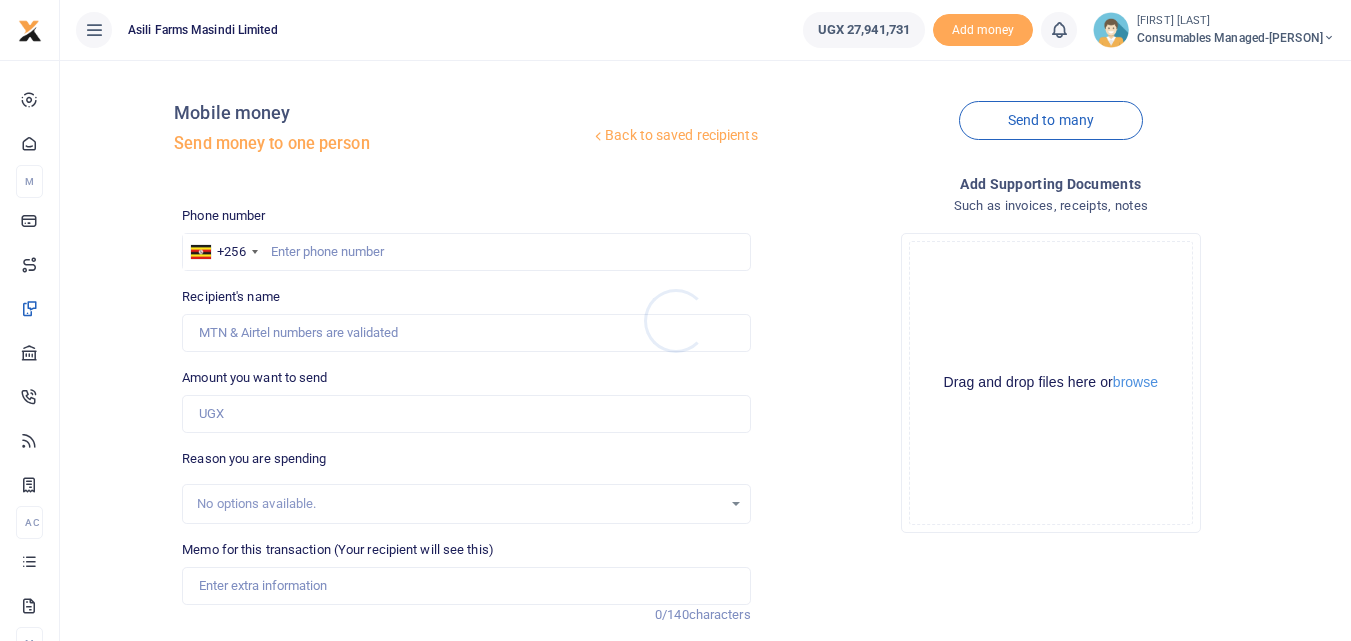 click at bounding box center (675, 320) 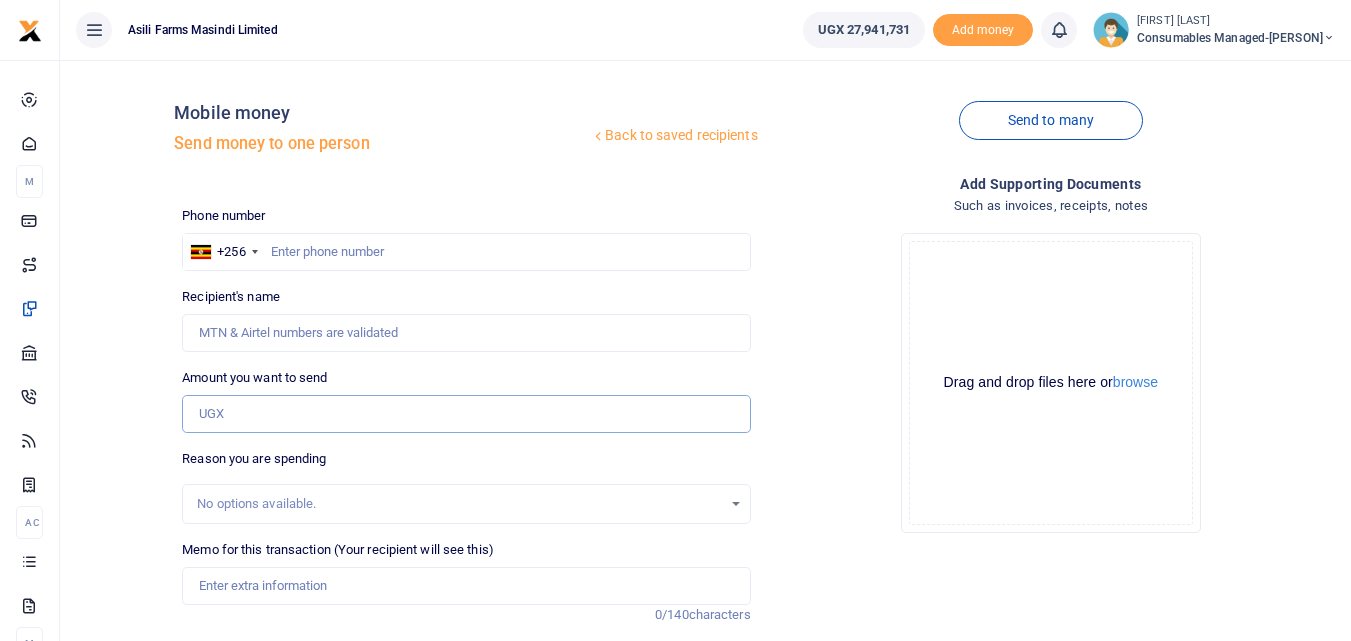 paste on "[PHONE]" 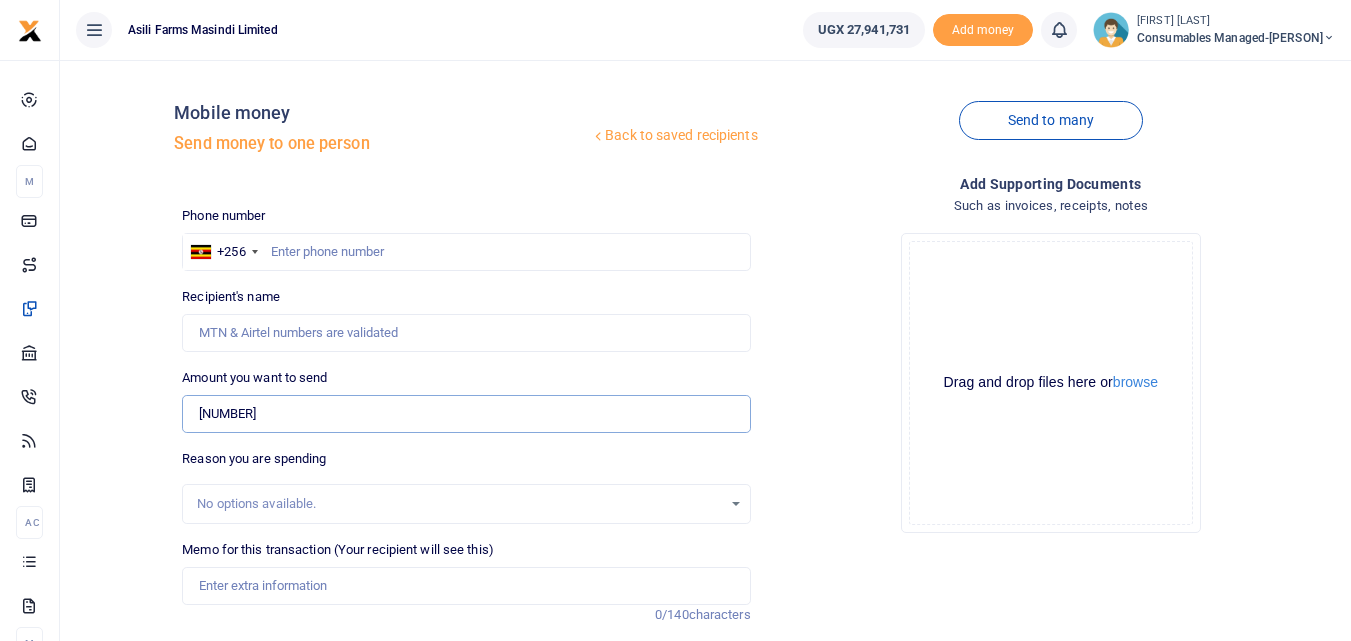 type on "[PHONE]" 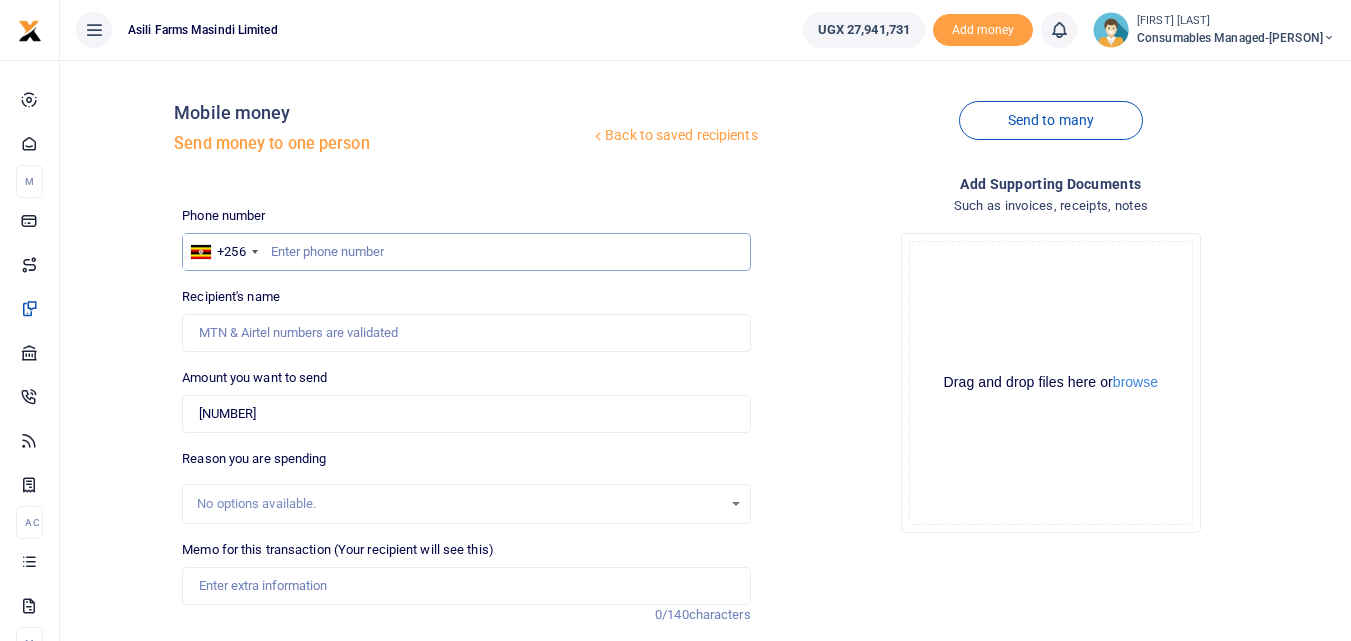 click at bounding box center [466, 252] 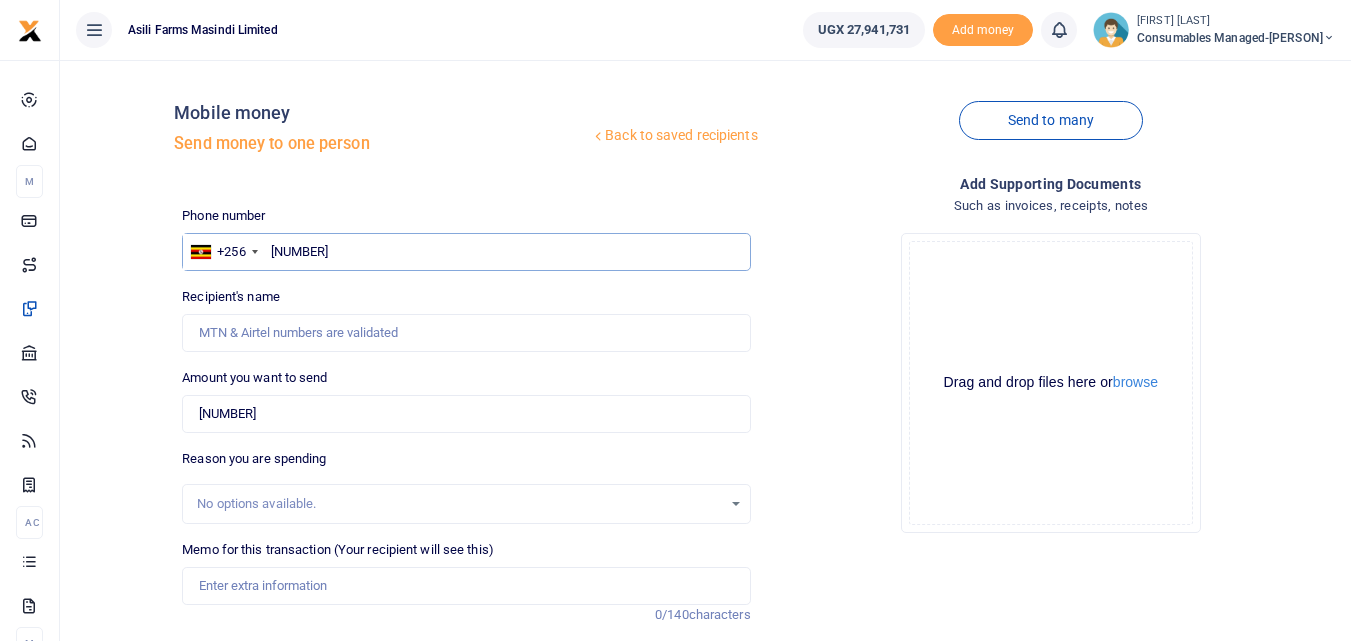 type on "785737592" 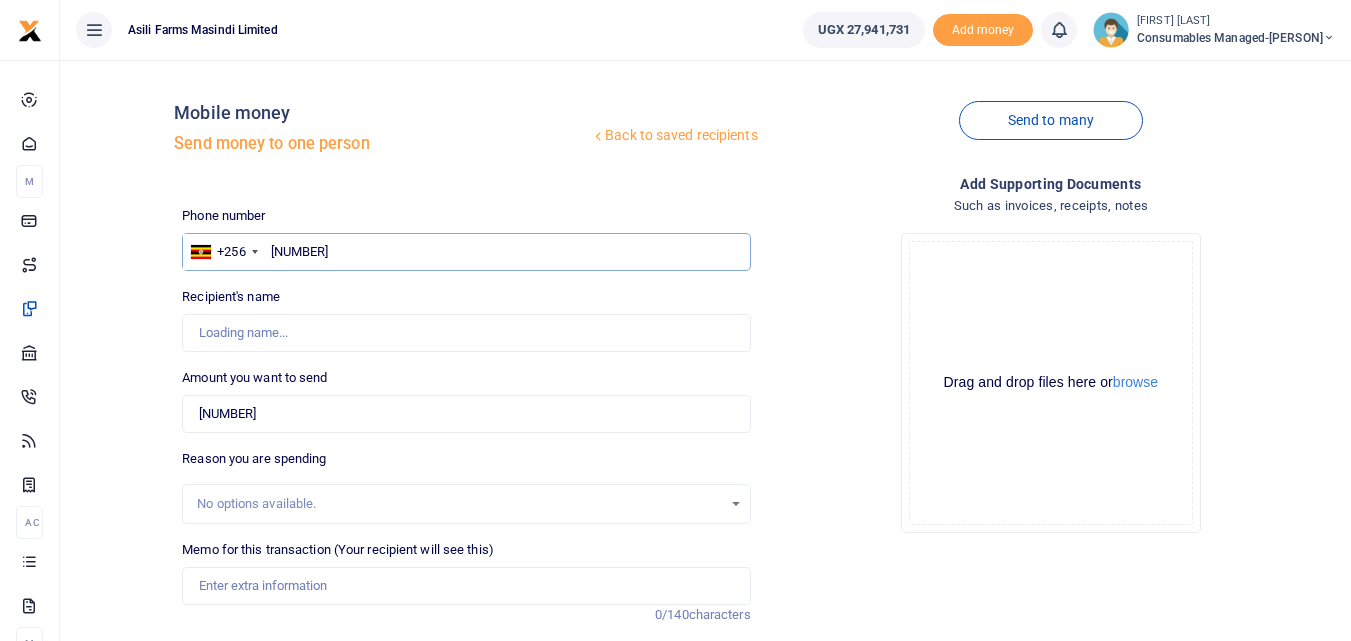 type on "[FIRST] [LAST]" 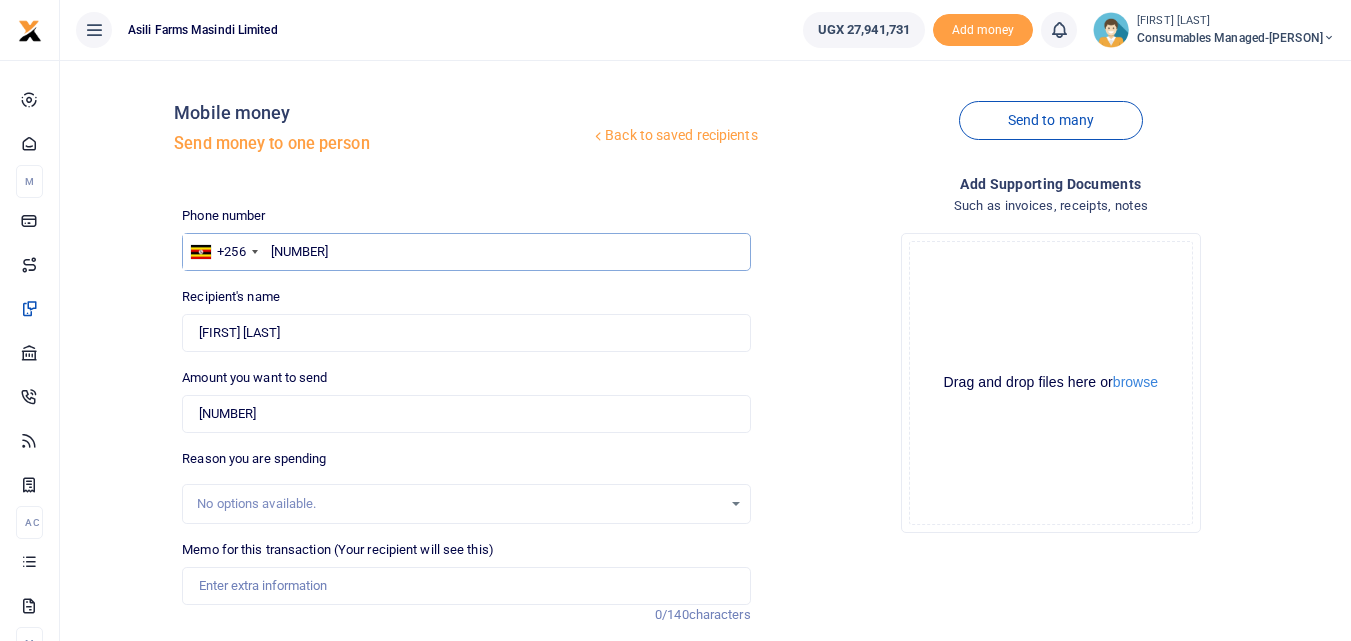 type on "785737592" 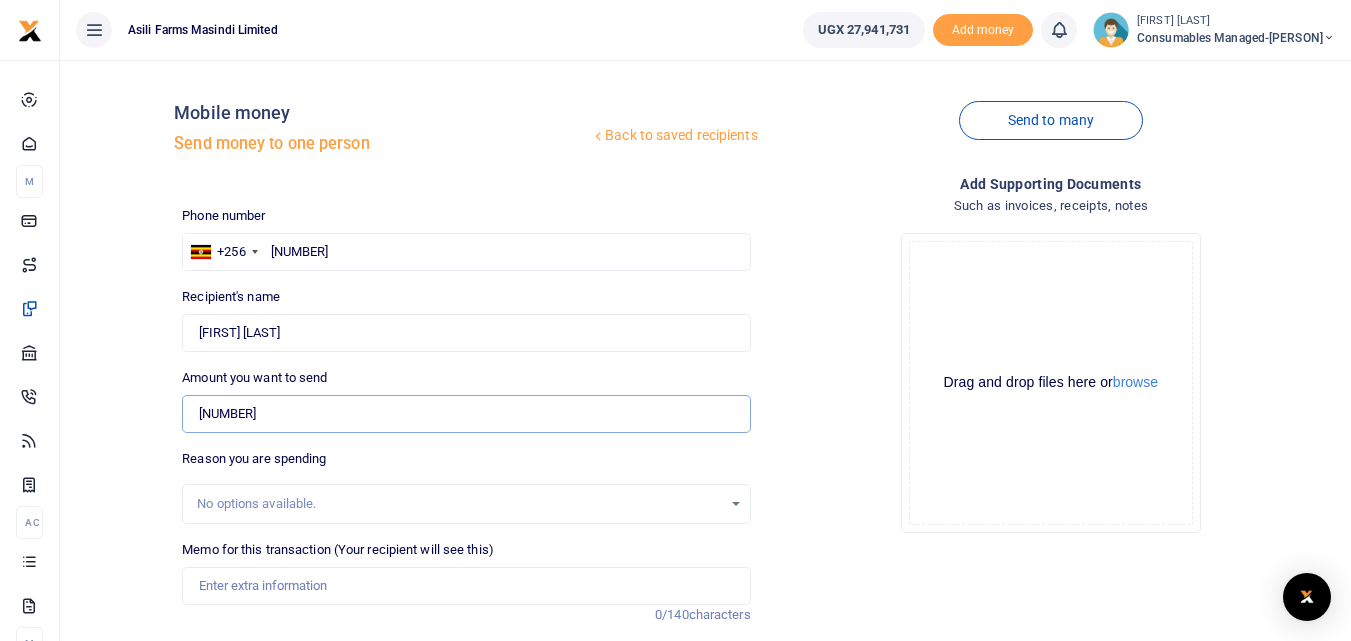 click on "[PHONE]" at bounding box center [466, 414] 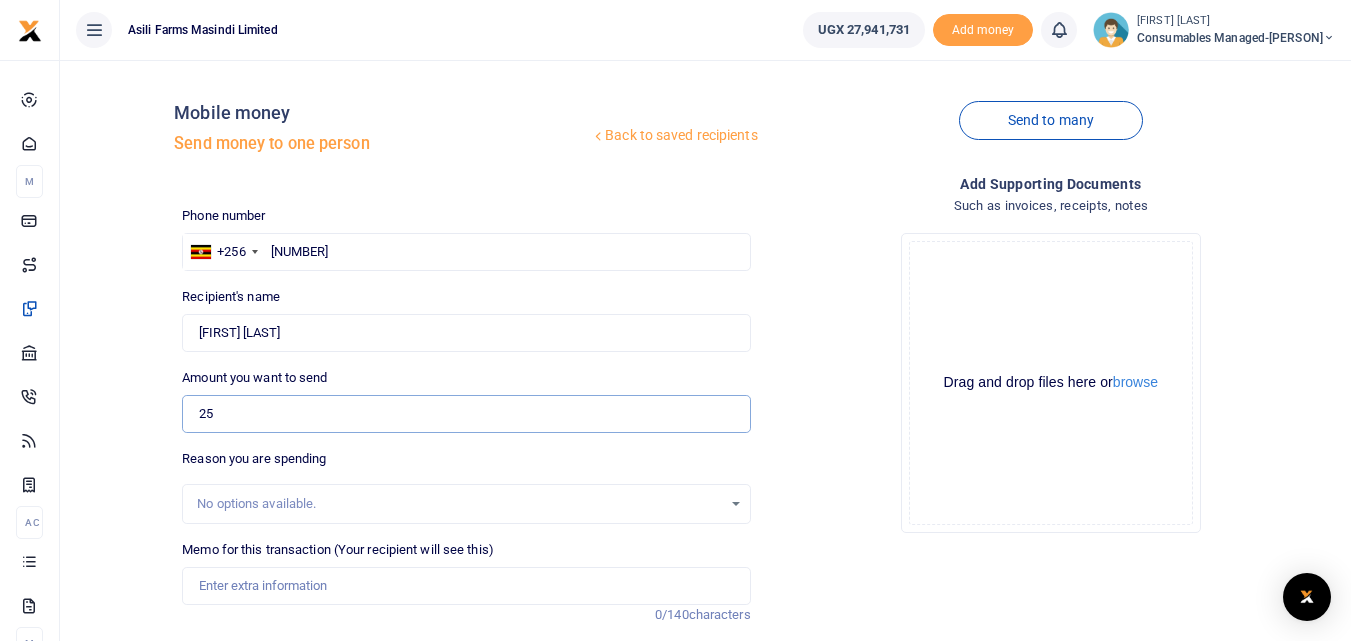 type on "2" 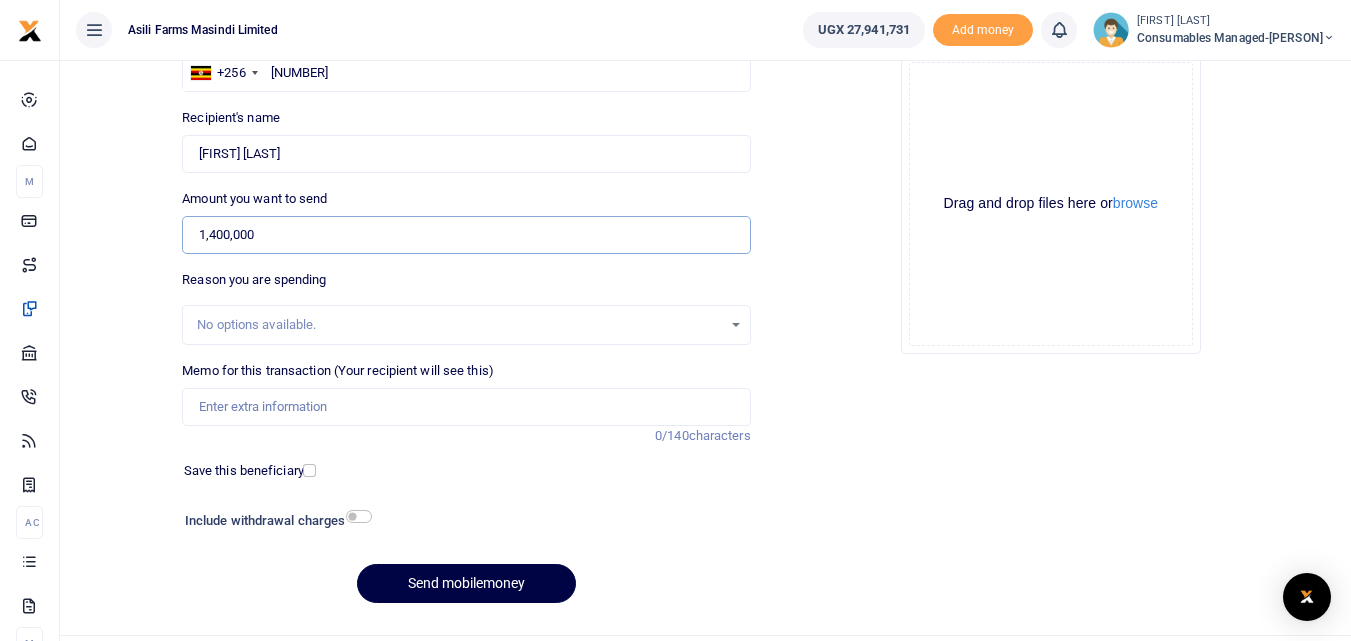 scroll, scrollTop: 225, scrollLeft: 0, axis: vertical 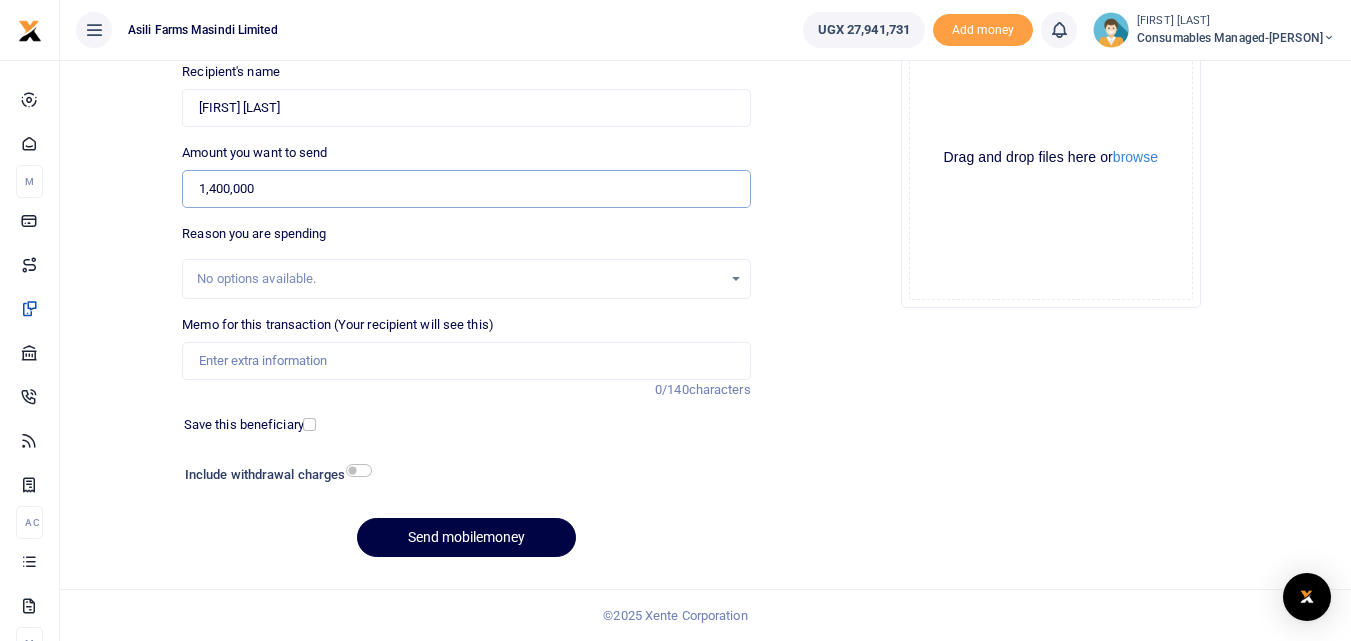 type on "1,400,000" 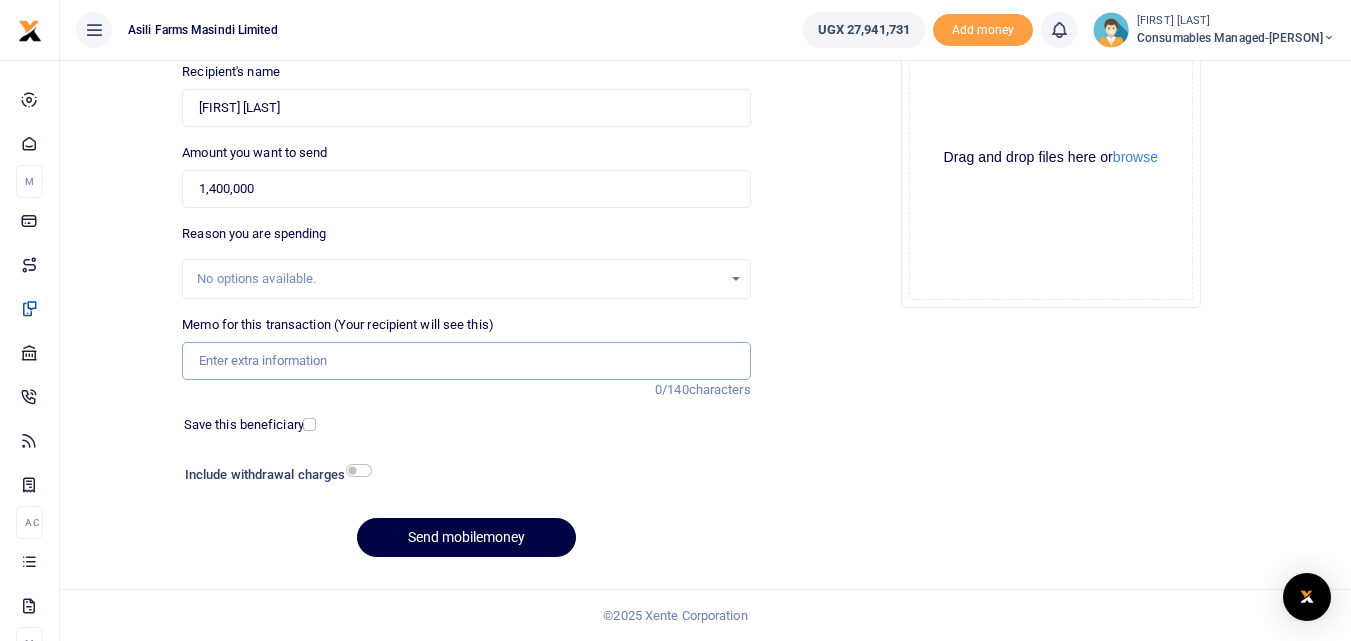 click on "Memo for this transaction (Your recipient will see this)" at bounding box center [466, 361] 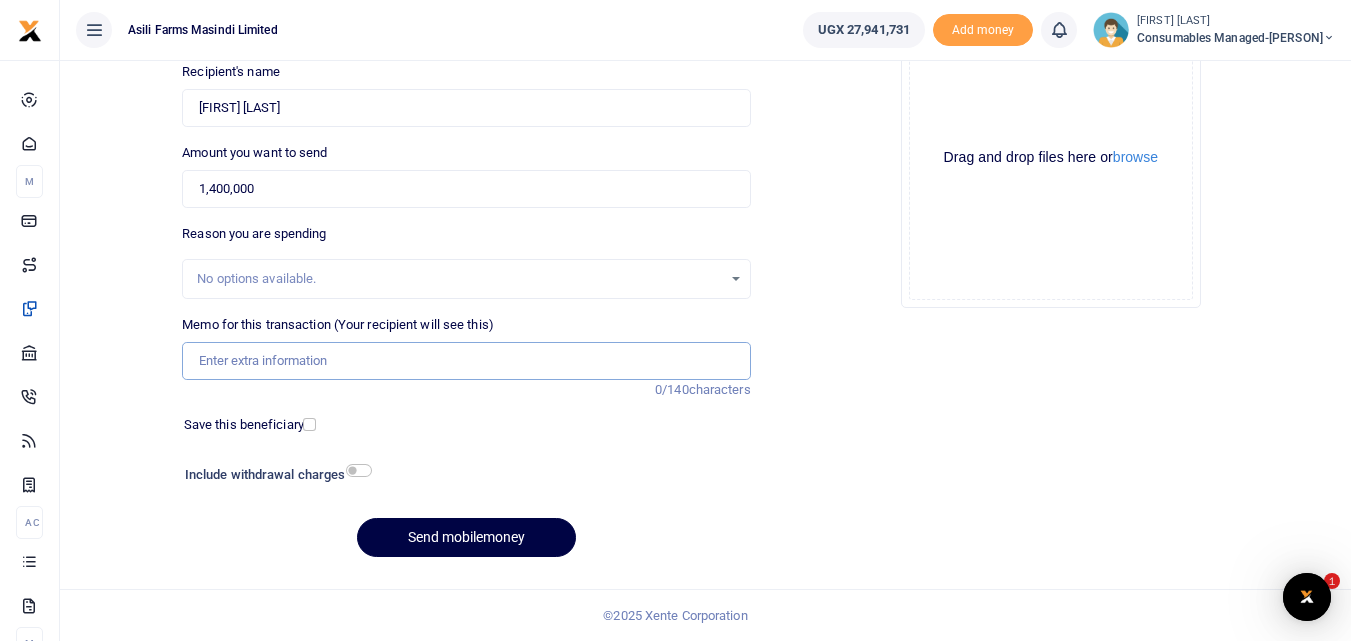 scroll, scrollTop: 0, scrollLeft: 0, axis: both 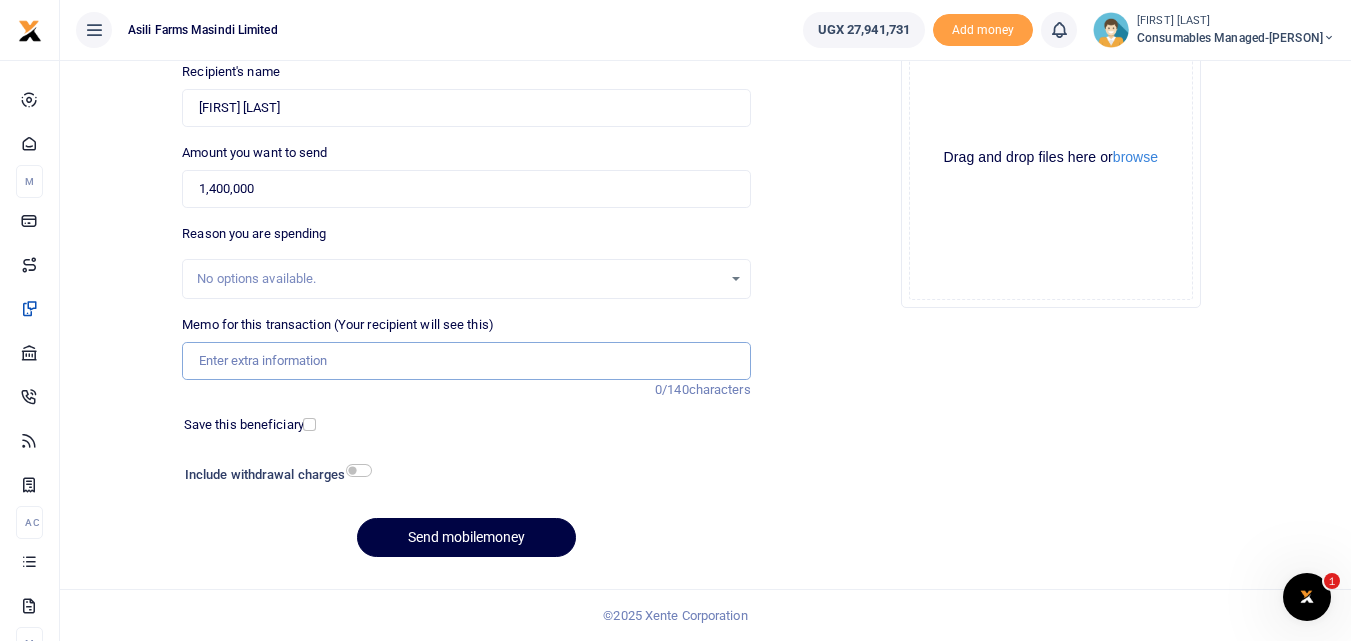 click on "Memo for this transaction (Your recipient will see this)" at bounding box center [466, 361] 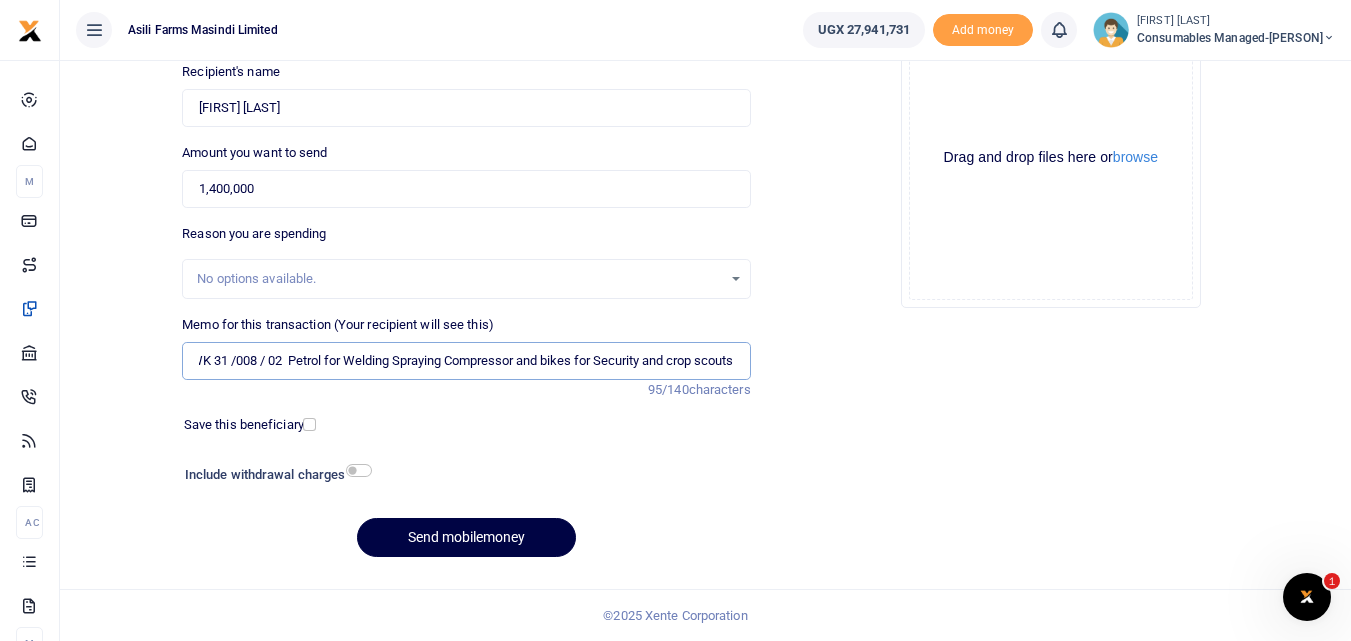 scroll, scrollTop: 0, scrollLeft: 24, axis: horizontal 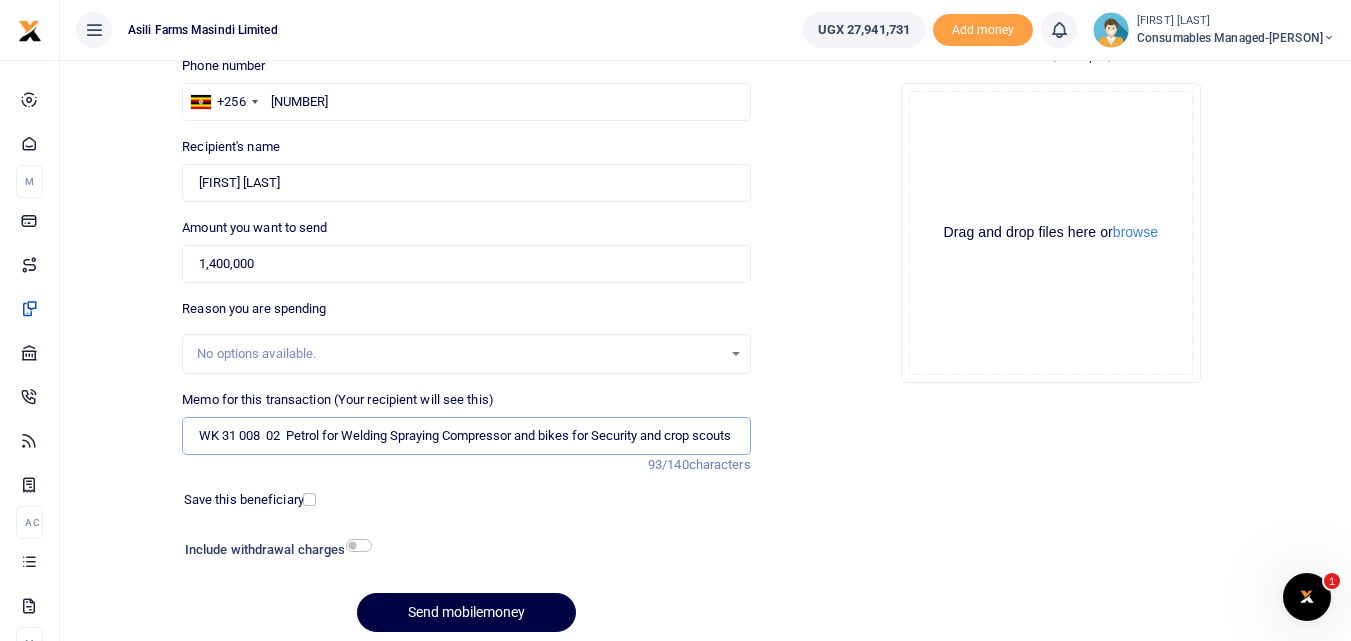 type on "WK 31 008  02  Petrol for Welding Spraying Compressor and bikes for Security and crop scouts" 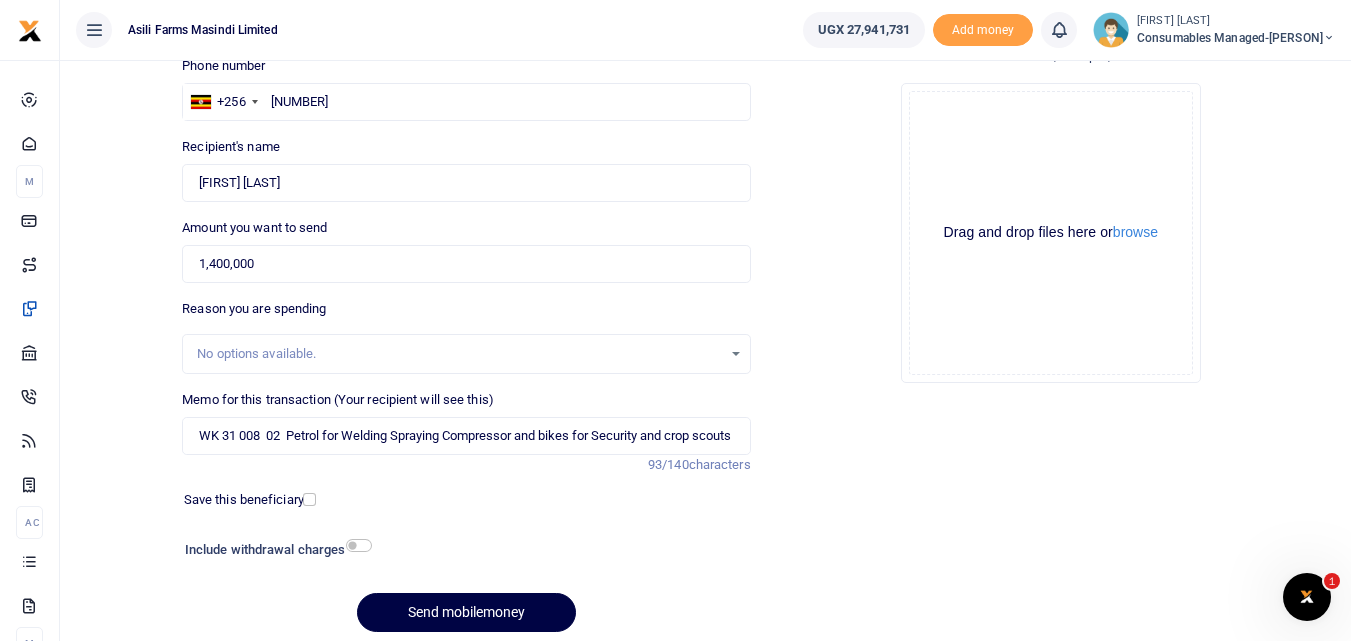 scroll, scrollTop: 0, scrollLeft: 0, axis: both 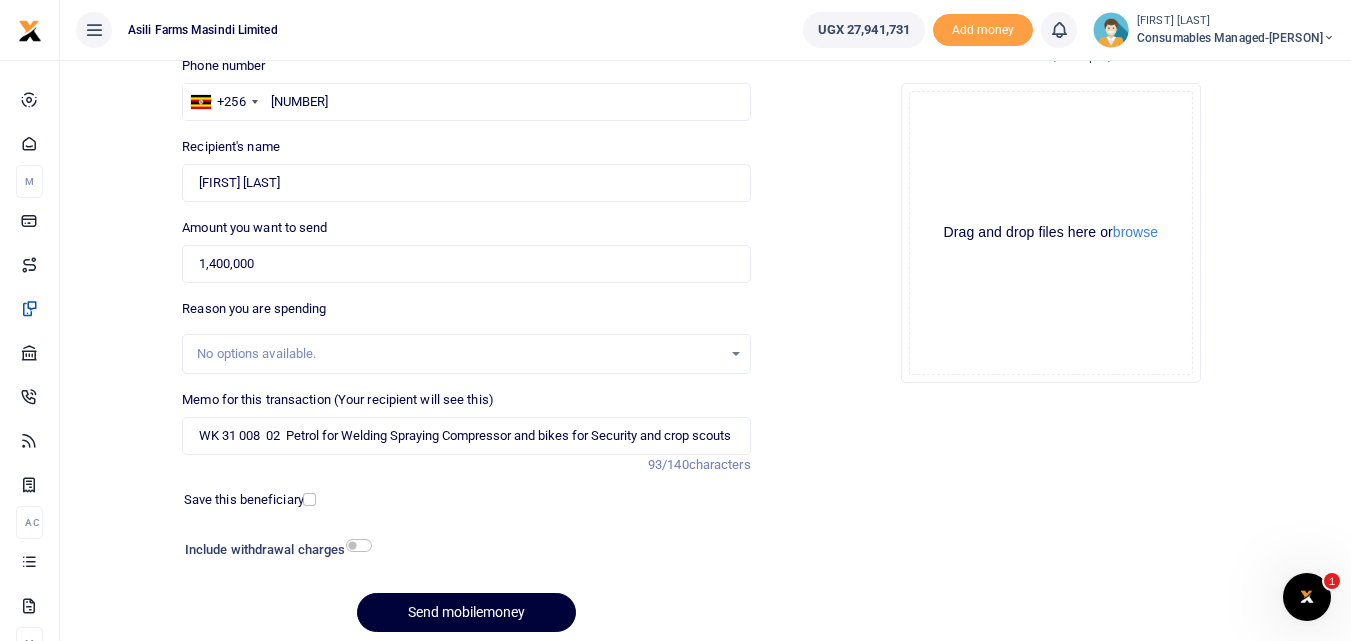 click on "Send mobilemoney" at bounding box center [466, 612] 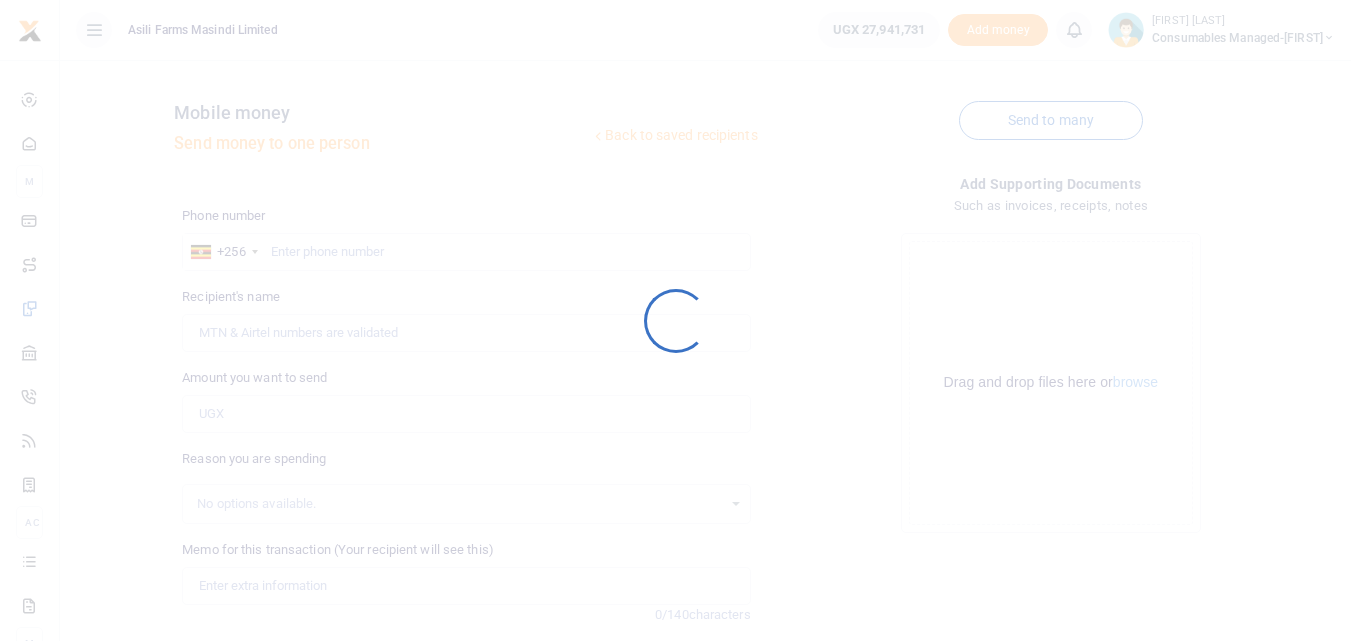 scroll, scrollTop: 150, scrollLeft: 0, axis: vertical 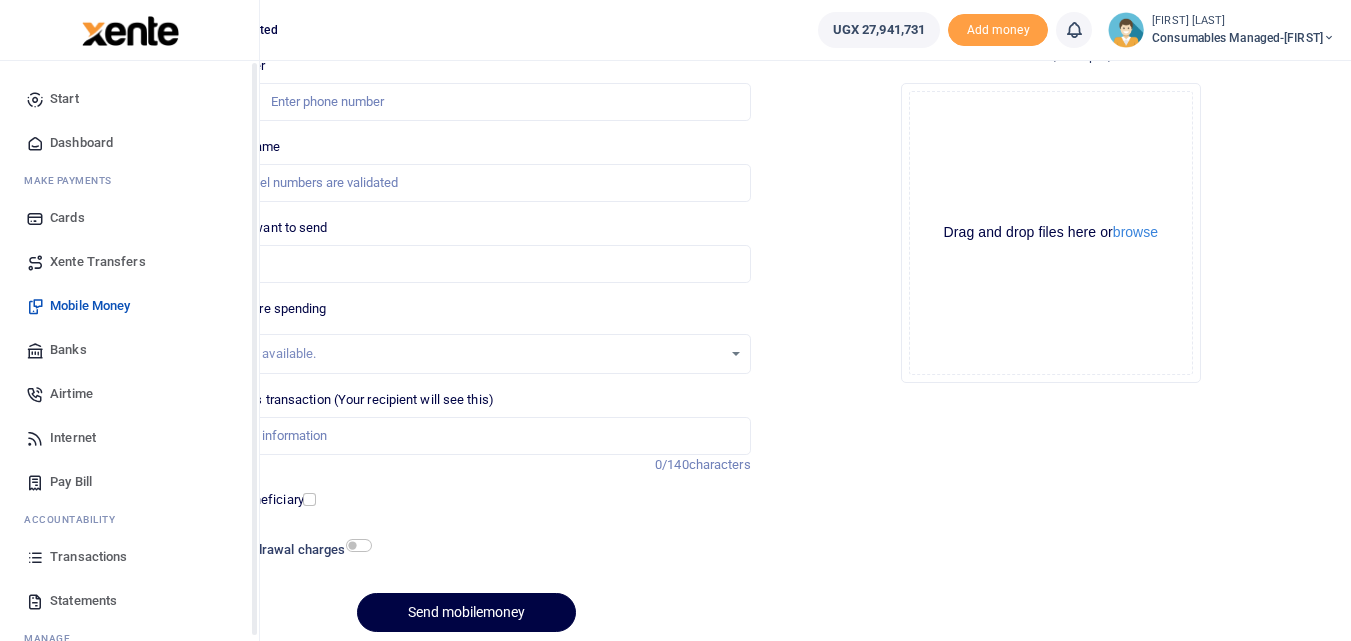 click at bounding box center (35, 557) 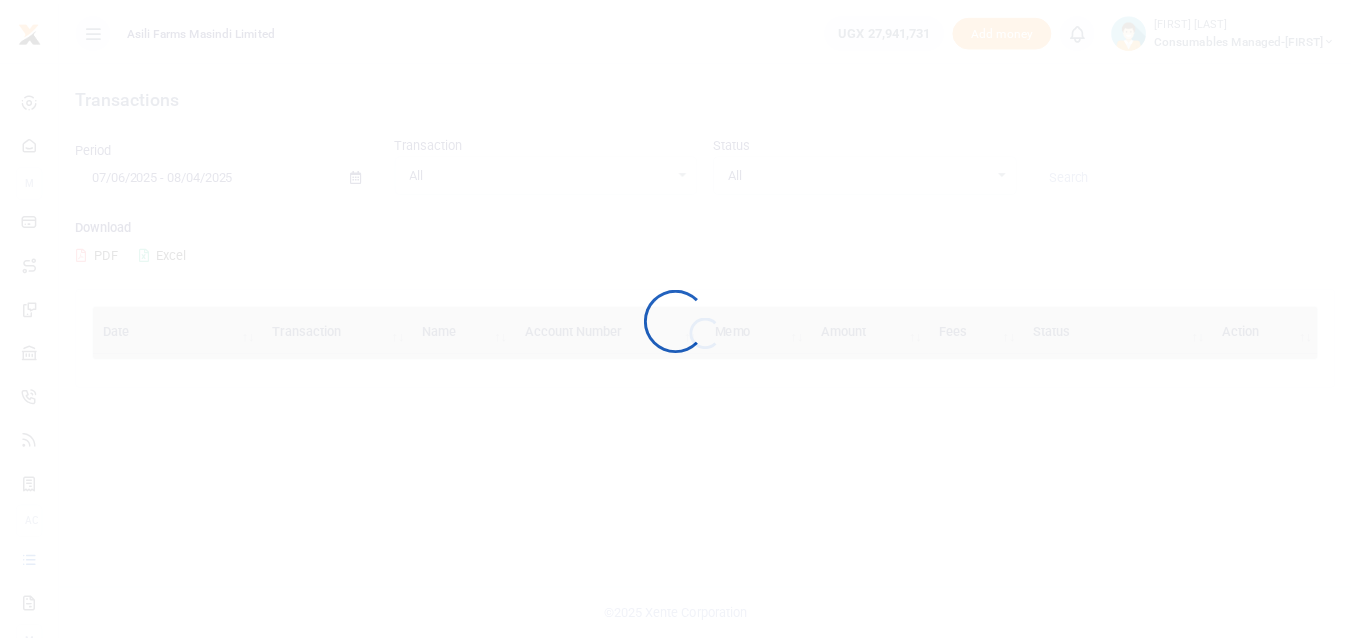 scroll, scrollTop: 0, scrollLeft: 0, axis: both 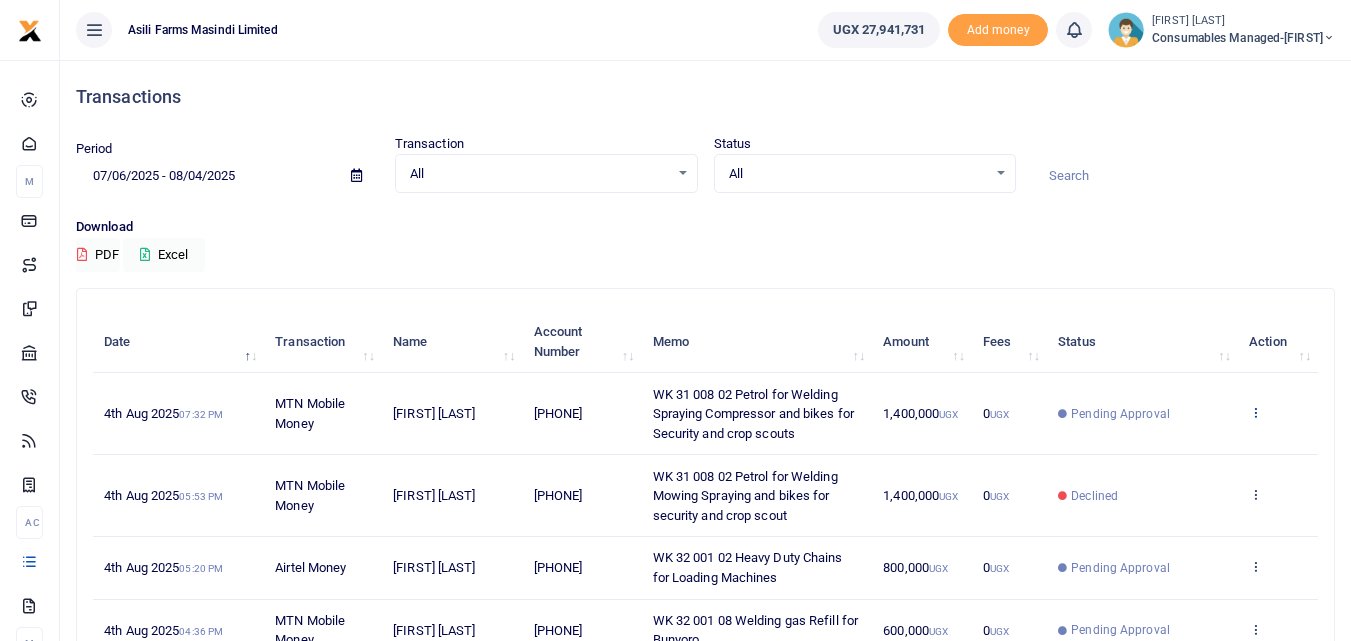click at bounding box center [1255, 412] 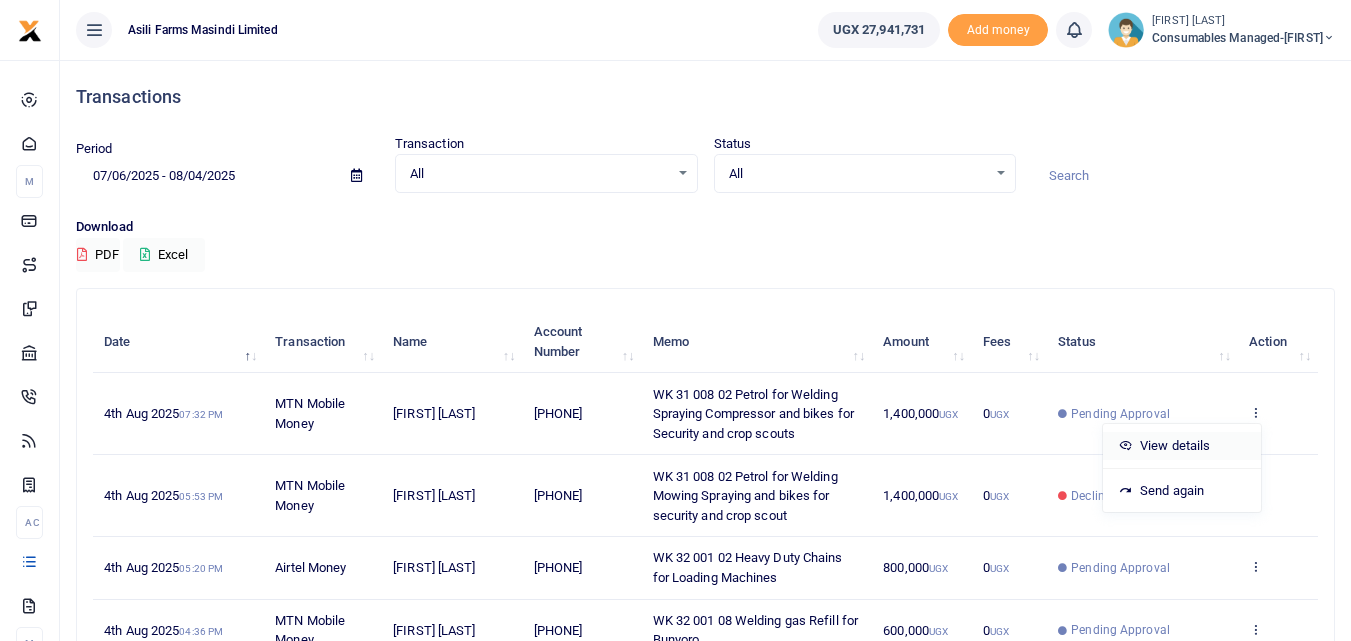 click on "View details" at bounding box center (1182, 446) 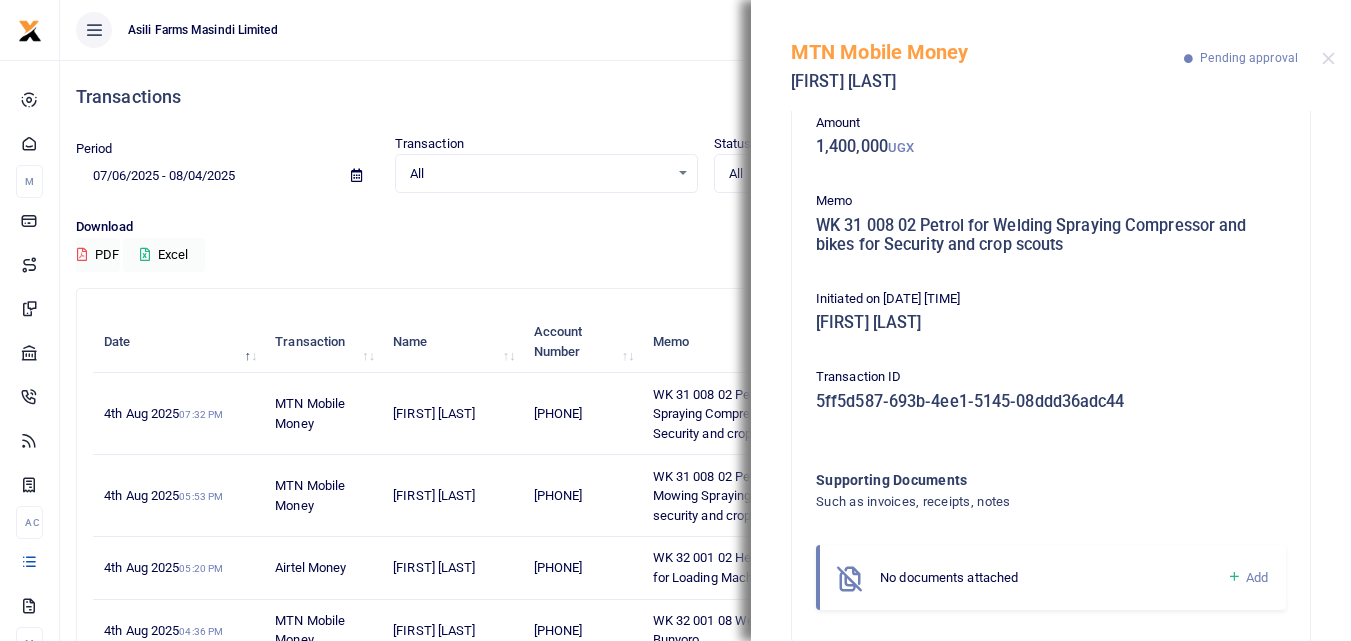 scroll, scrollTop: 139, scrollLeft: 0, axis: vertical 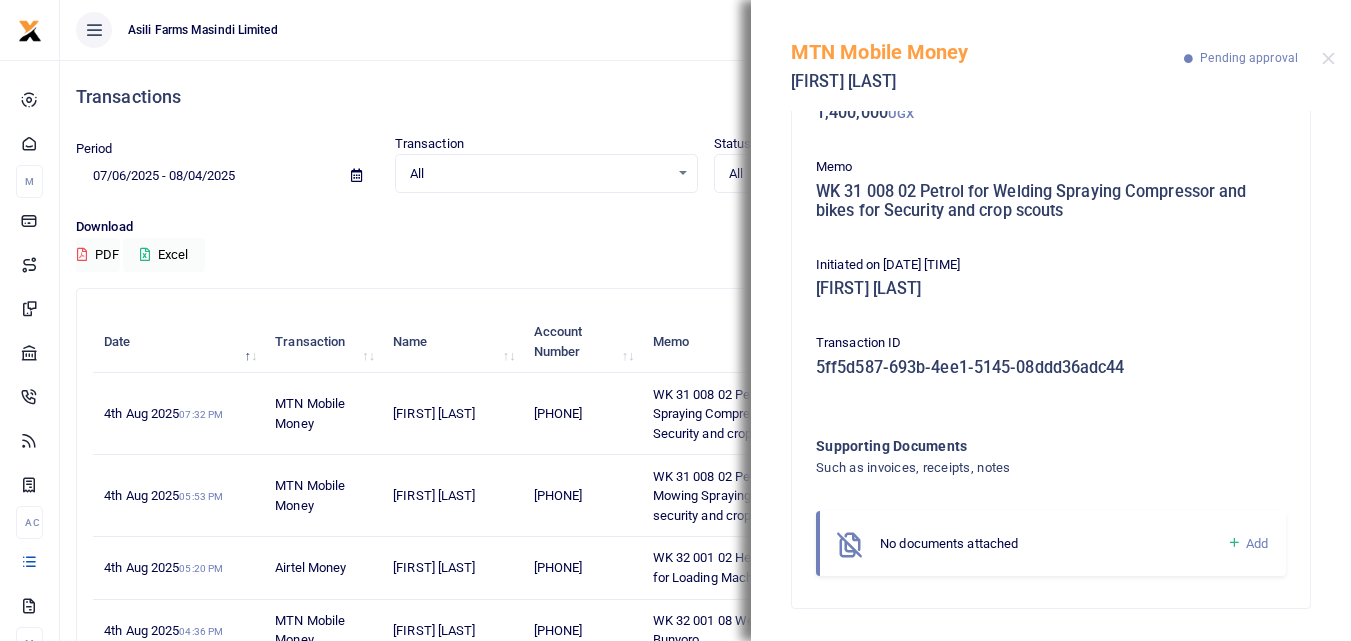 click on "No documents attached" at bounding box center (1053, 544) 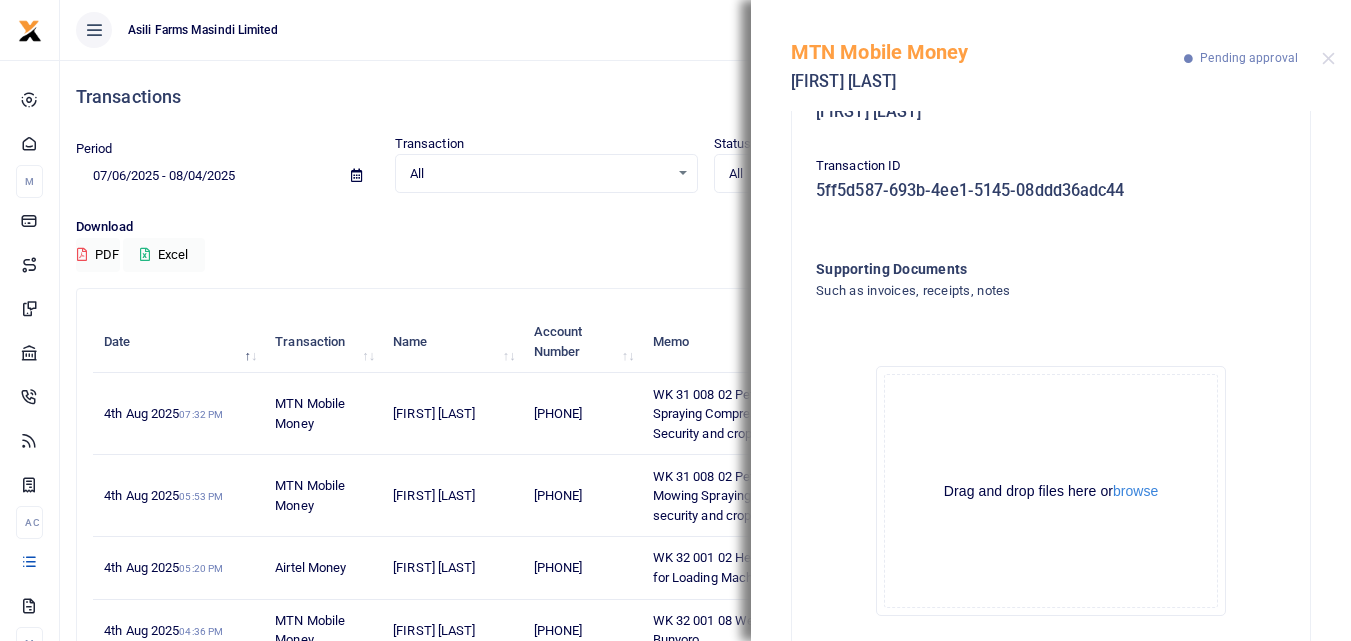 scroll, scrollTop: 364, scrollLeft: 0, axis: vertical 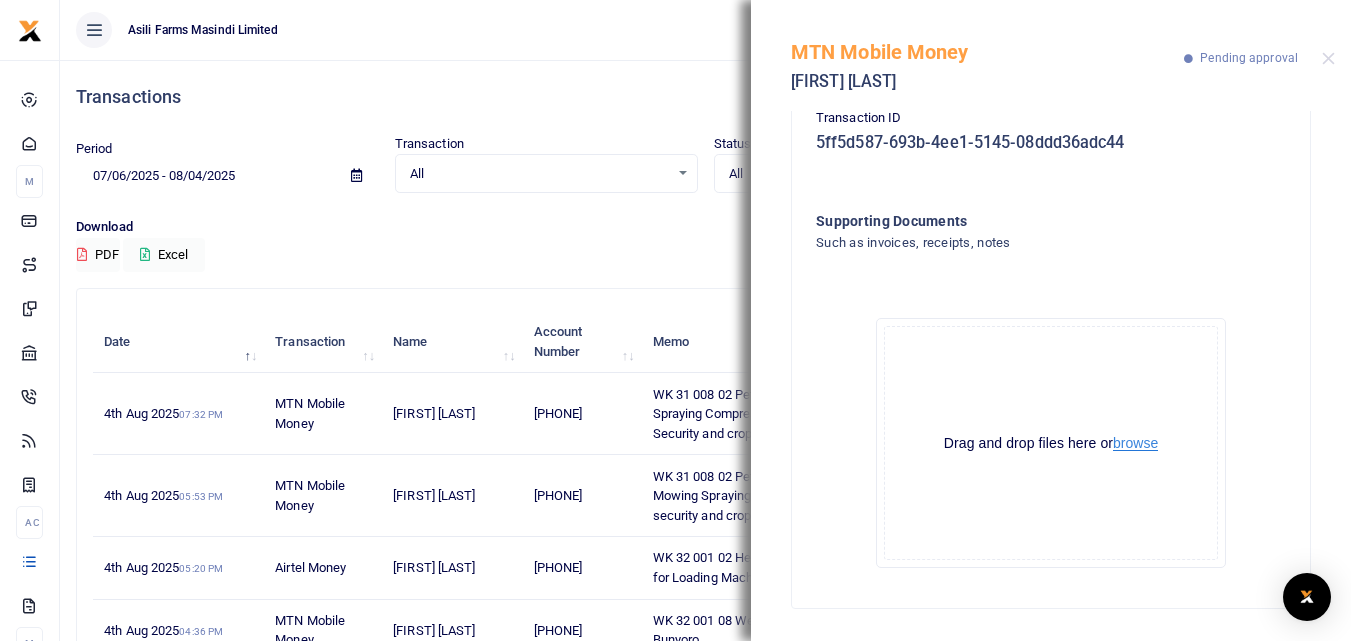 click on "browse" at bounding box center (1135, 443) 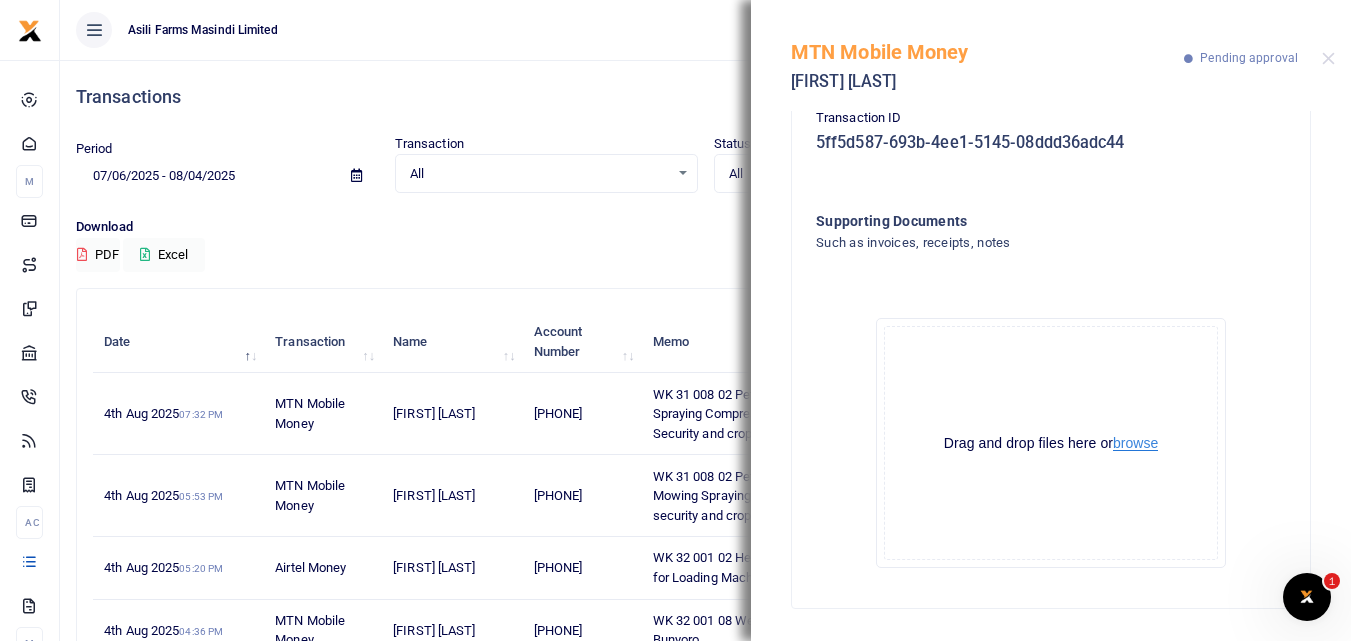 scroll, scrollTop: 0, scrollLeft: 0, axis: both 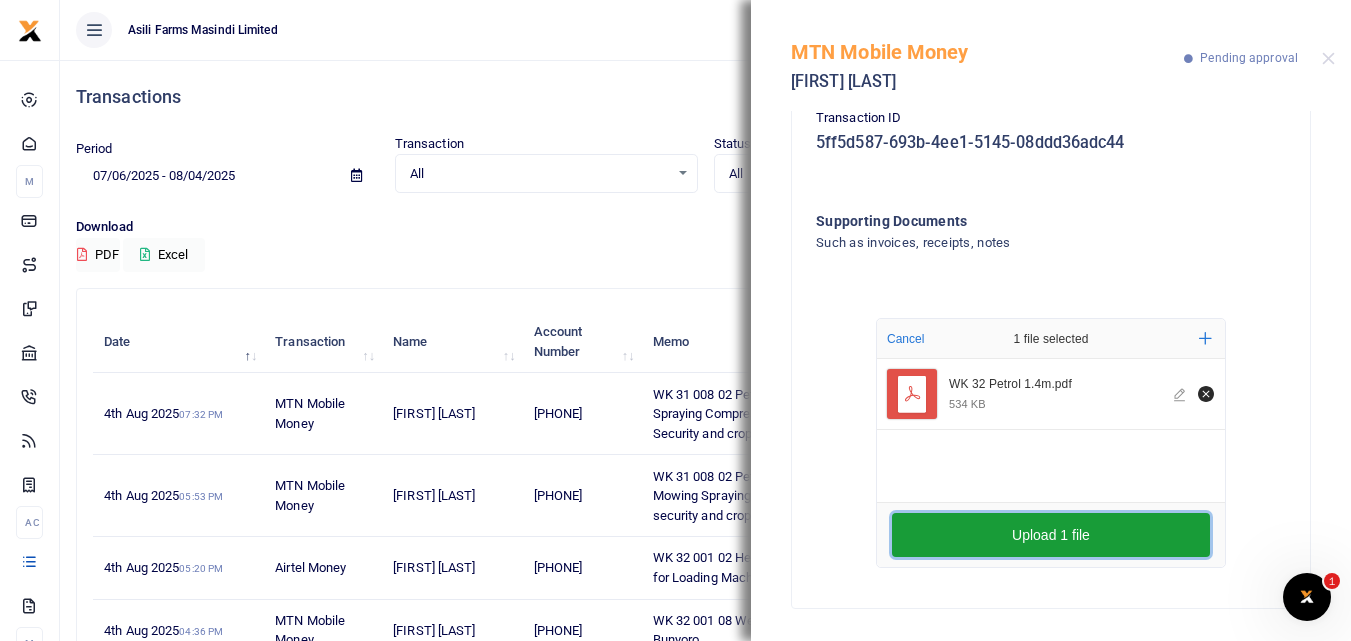 click on "Upload 1 file" at bounding box center (1051, 535) 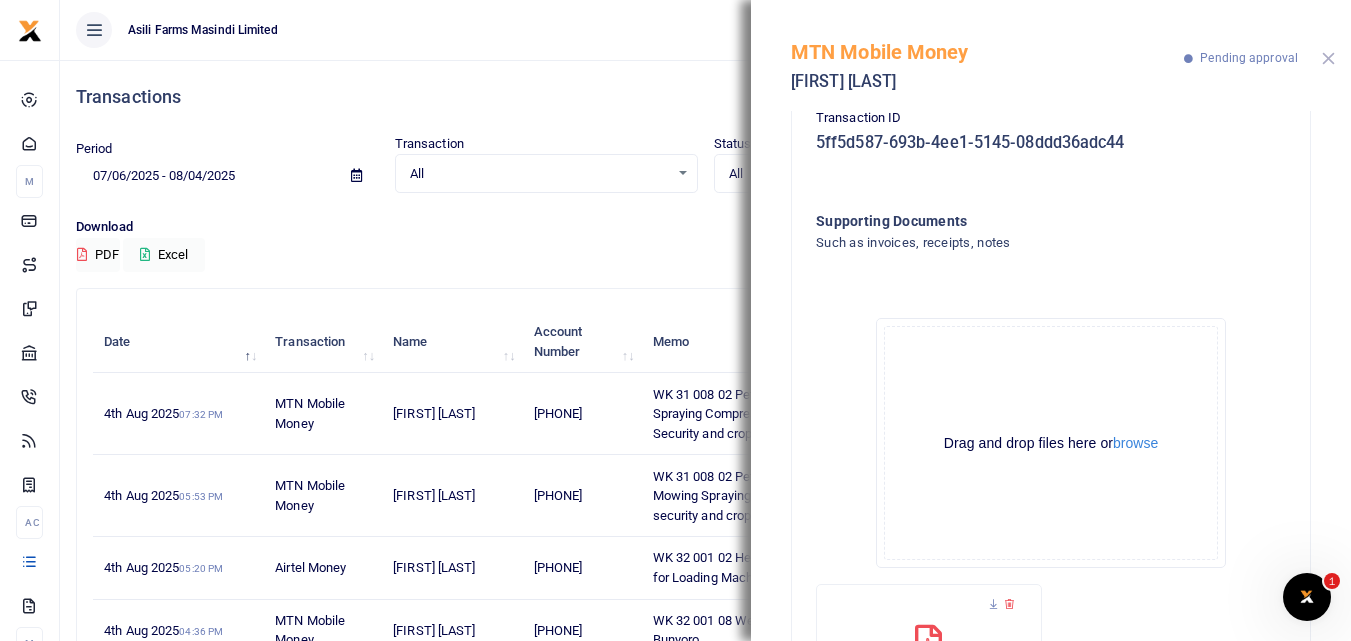 click at bounding box center [1328, 58] 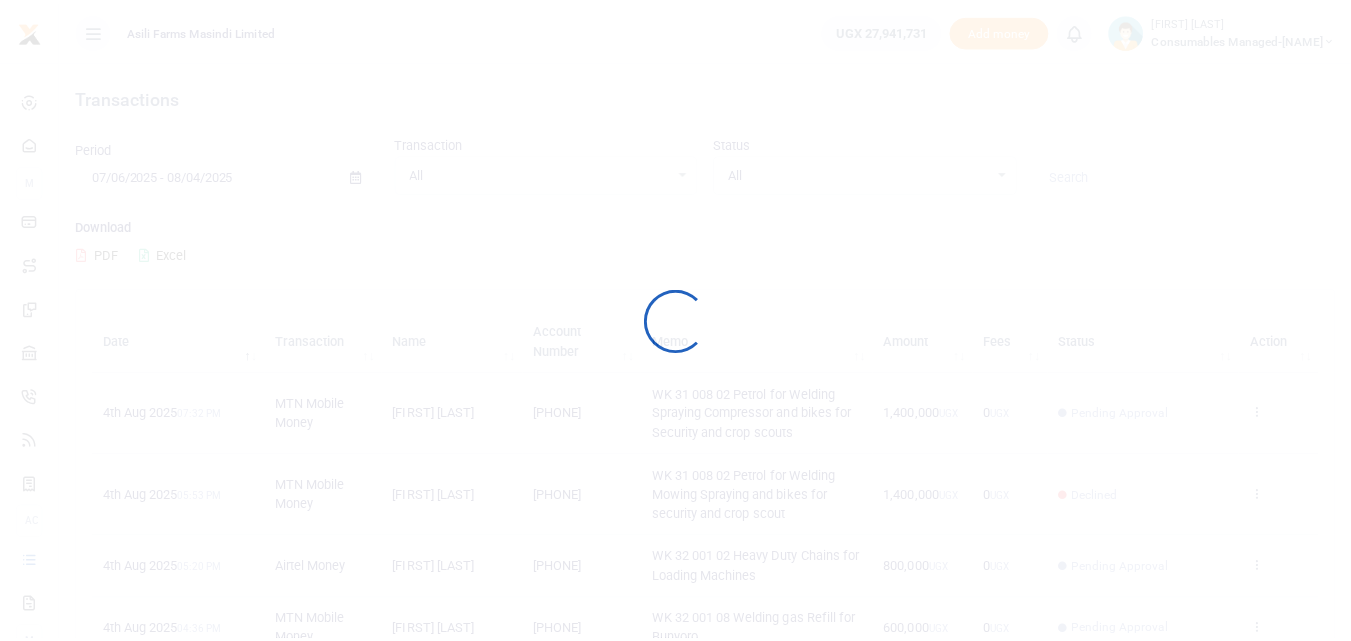 scroll, scrollTop: 0, scrollLeft: 0, axis: both 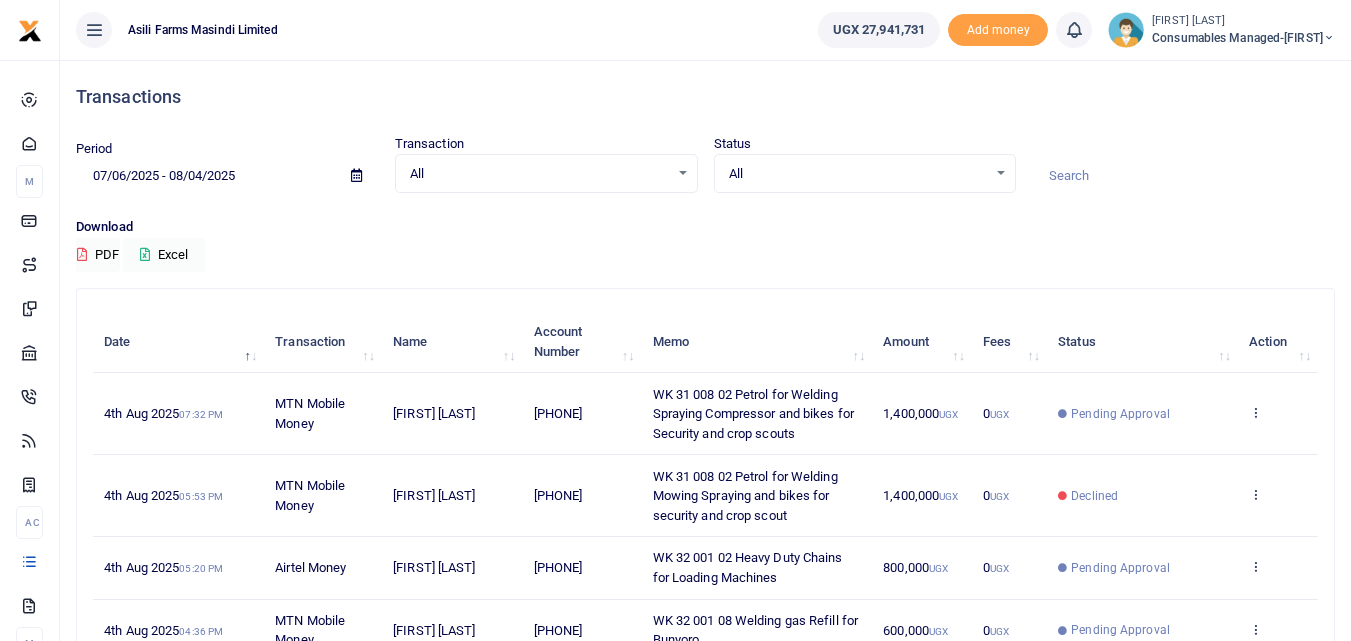 drag, startPoint x: 624, startPoint y: 569, endPoint x: 532, endPoint y: 565, distance: 92.086914 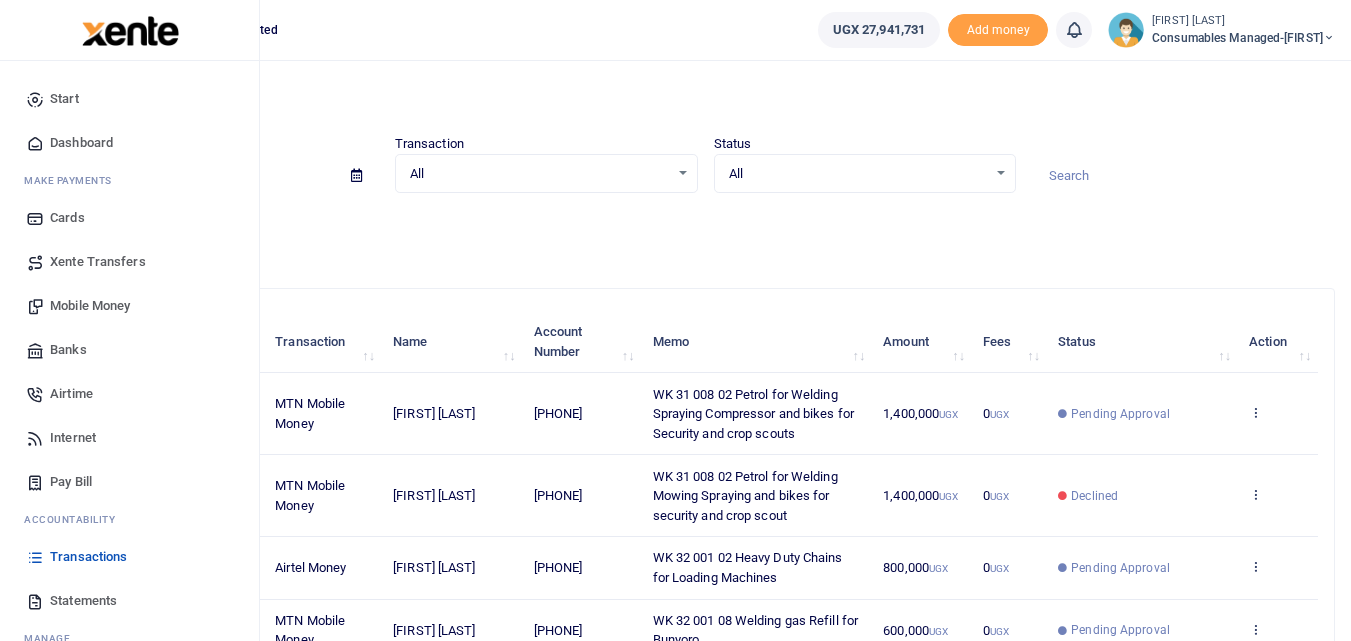 click on "Mobile Money" at bounding box center (90, 306) 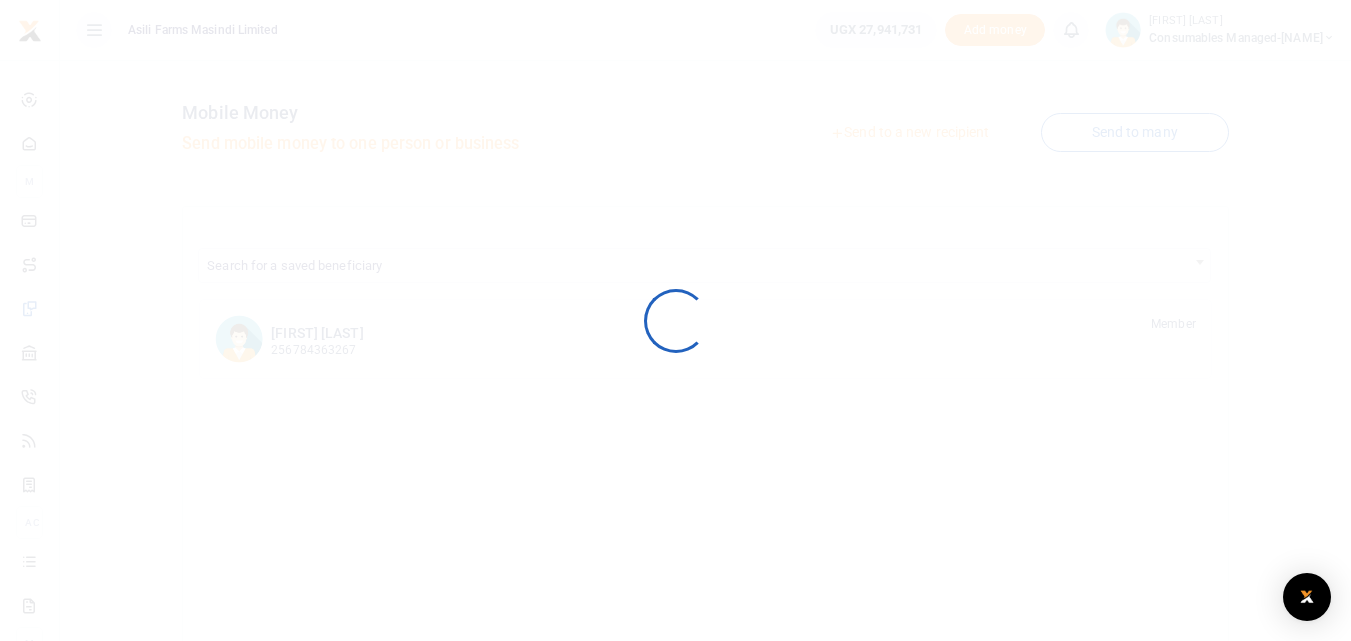 scroll, scrollTop: 0, scrollLeft: 0, axis: both 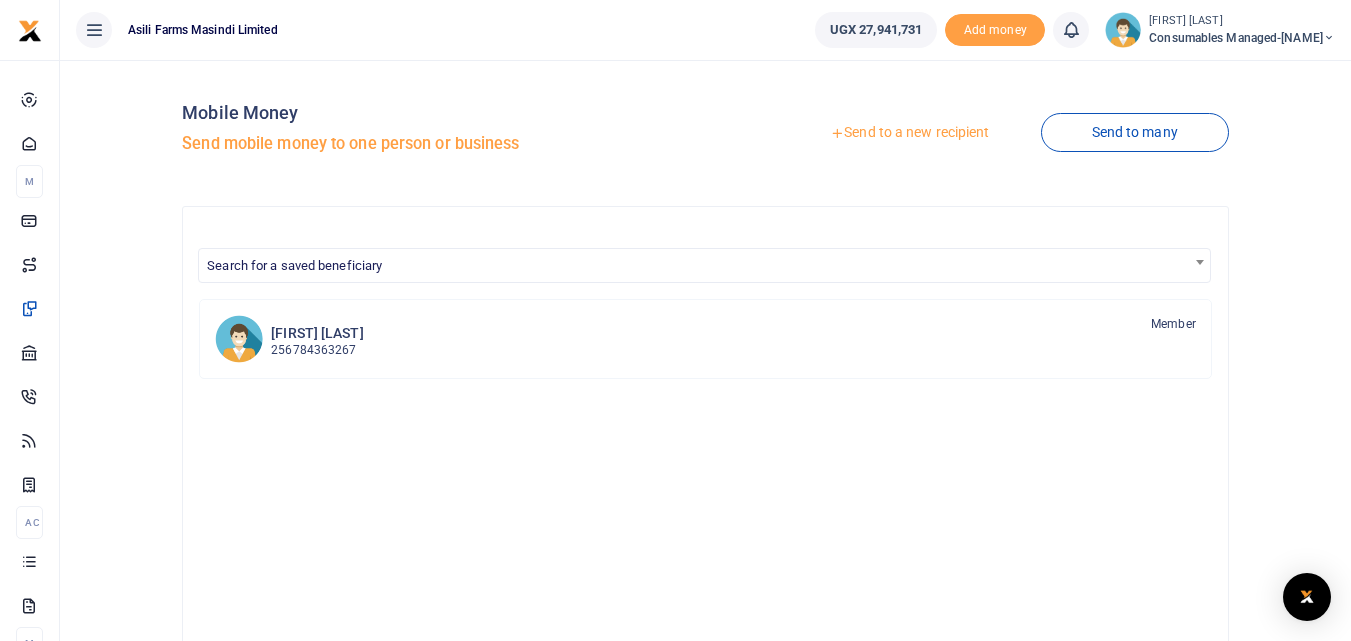 click on "Send to a new recipient" at bounding box center [909, 133] 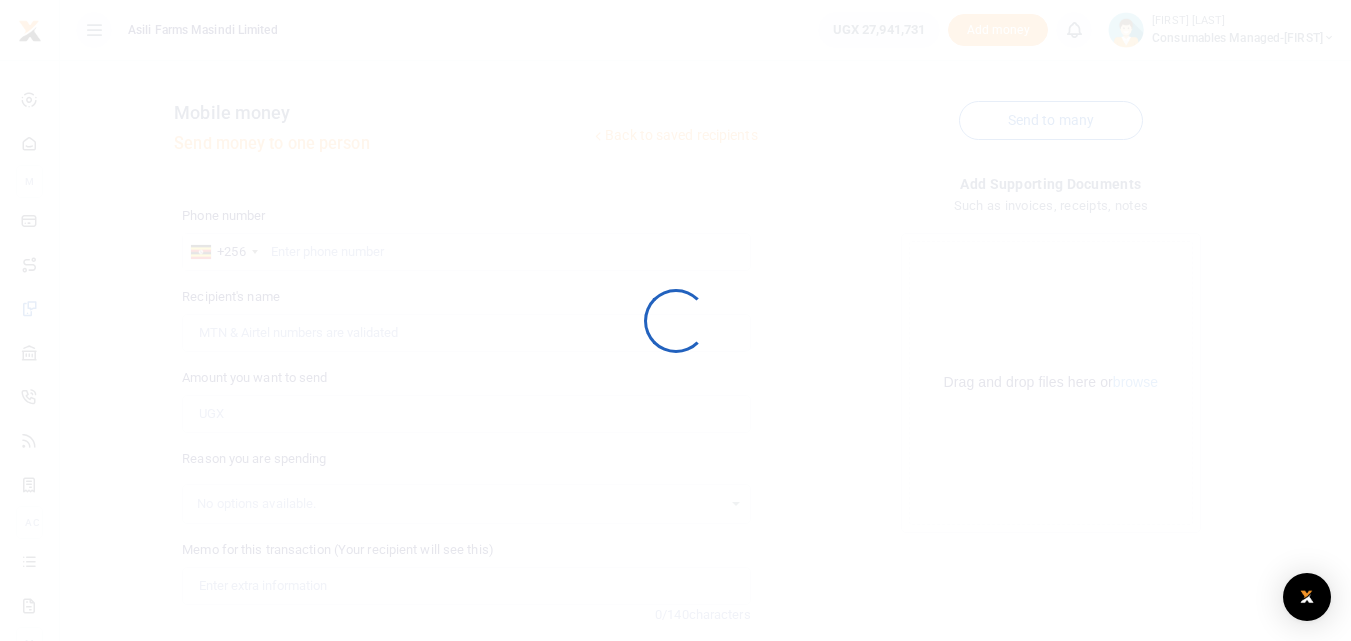 scroll, scrollTop: 0, scrollLeft: 0, axis: both 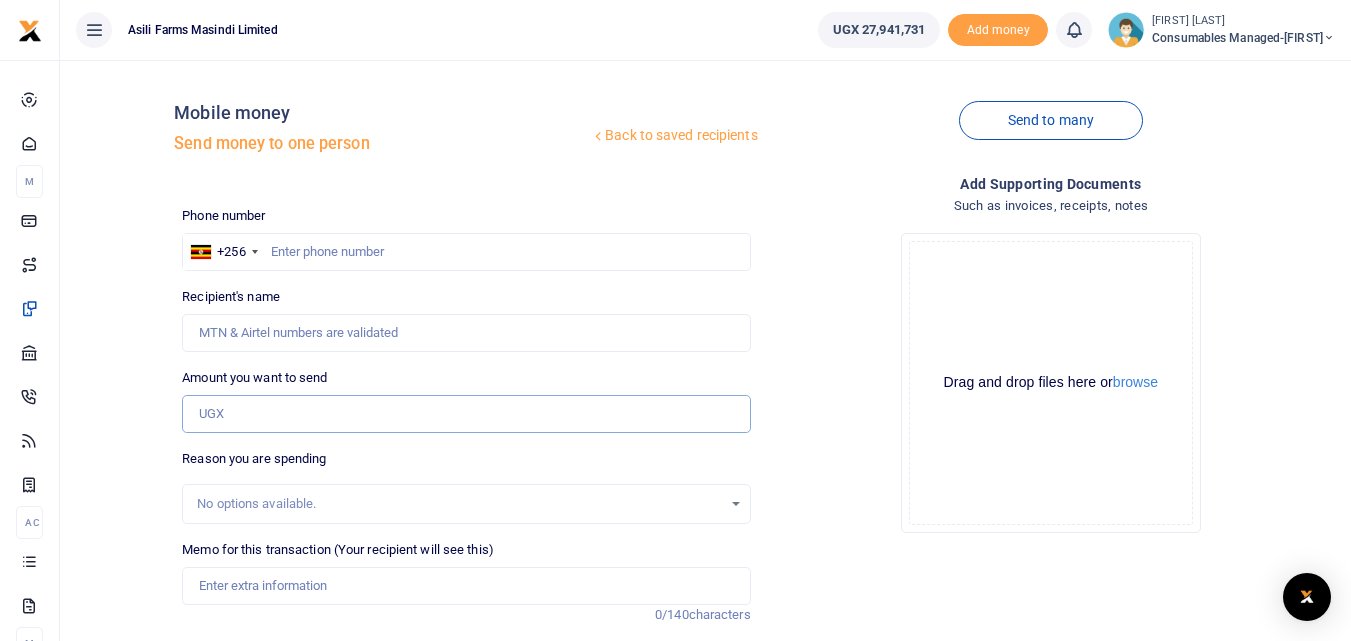 click on "Amount you want to send" at bounding box center (466, 414) 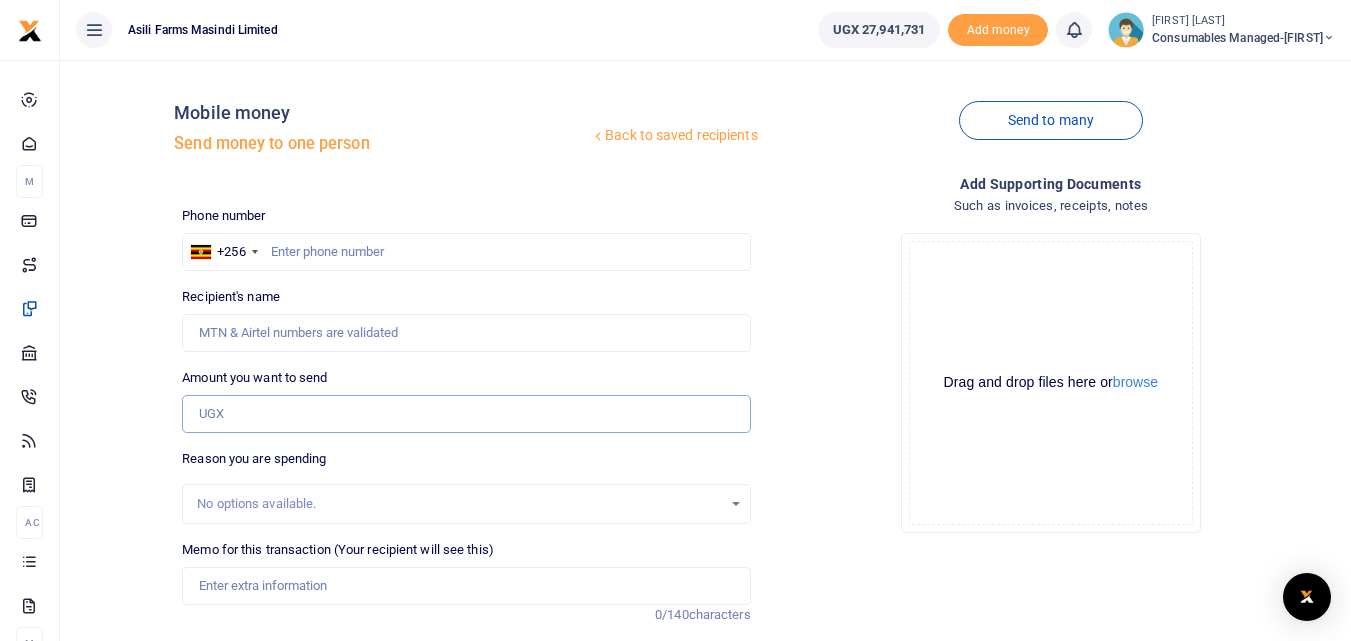 paste on "[PHONE]" 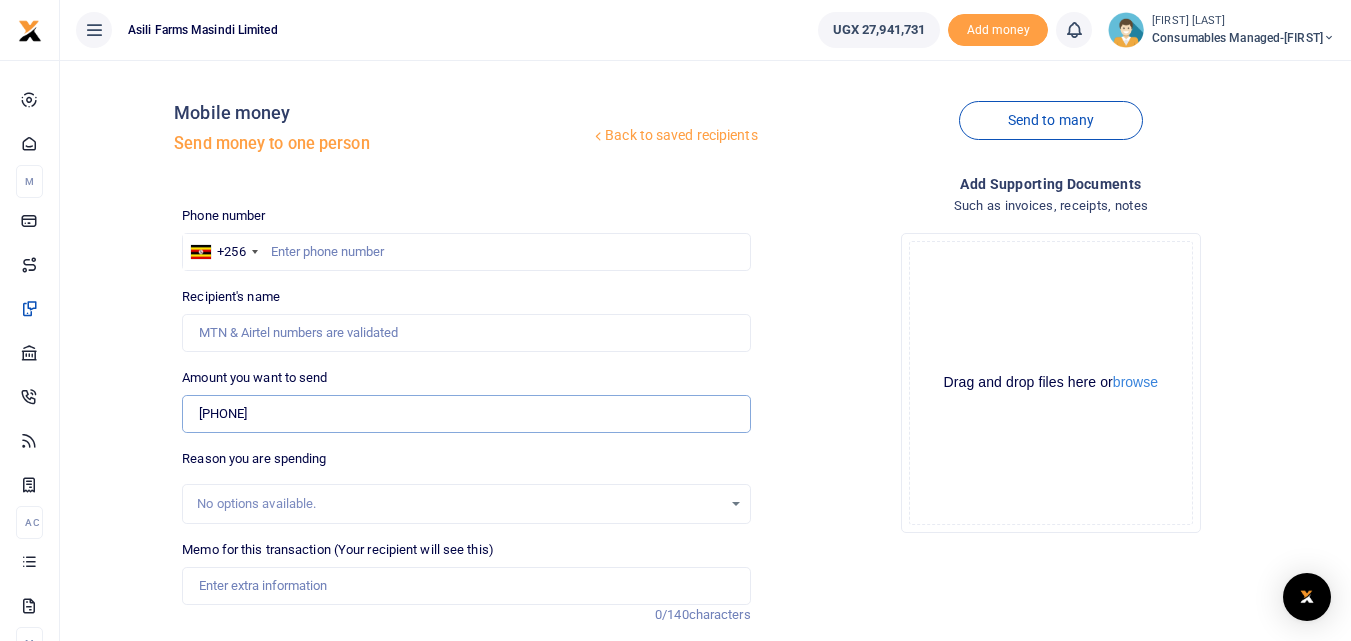 type on "[PHONE]" 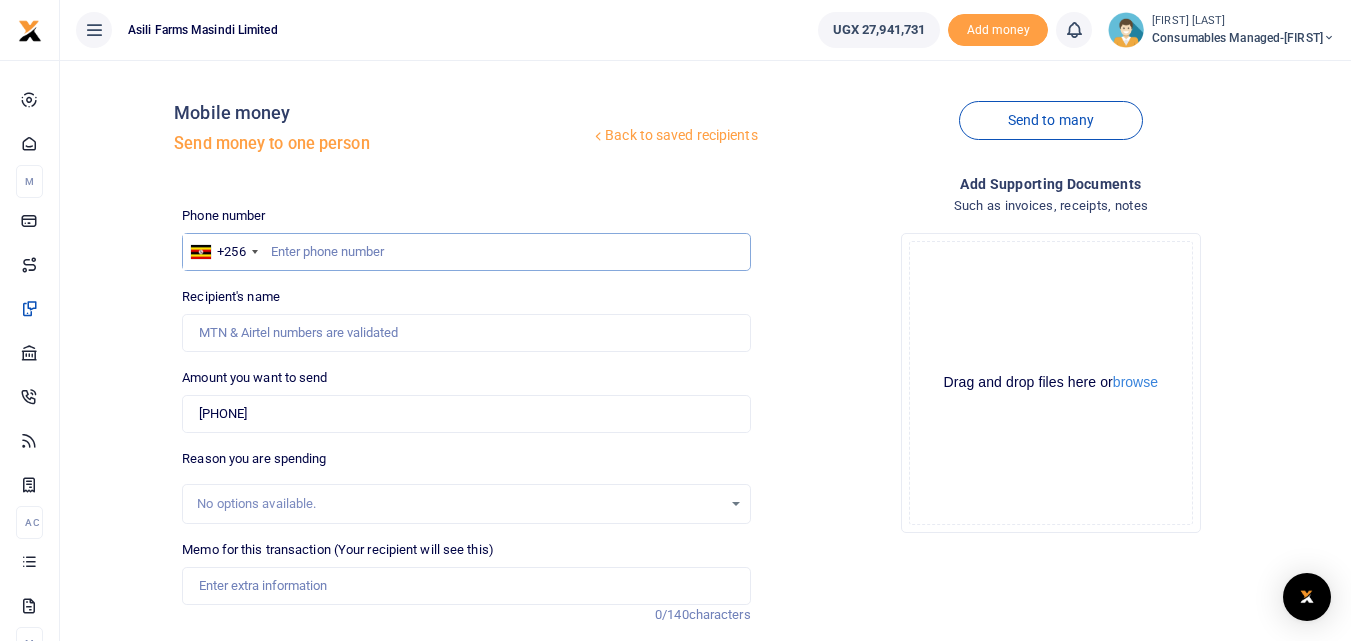 click at bounding box center [466, 252] 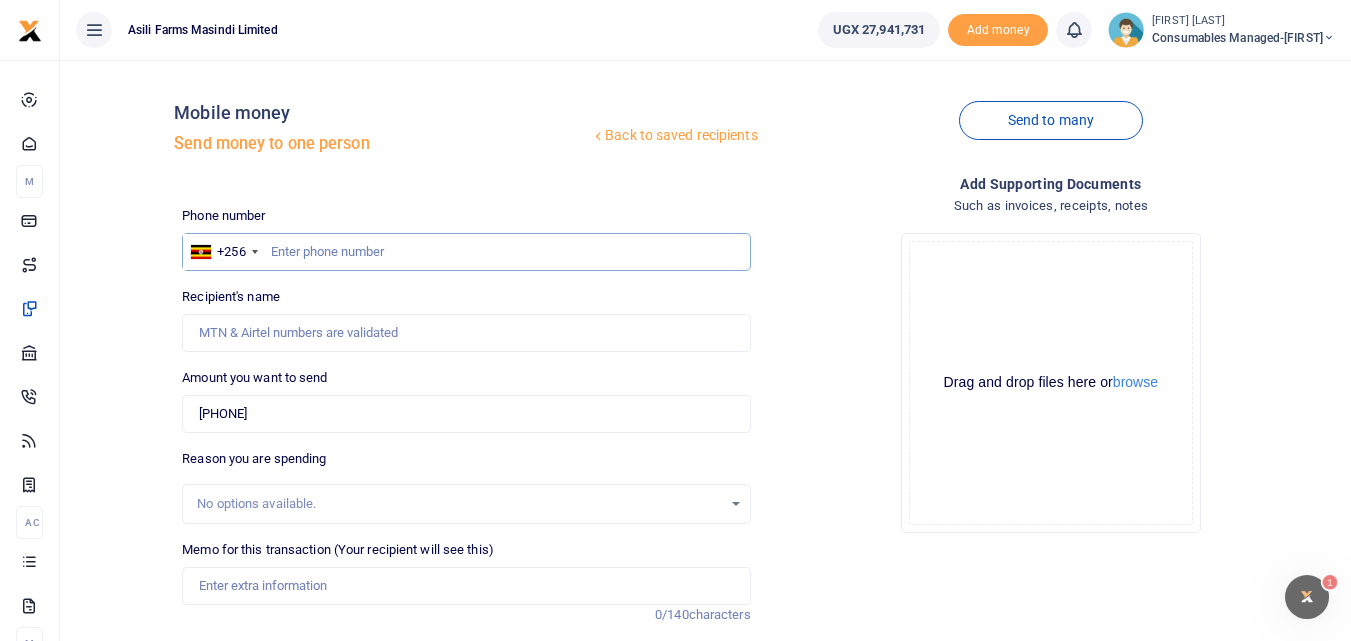 scroll, scrollTop: 0, scrollLeft: 0, axis: both 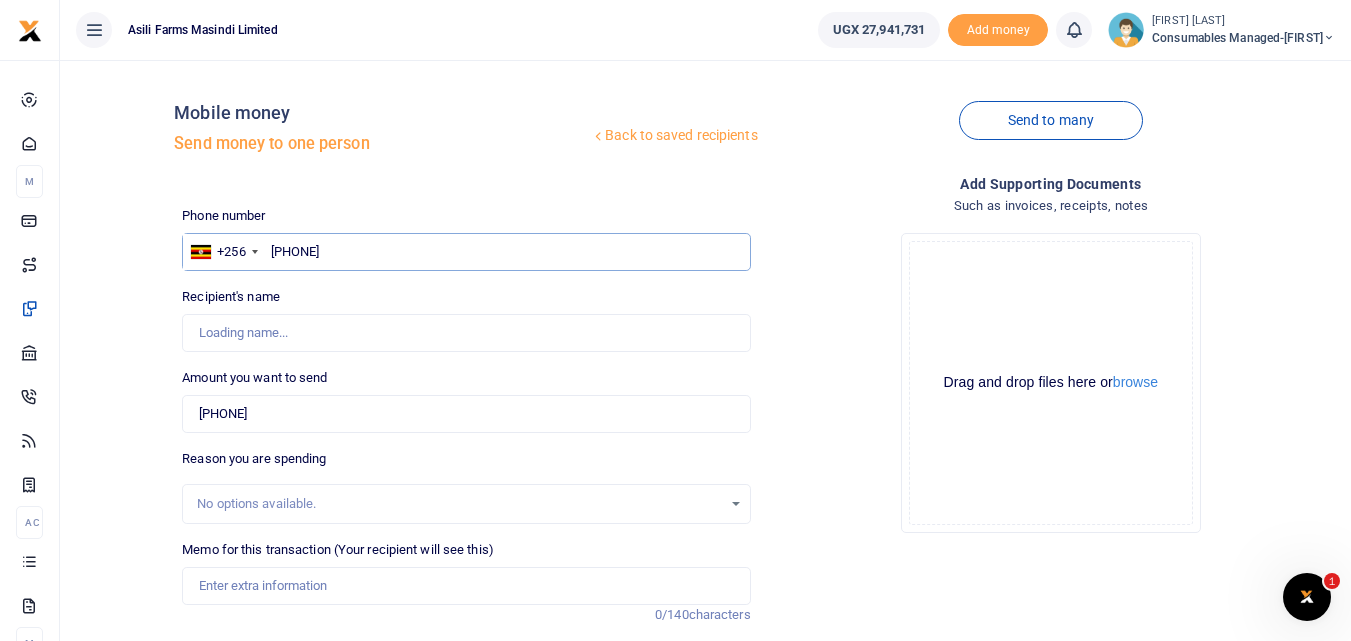 type on "753264942" 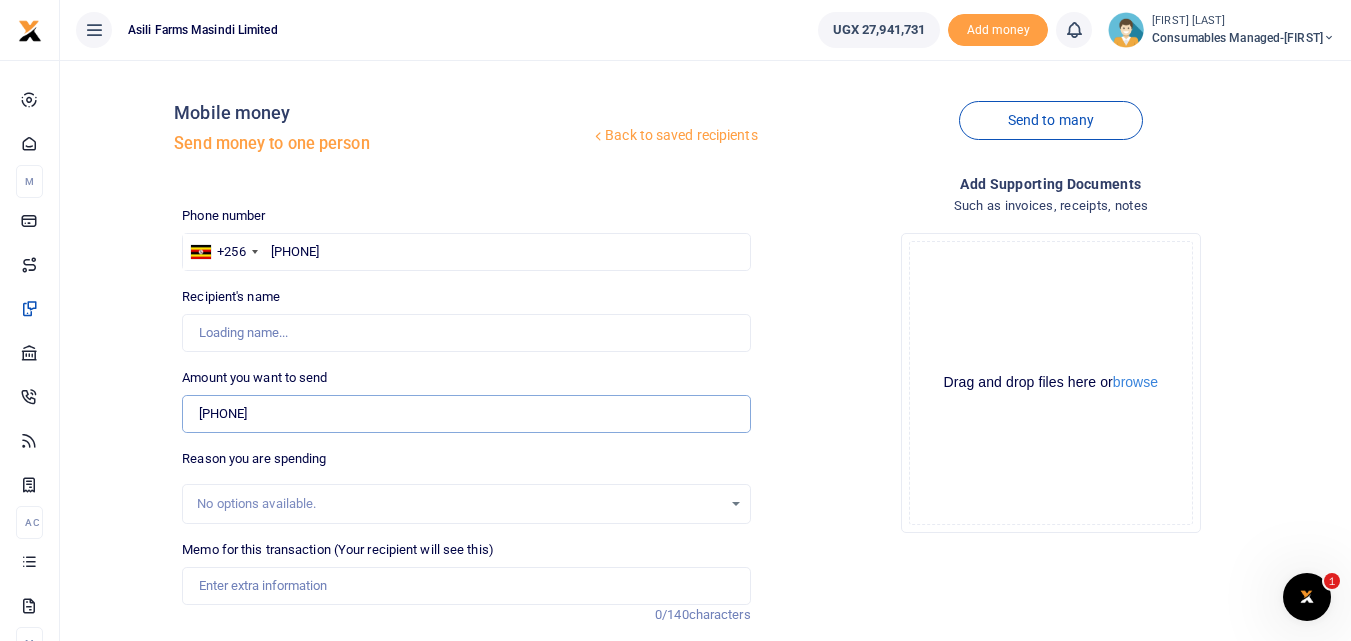 click on "[PHONE]" at bounding box center (466, 414) 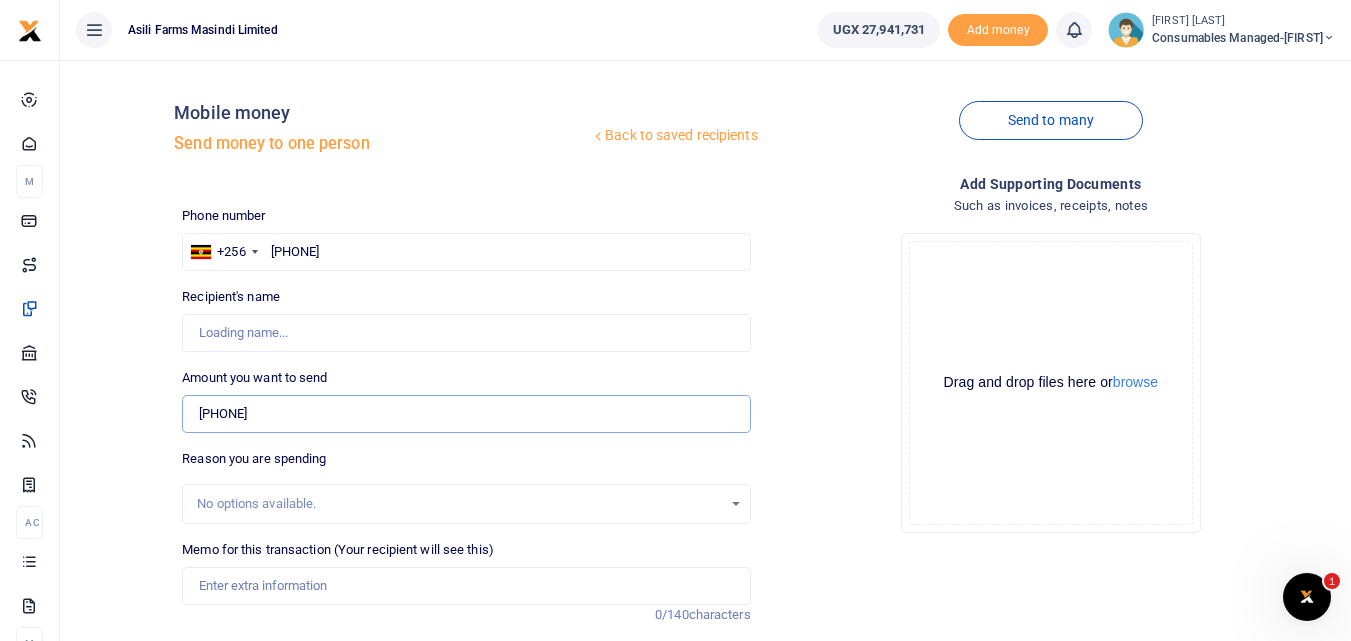 type on "[FIRST] [LAST]" 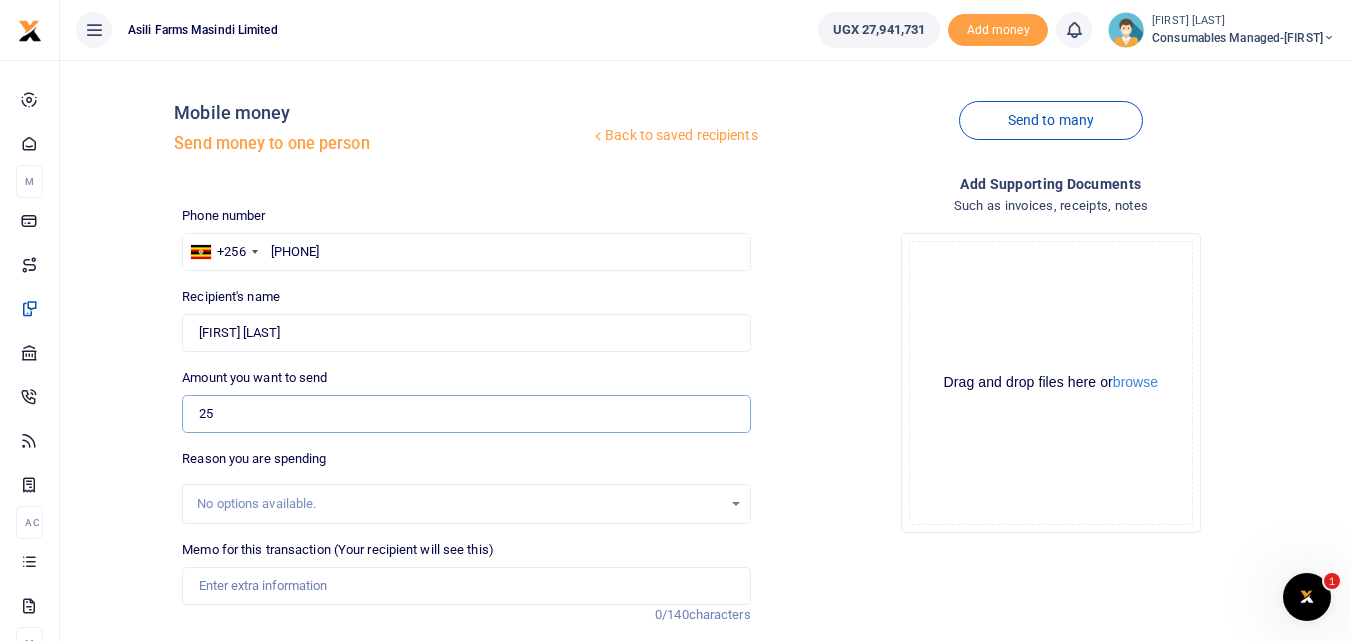 type on "2" 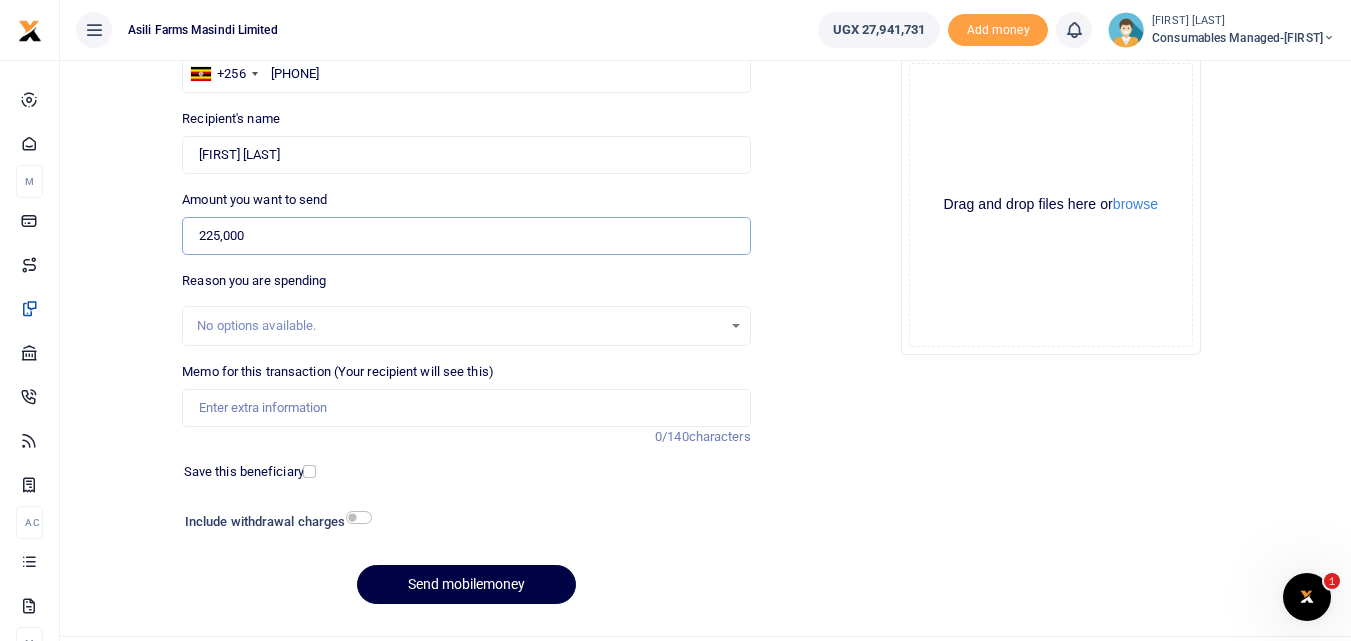 scroll, scrollTop: 182, scrollLeft: 0, axis: vertical 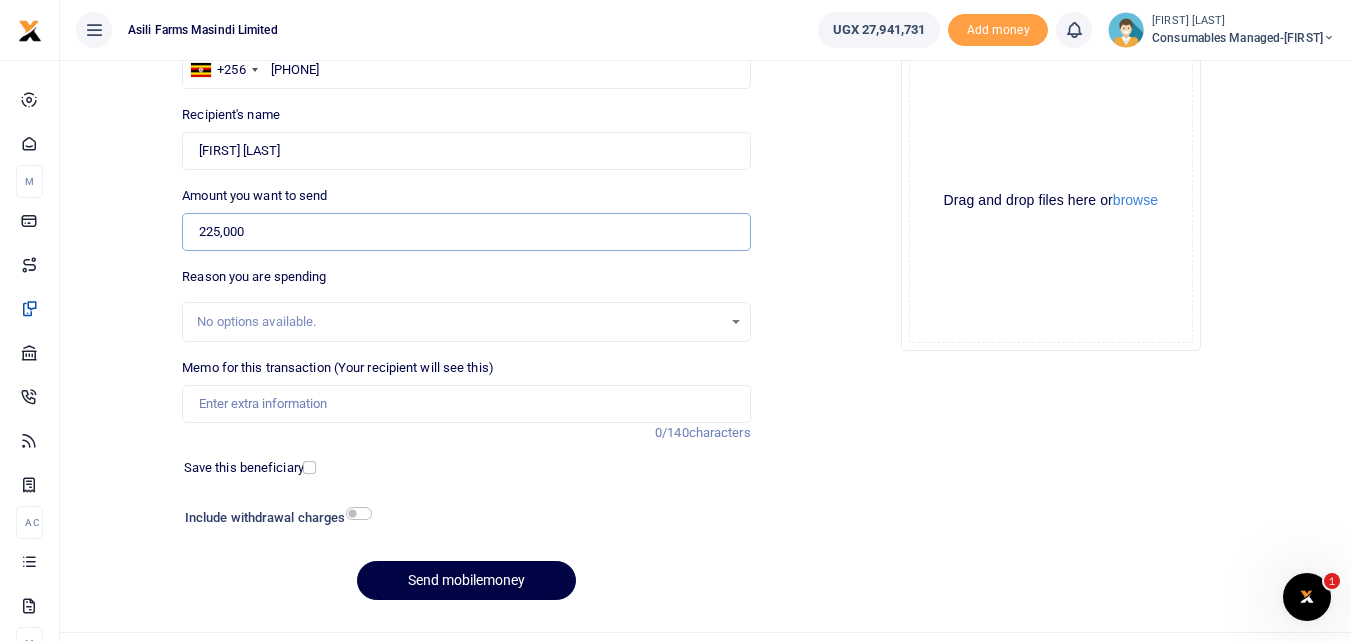 type on "225,000" 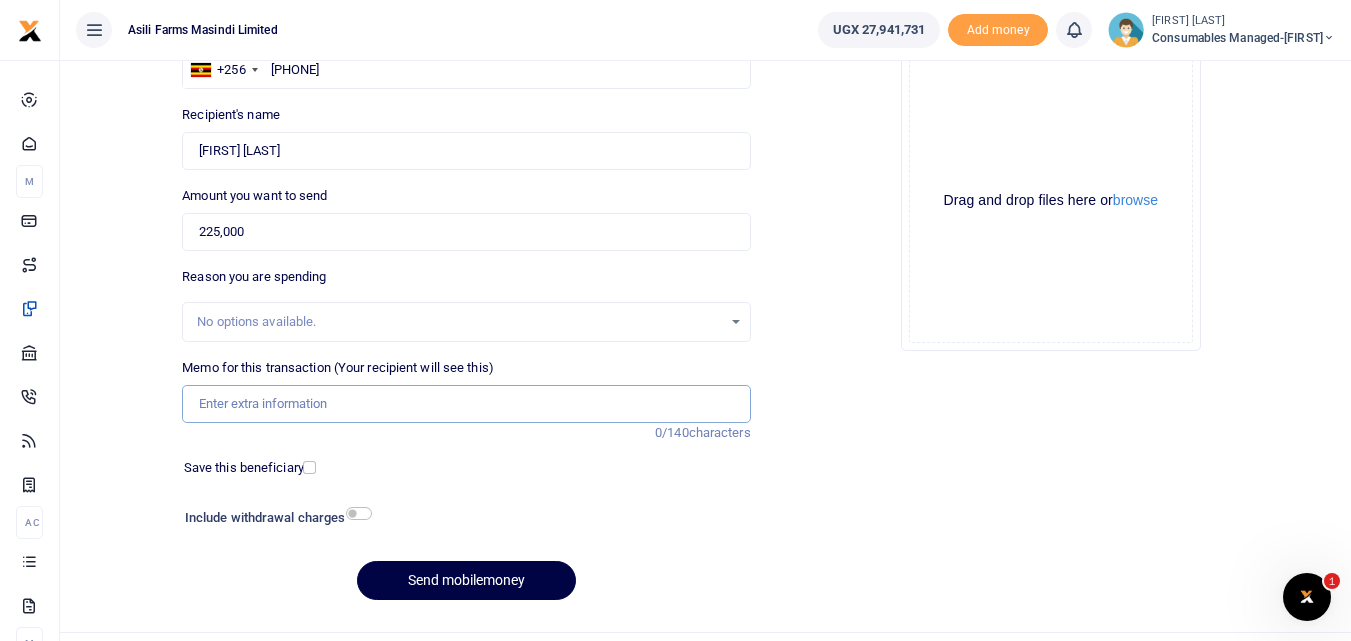 click on "Memo for this transaction (Your recipient will see this)" at bounding box center [466, 404] 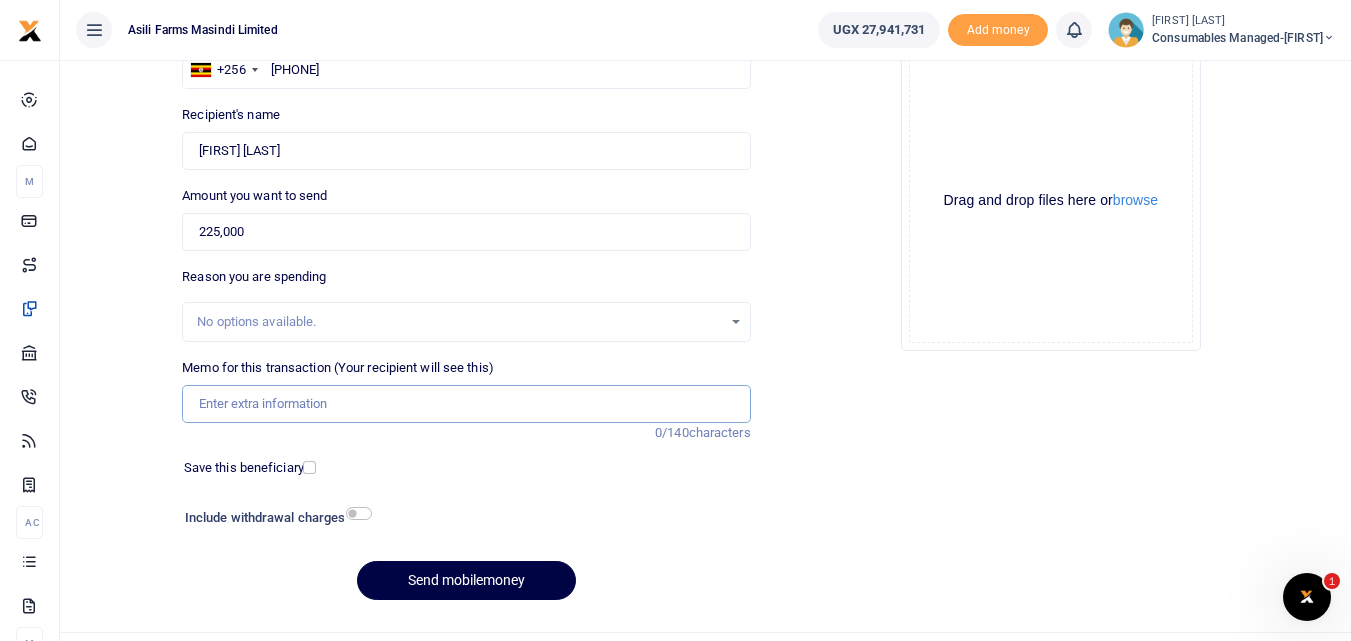 paste on "WK 31 /008 / 01" 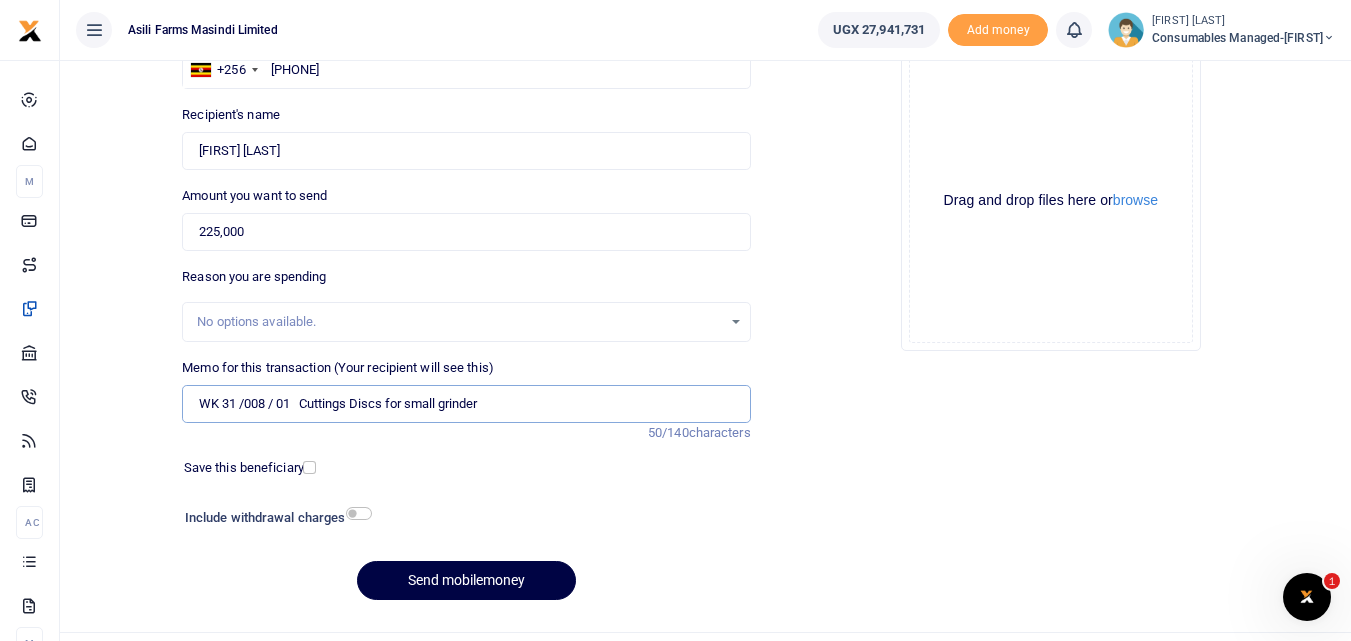 click on "WK 31 /008 / 01   Cuttings Discs for small grinder" at bounding box center [466, 404] 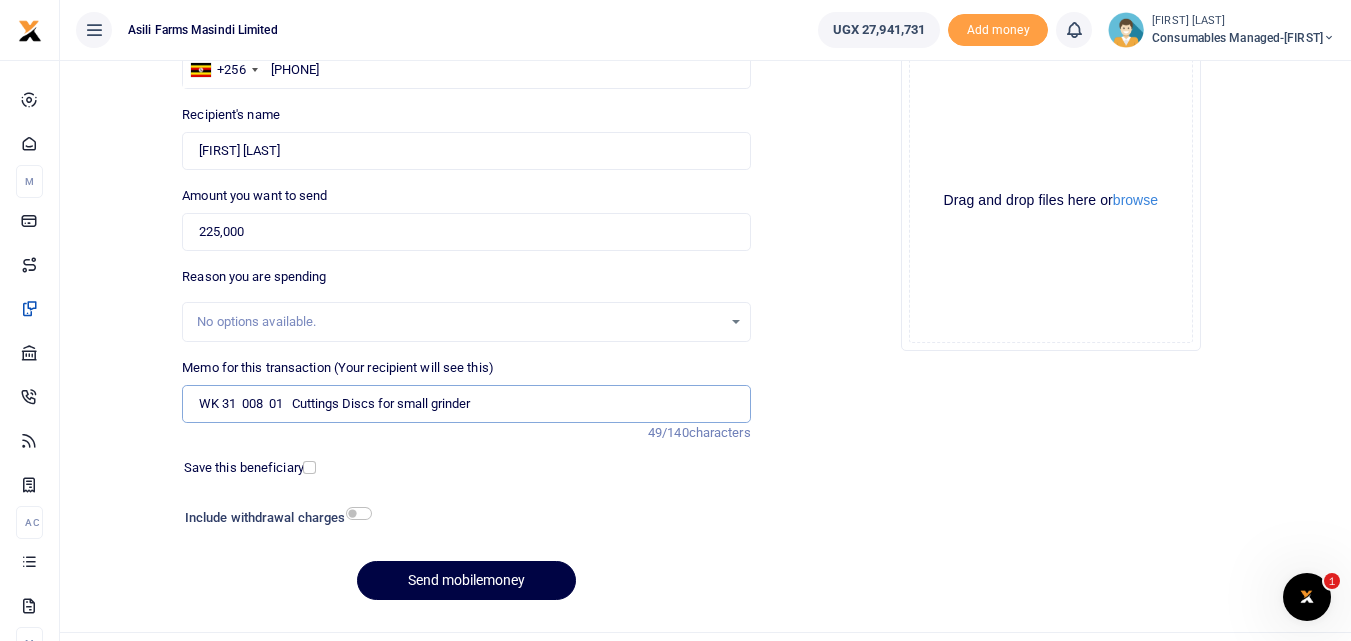 type on "WK 31  008  01   Cuttings Discs for small grinder" 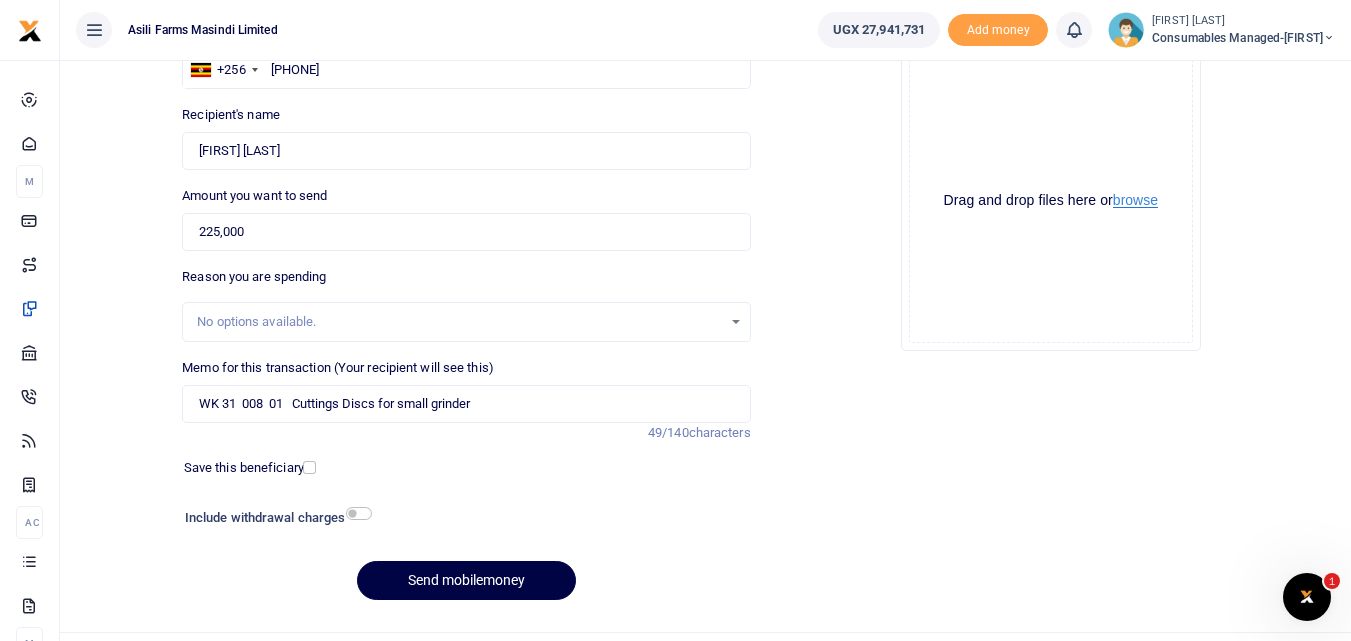 click on "browse" at bounding box center [1135, 200] 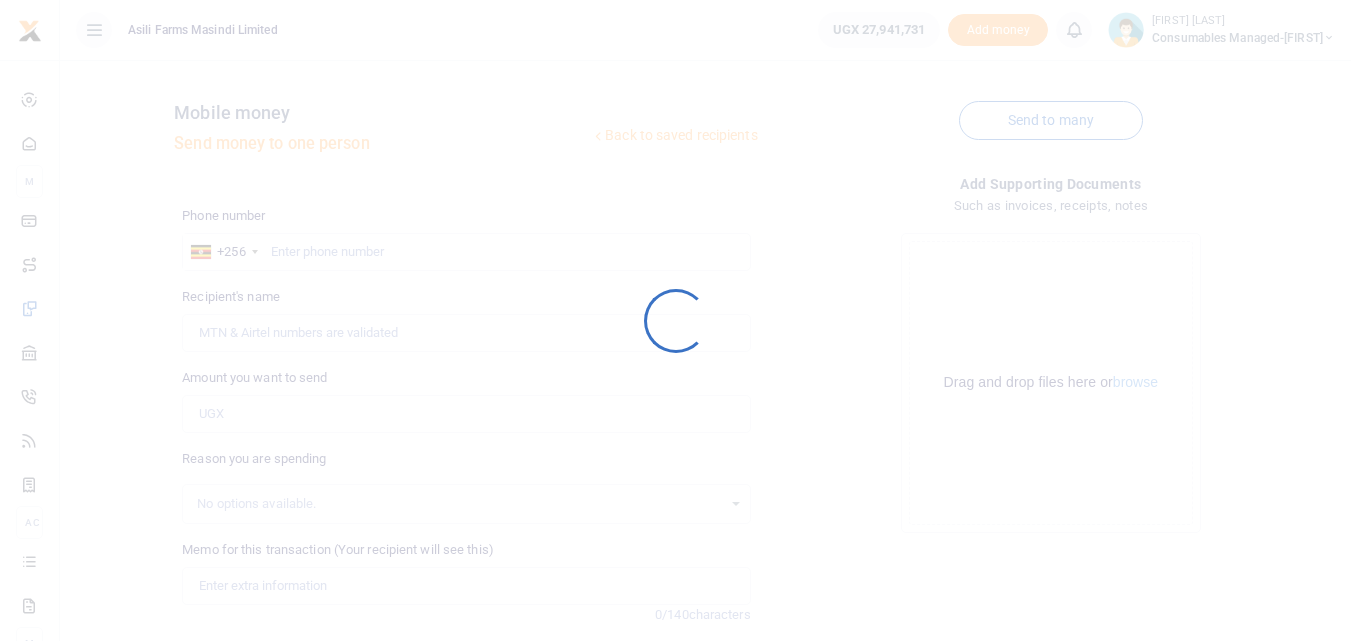 scroll, scrollTop: 0, scrollLeft: 0, axis: both 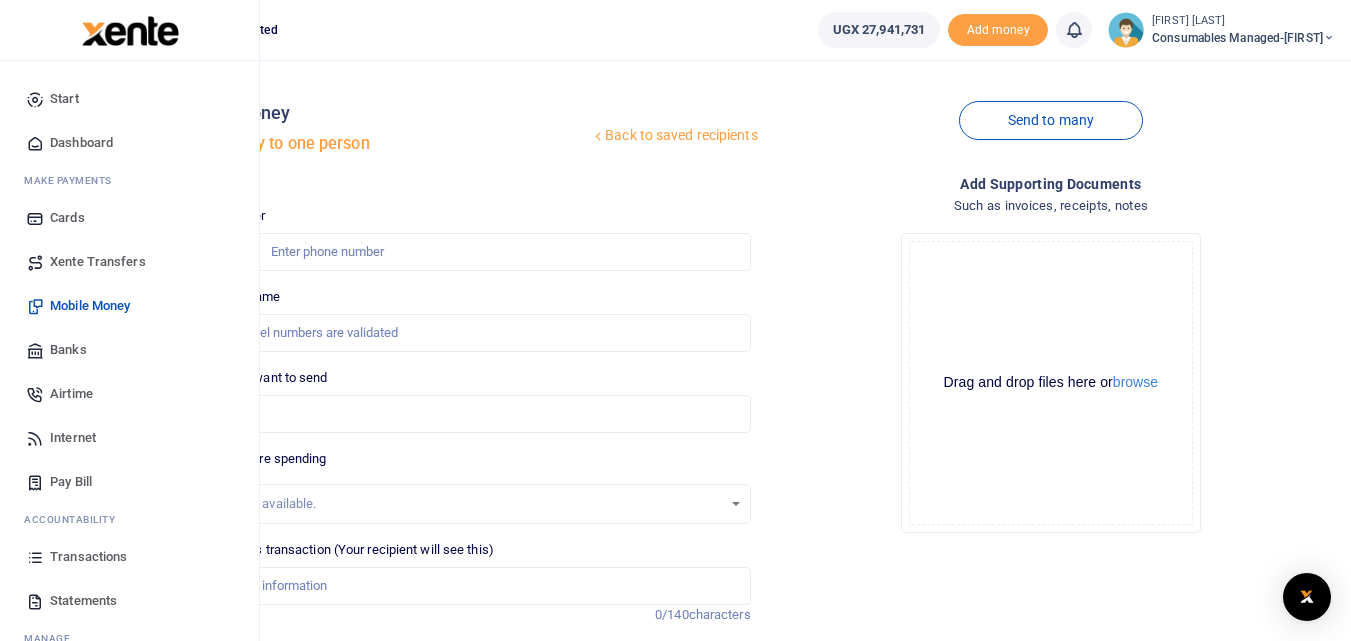 click at bounding box center (35, 557) 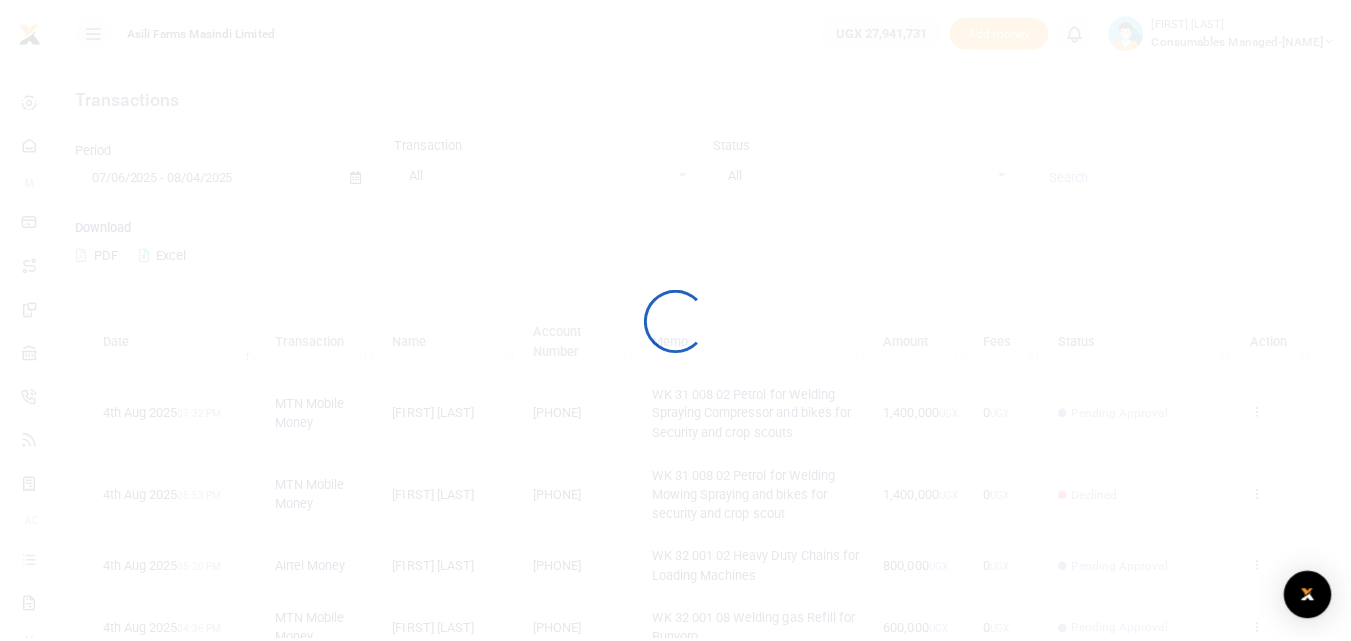 scroll, scrollTop: 0, scrollLeft: 0, axis: both 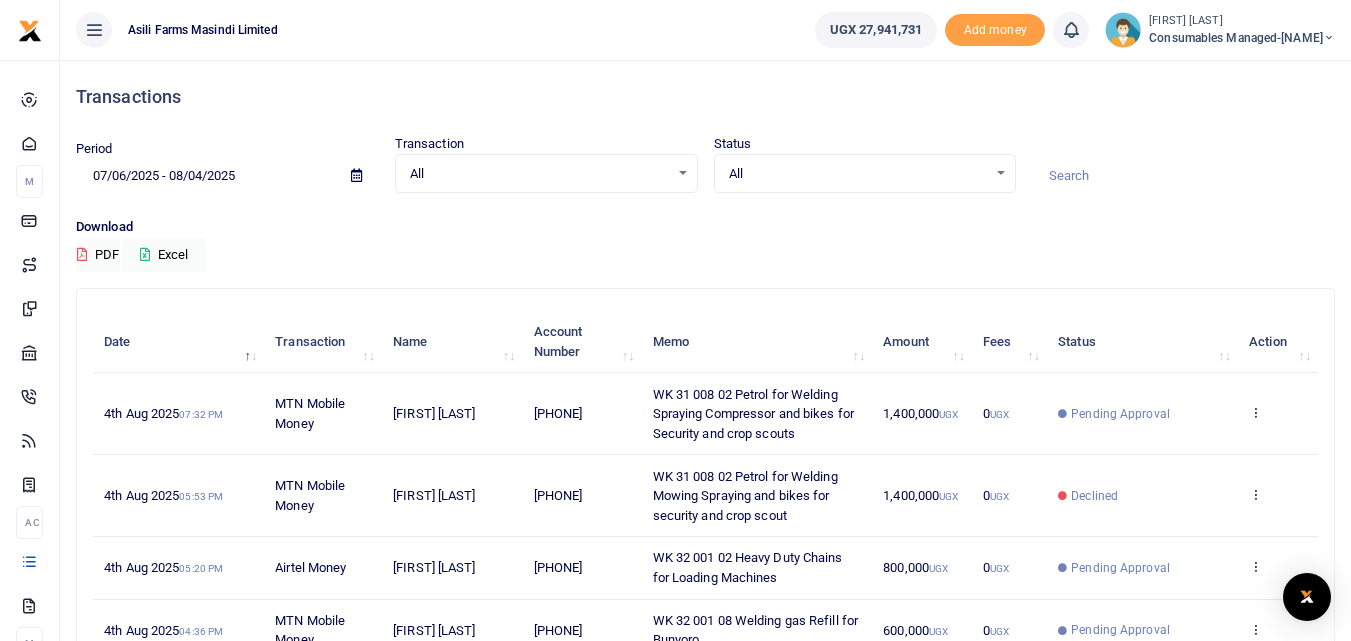drag, startPoint x: 628, startPoint y: 565, endPoint x: 523, endPoint y: 570, distance: 105.11898 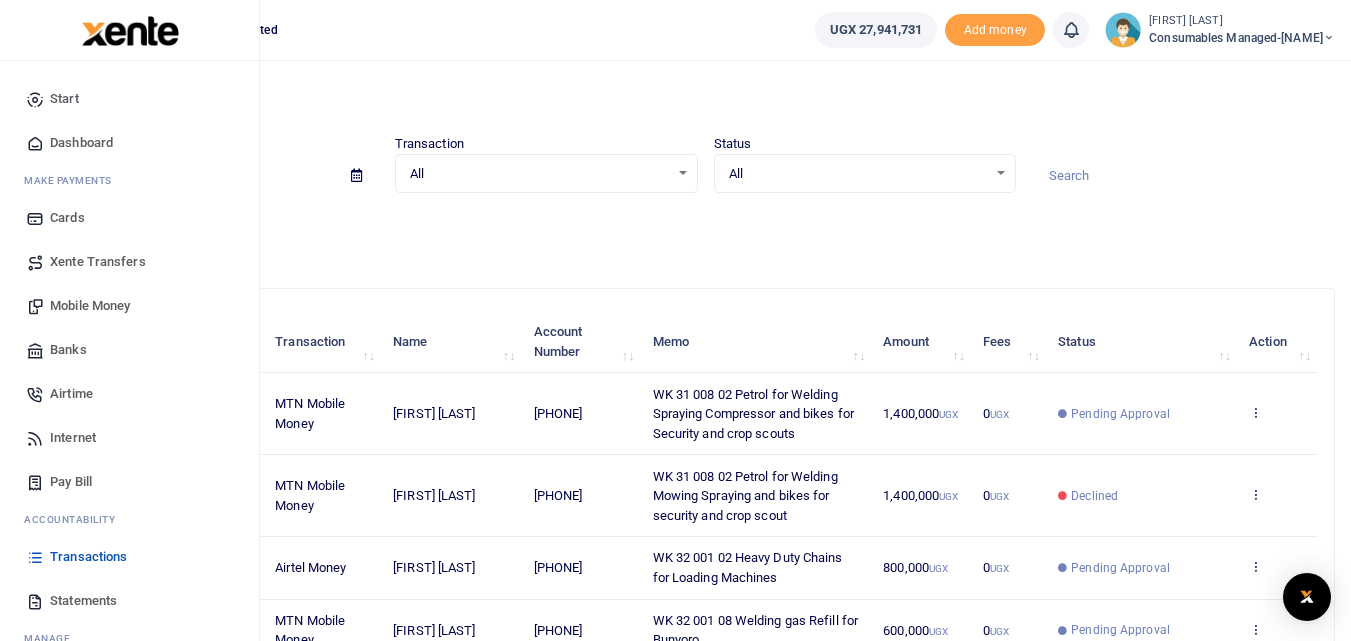 click on "Mobile Money" at bounding box center [90, 306] 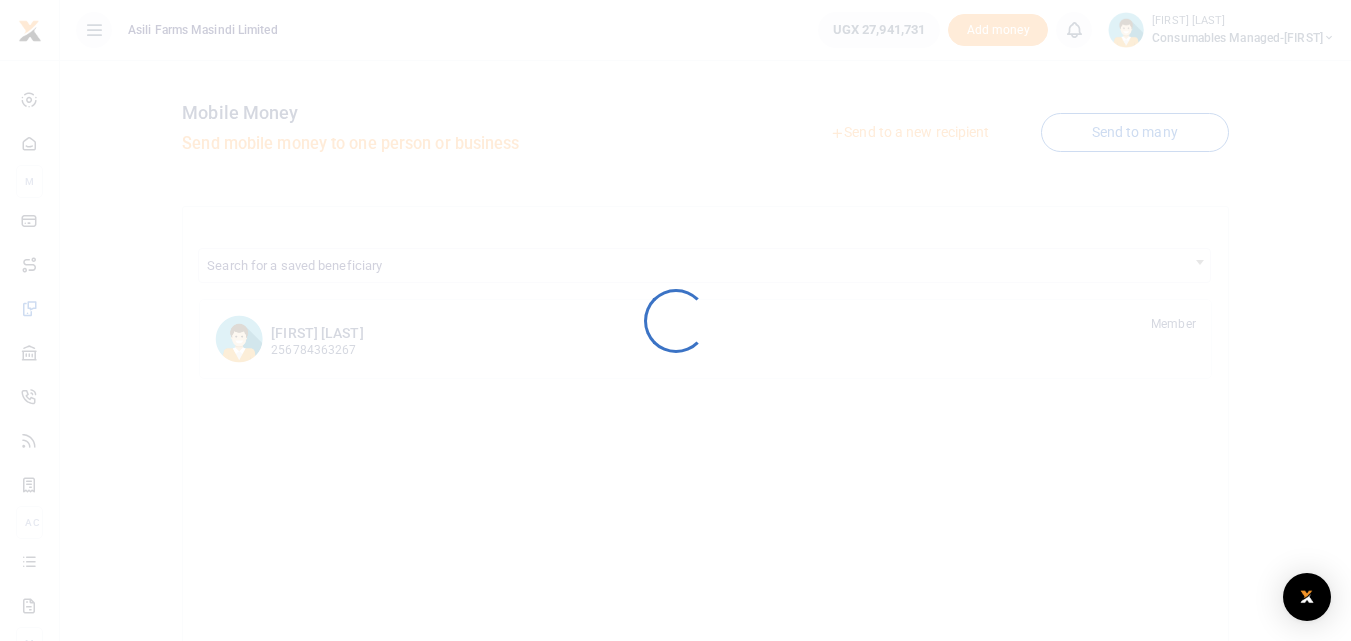 scroll, scrollTop: 0, scrollLeft: 0, axis: both 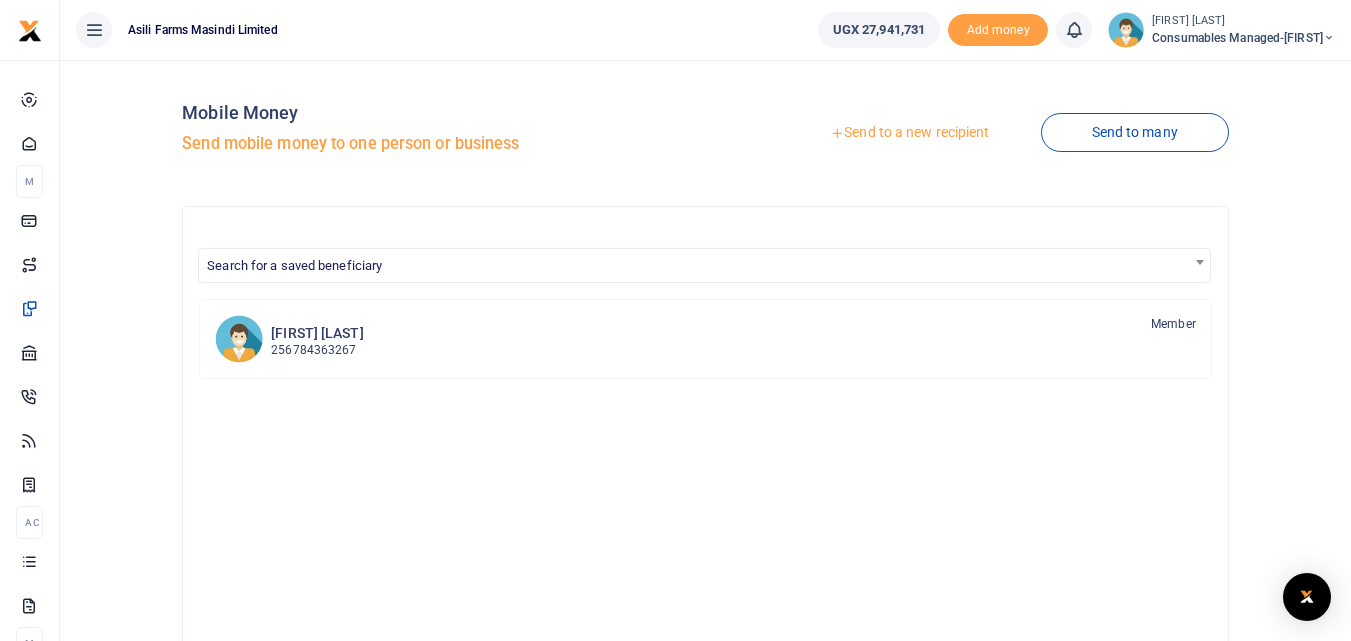 click on "Send to a new recipient" at bounding box center (909, 133) 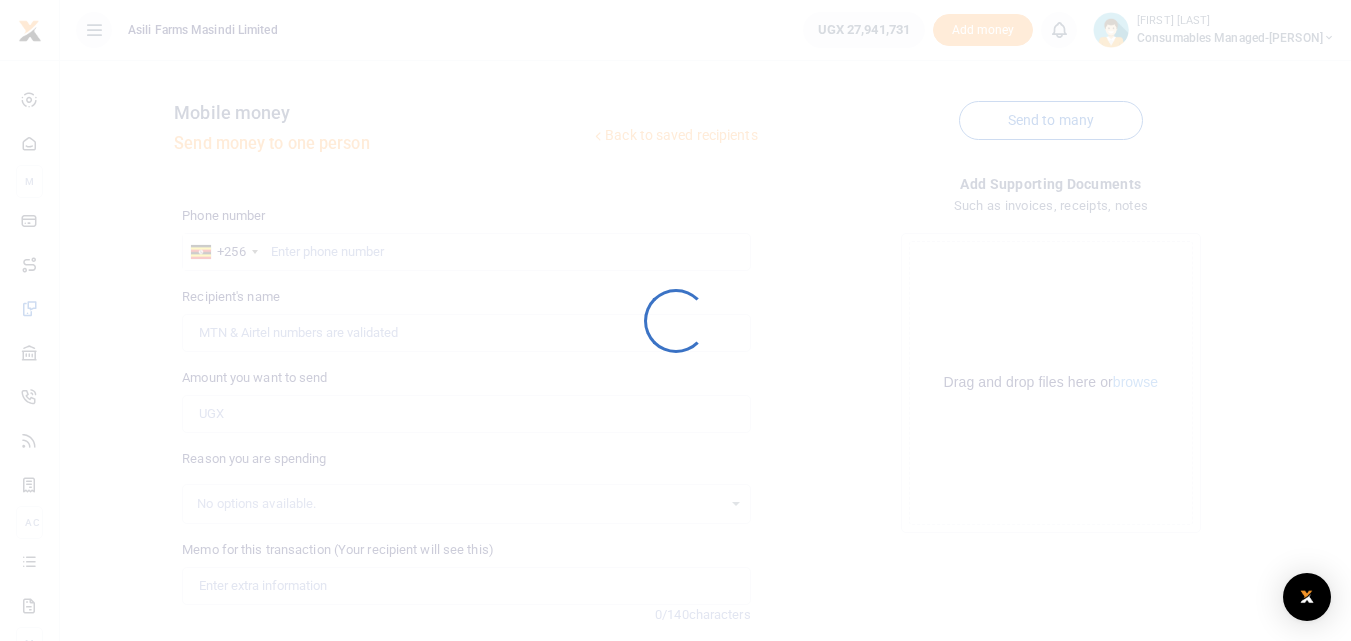 scroll, scrollTop: 0, scrollLeft: 0, axis: both 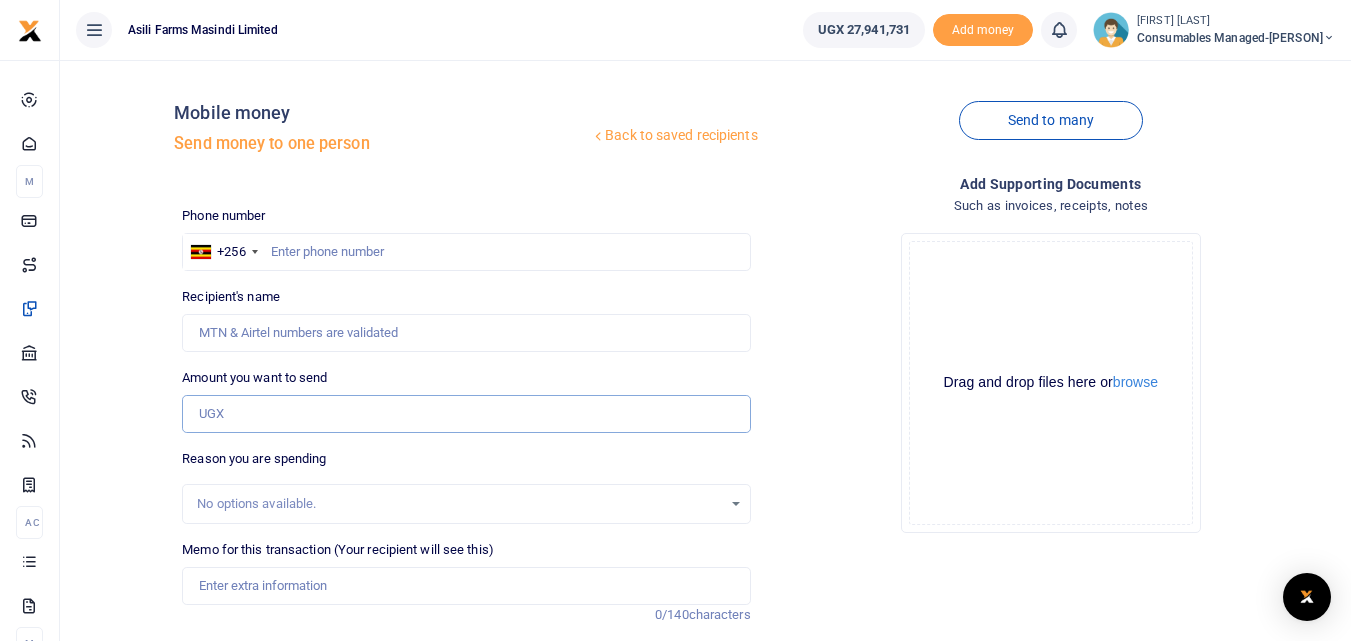 click on "Amount you want to send" at bounding box center (466, 414) 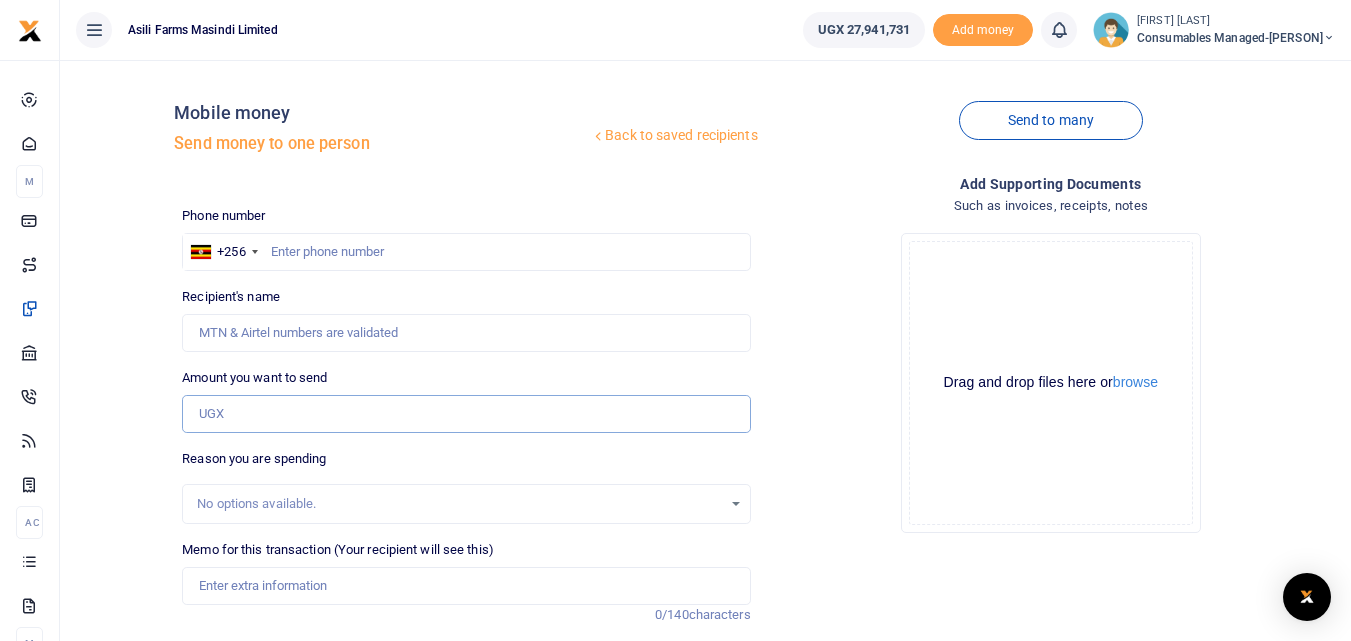 paste on "[NUMBER]" 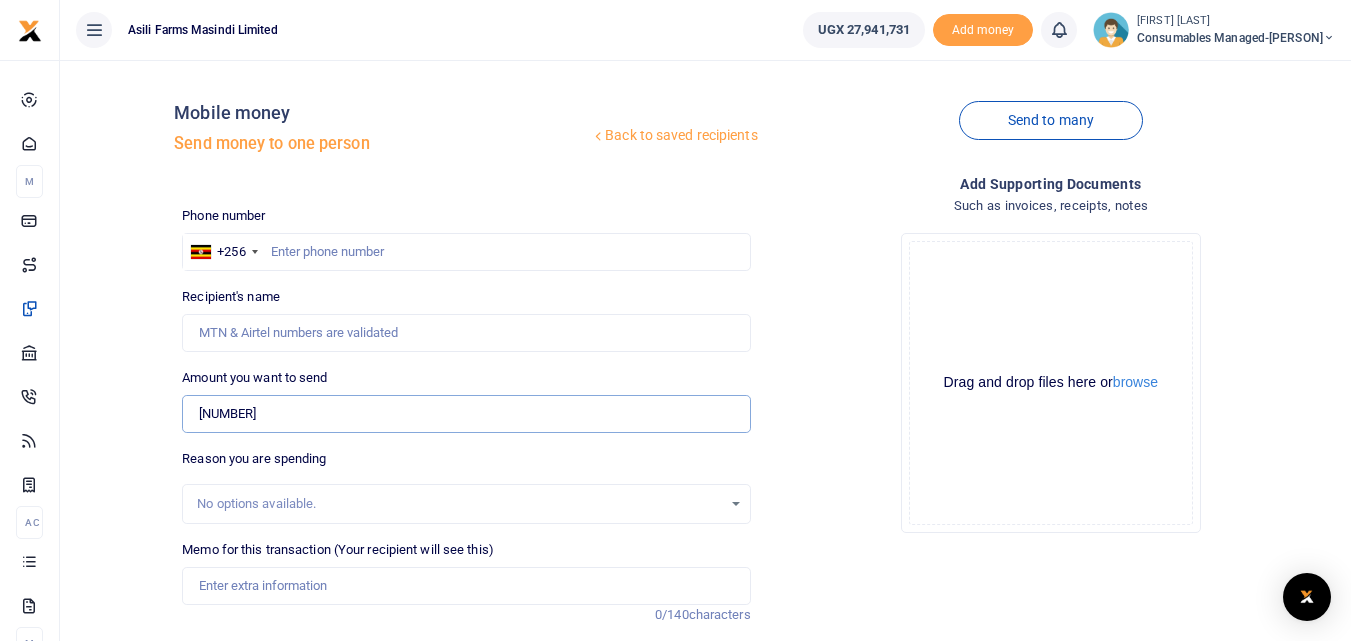 type on "[NUMBER]" 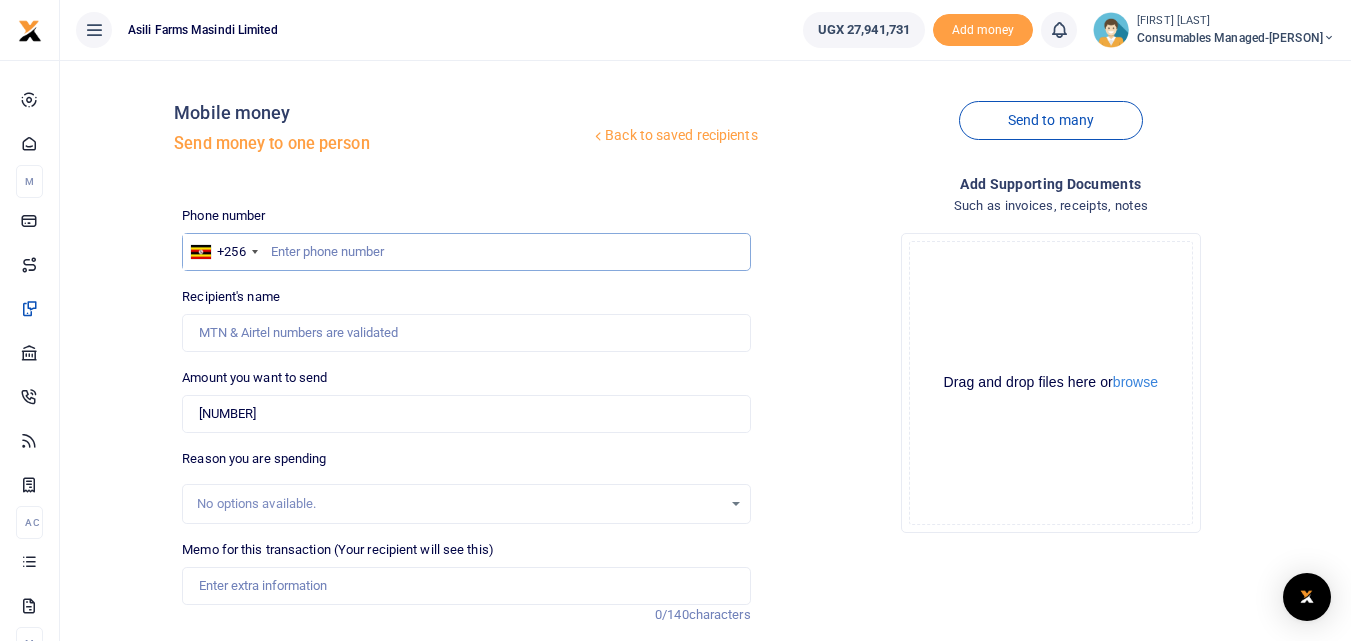 click at bounding box center (466, 252) 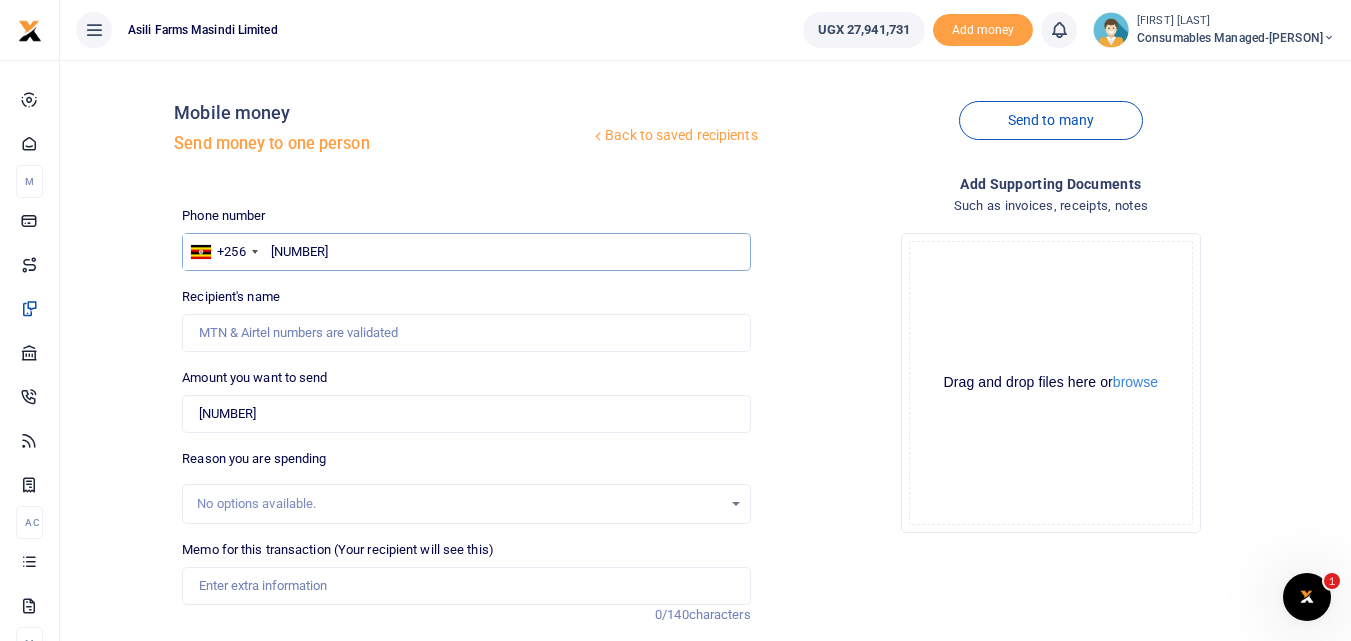 scroll, scrollTop: 0, scrollLeft: 0, axis: both 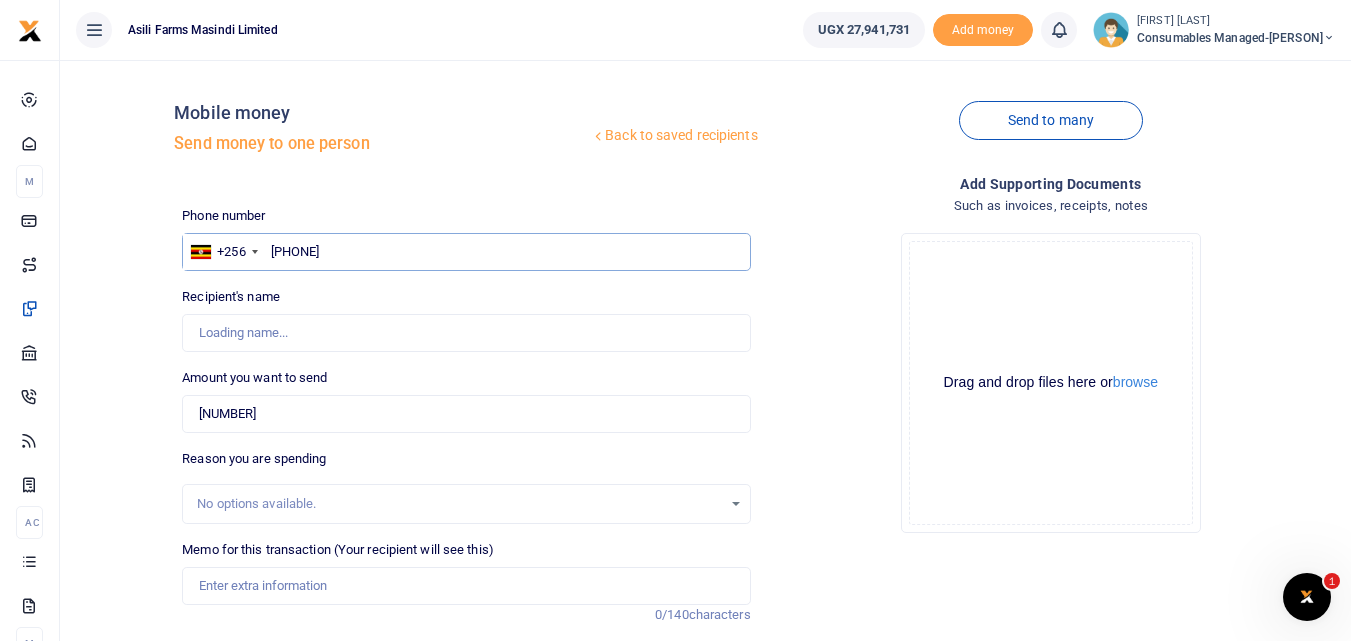type on "[PHONE]" 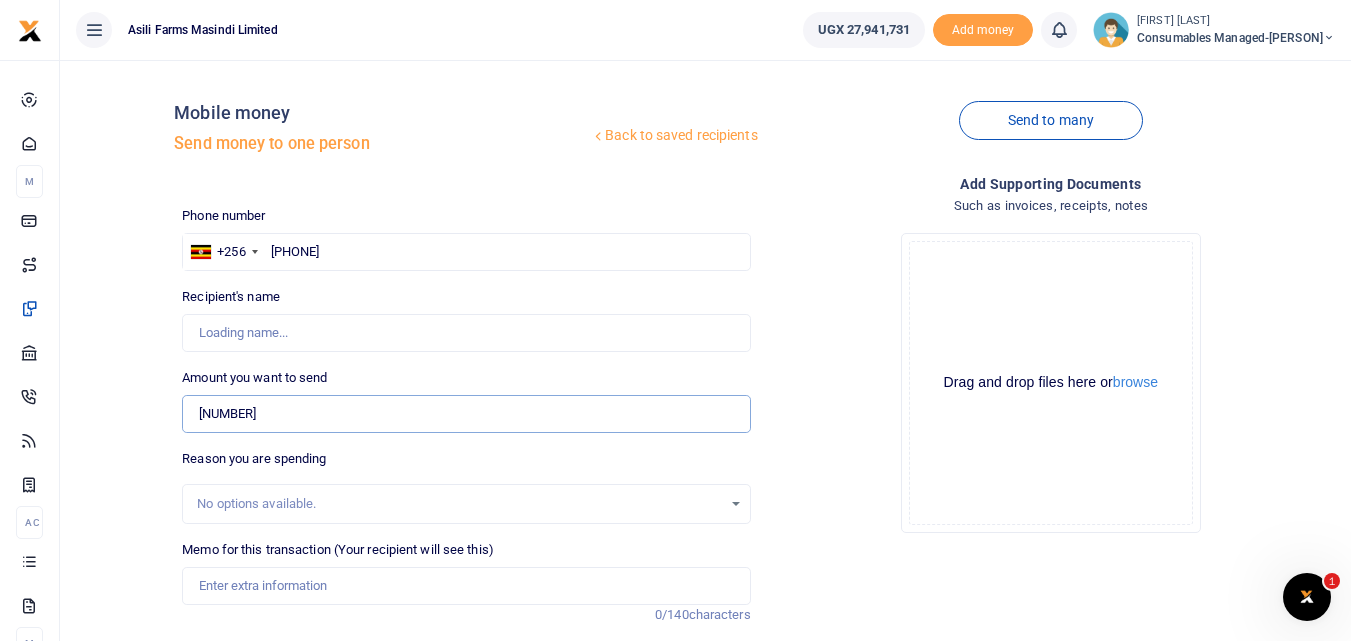 click on "[NUMBER]" at bounding box center (466, 414) 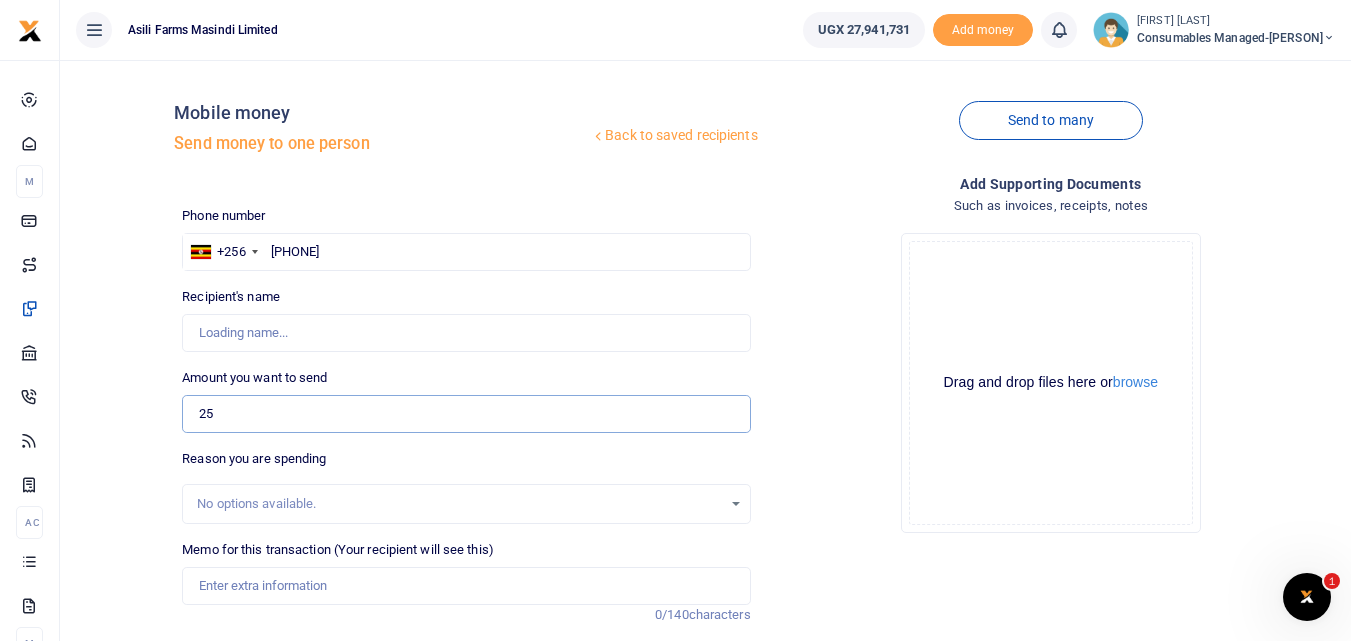 type on "2" 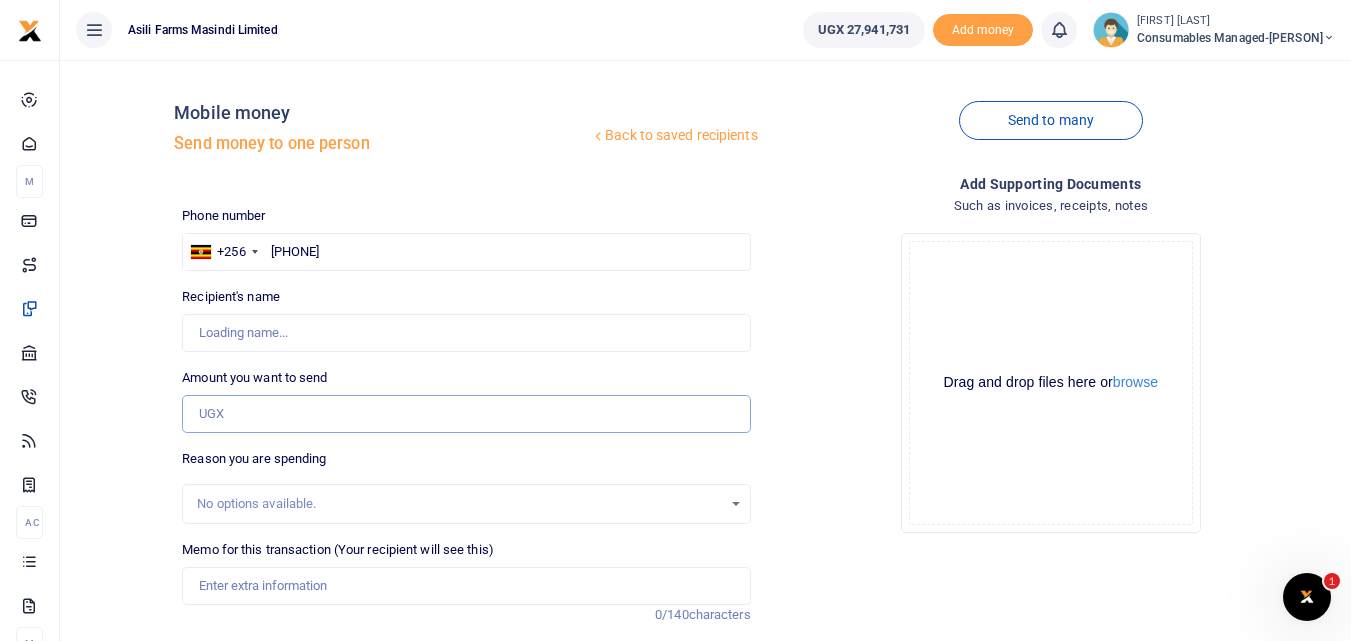 type on "0" 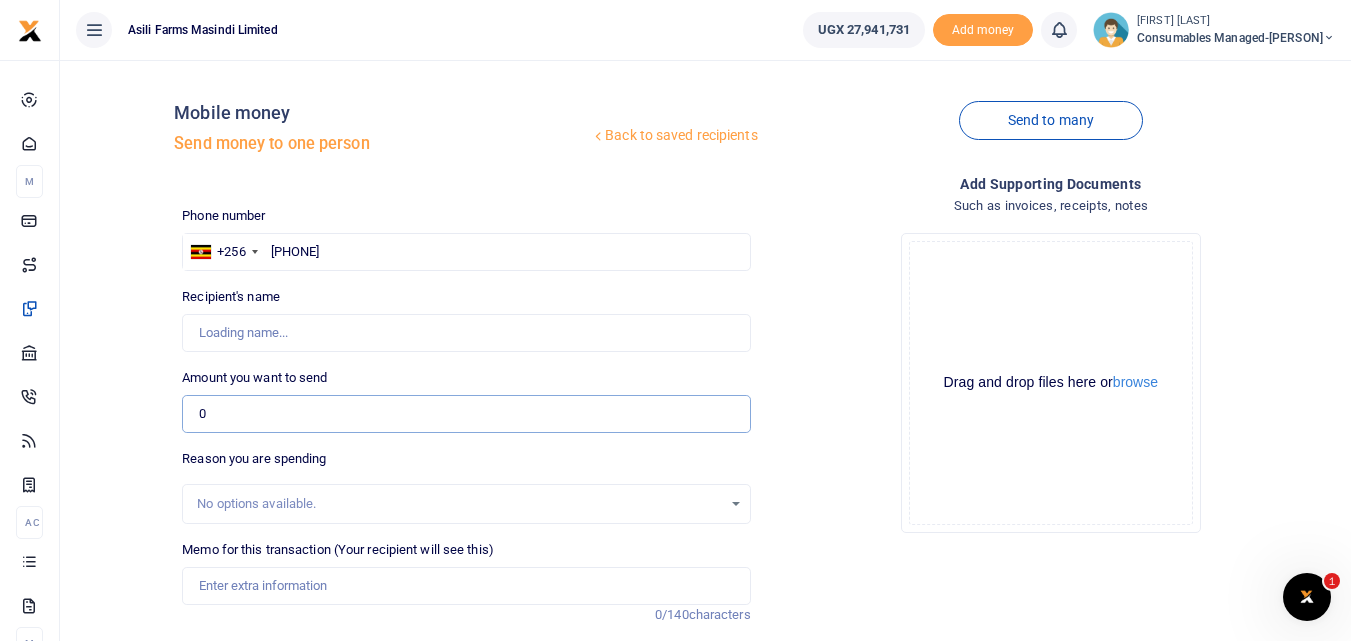 type on "[FIRST] [LAST]" 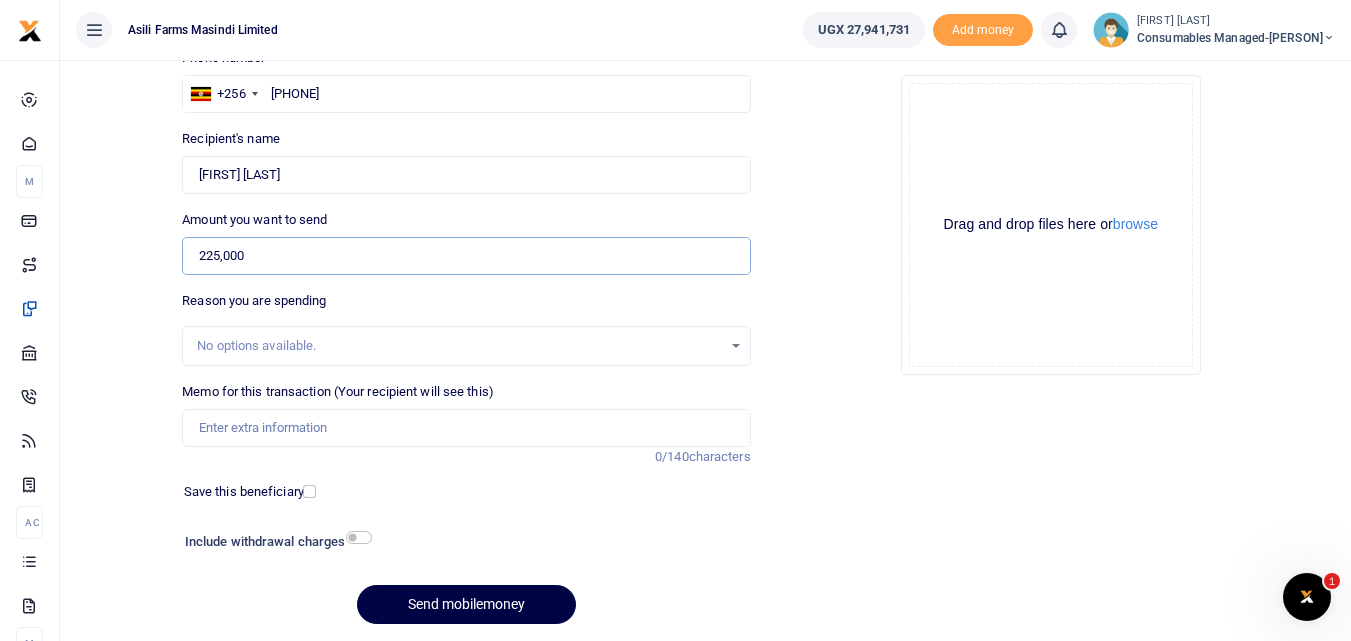 scroll, scrollTop: 156, scrollLeft: 0, axis: vertical 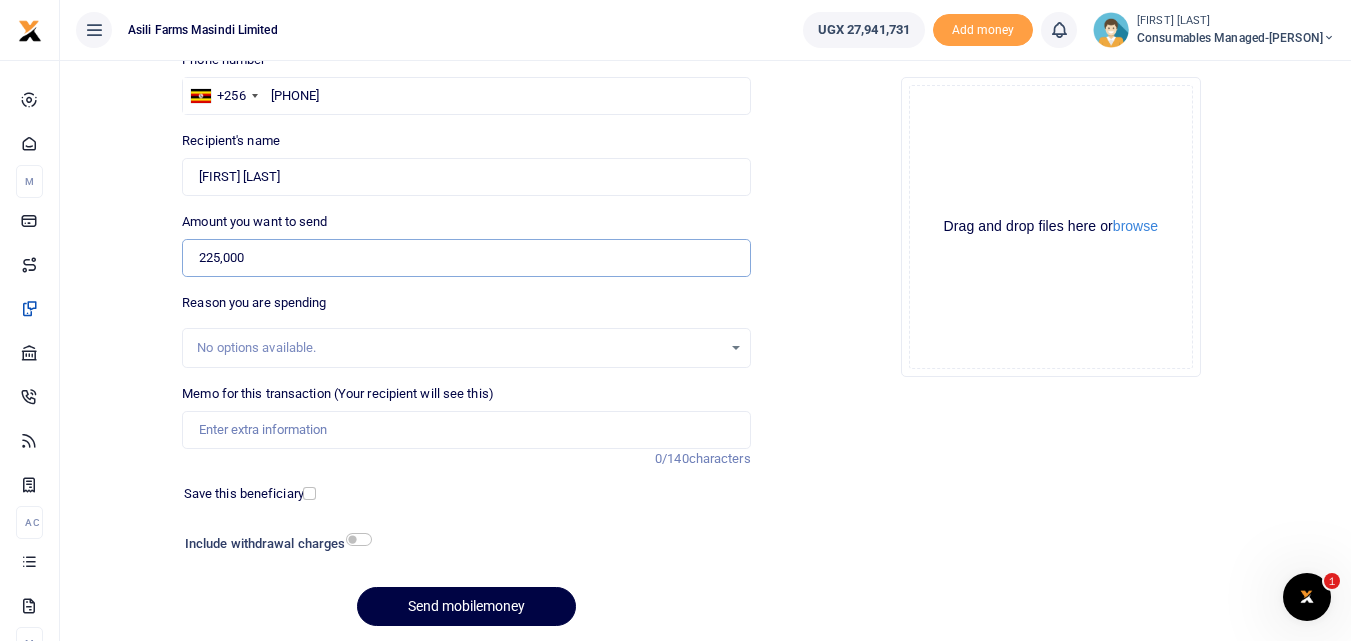 type on "225,000" 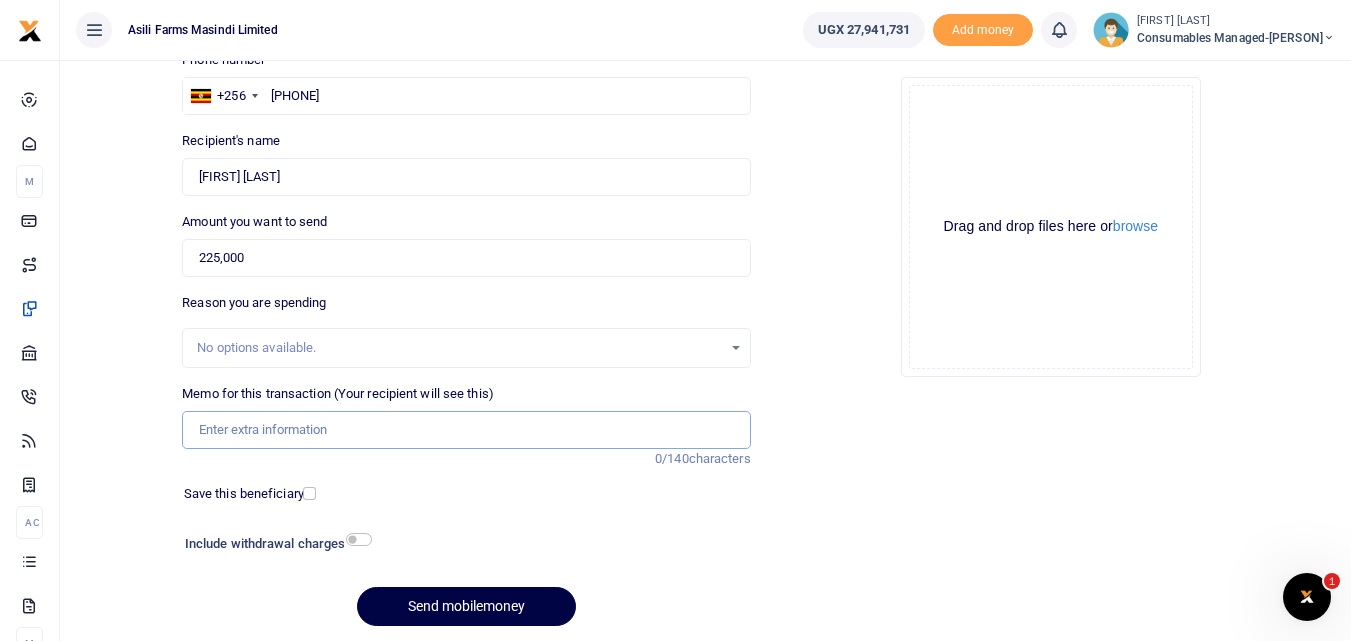click on "Memo for this transaction (Your recipient will see this)" at bounding box center [466, 430] 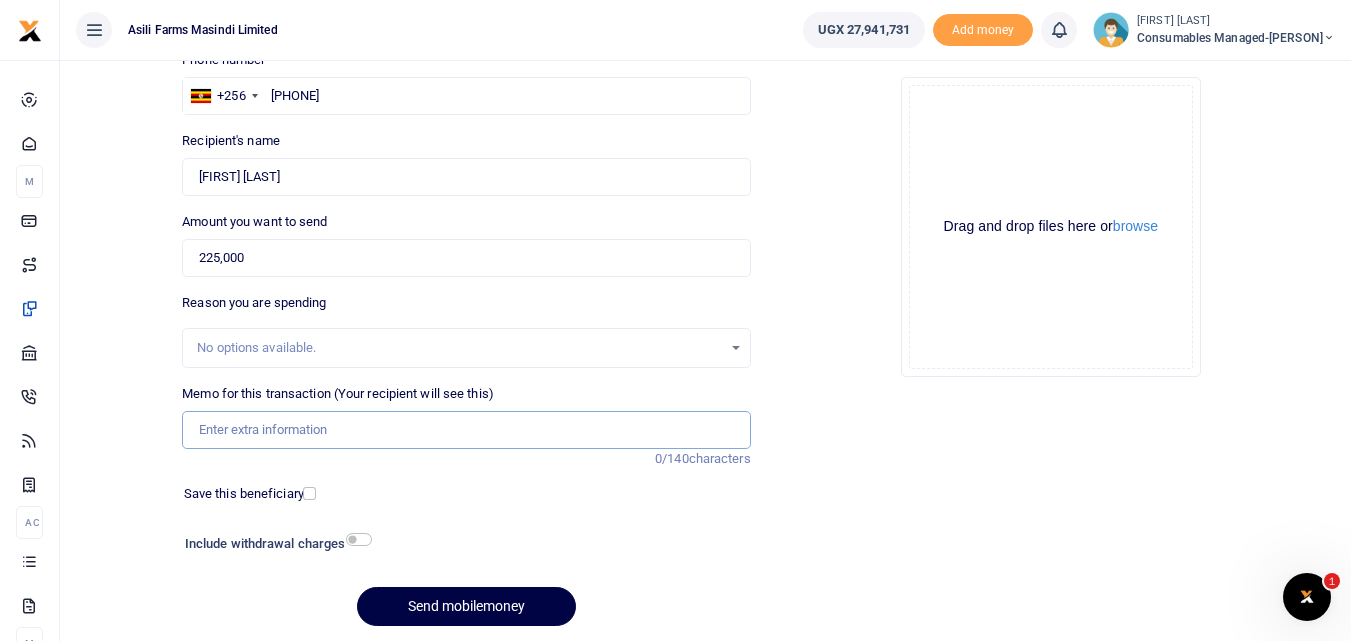 click on "Memo for this transaction (Your recipient will see this)" at bounding box center [466, 430] 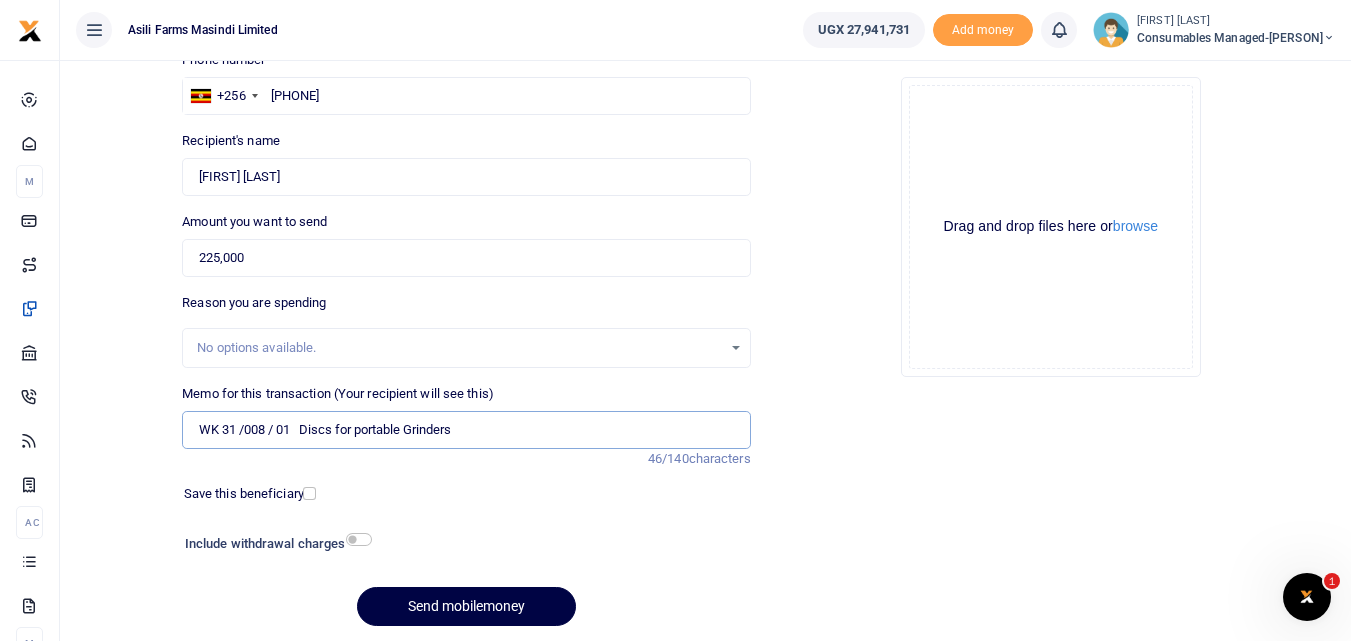 click on "WK 31 /008 / 01   Discs for portable Grinders" at bounding box center [466, 430] 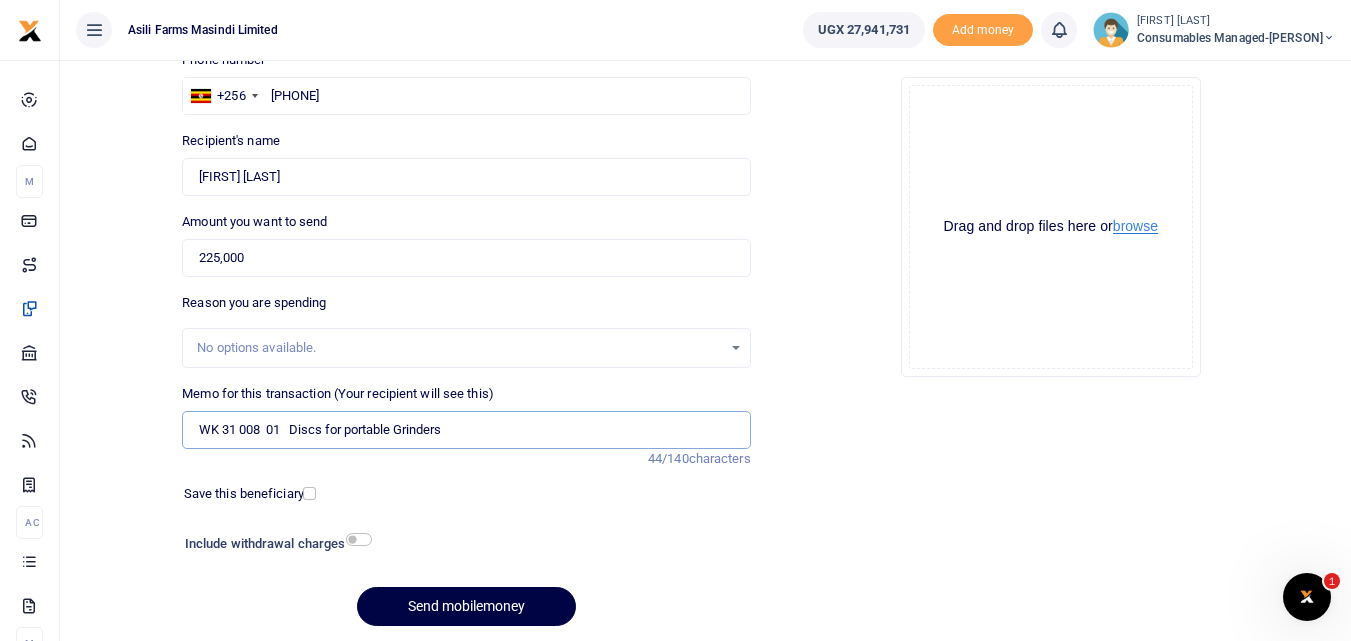 type on "WK 31 008  01   Discs for portable Grinders" 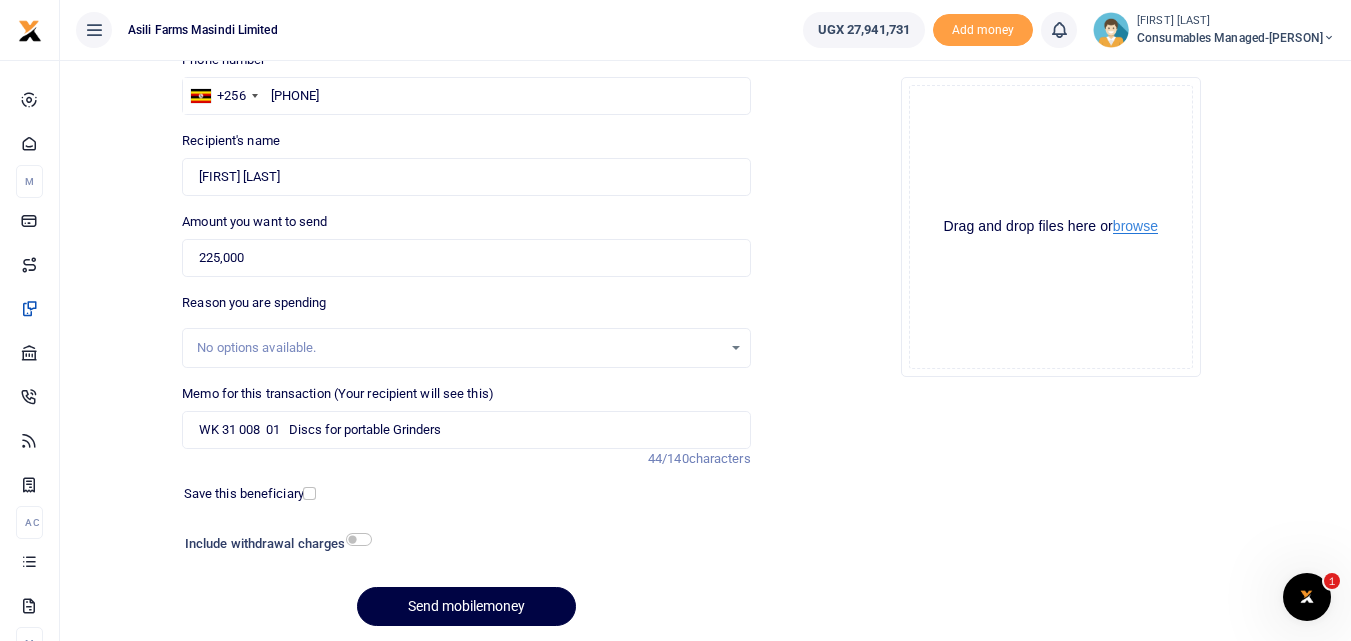click on "browse" at bounding box center (1135, 226) 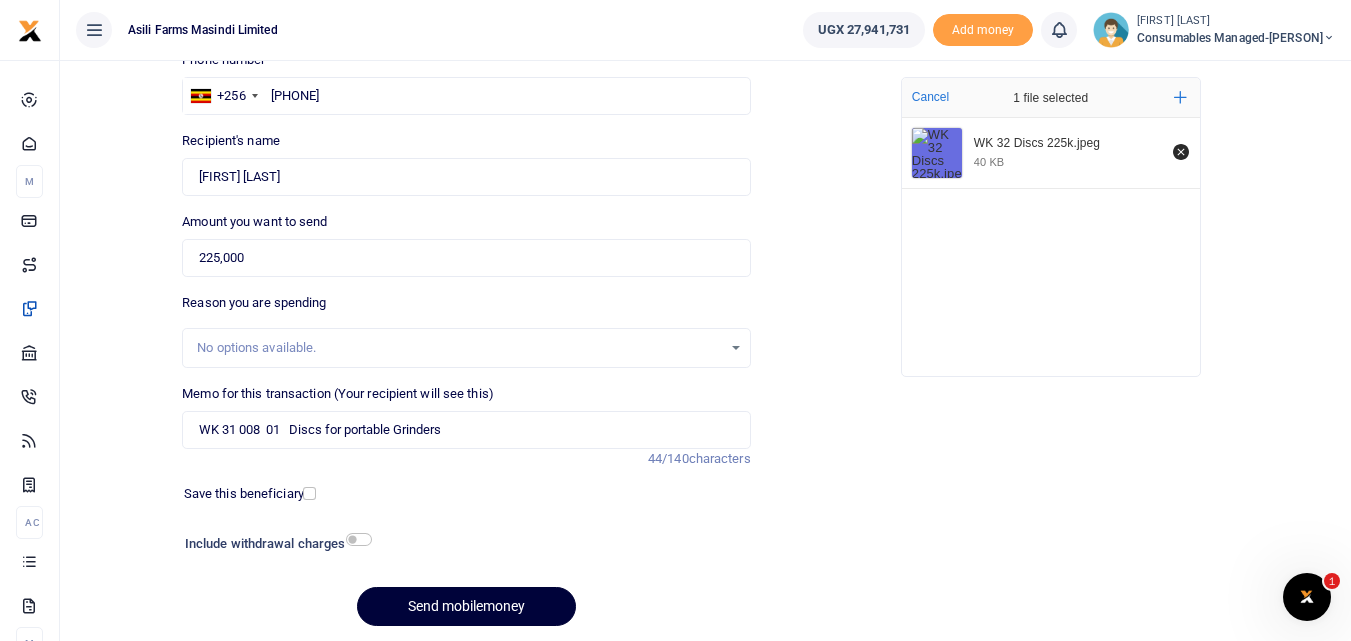 click on "Send mobilemoney" at bounding box center [466, 606] 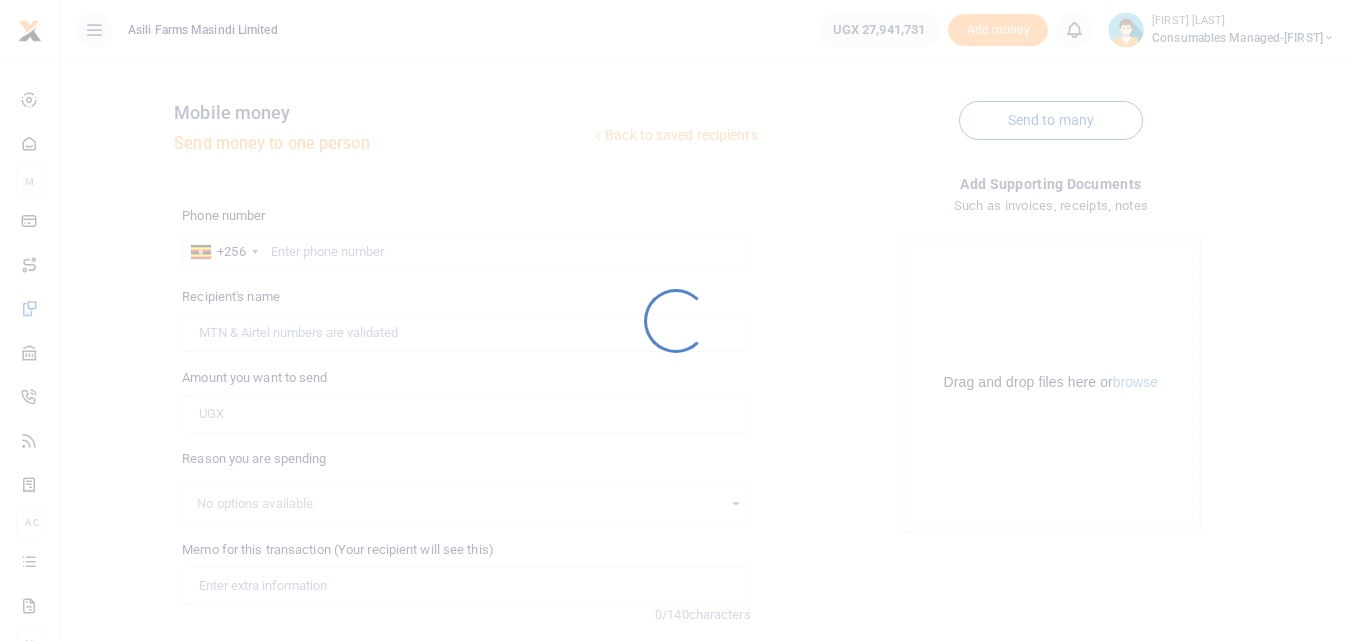 scroll, scrollTop: 156, scrollLeft: 0, axis: vertical 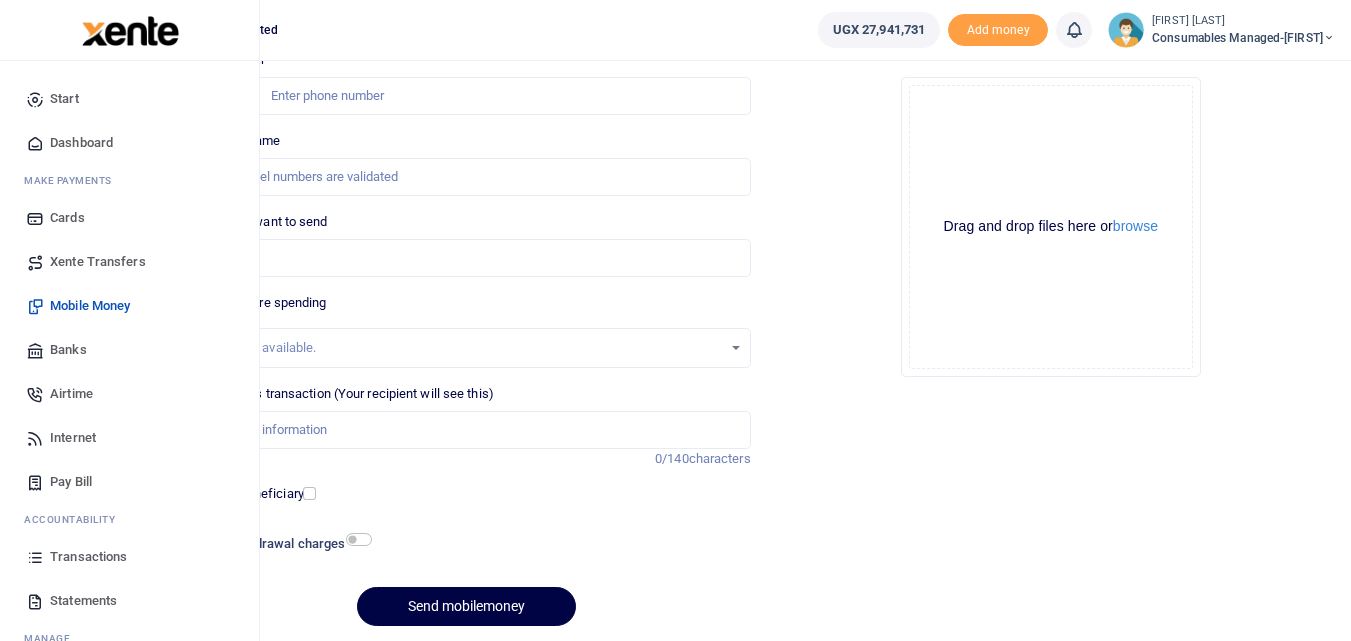 click at bounding box center [35, 557] 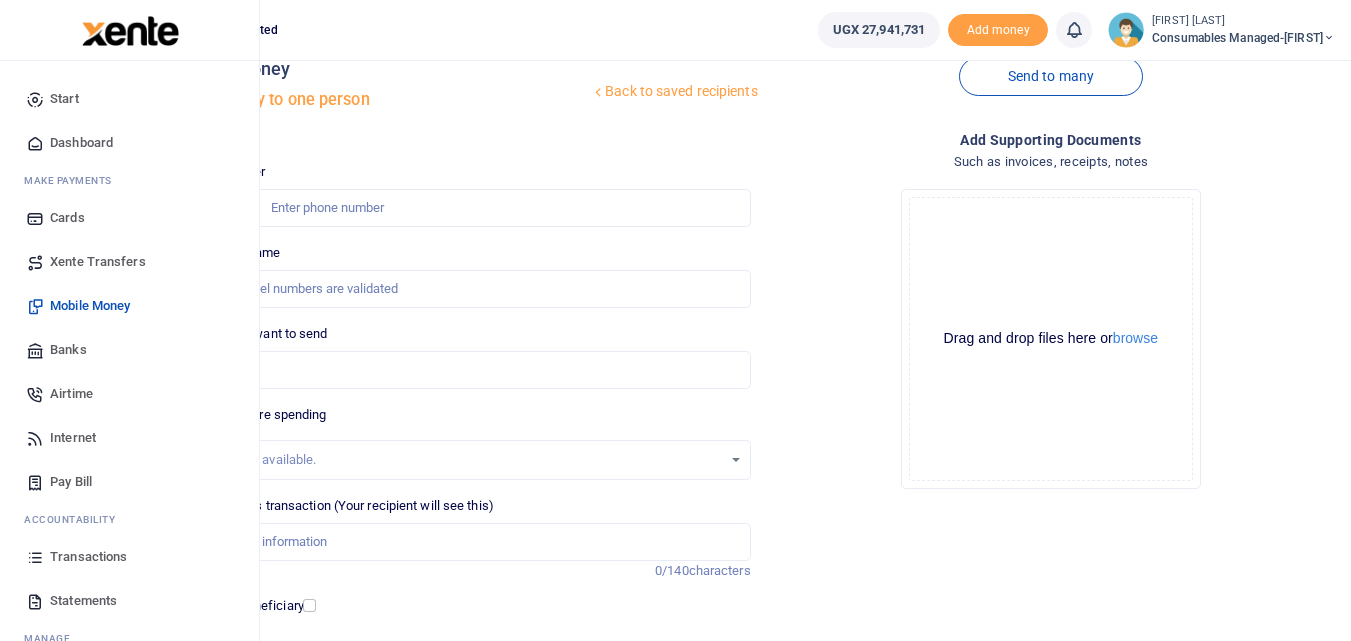 scroll, scrollTop: 0, scrollLeft: 0, axis: both 